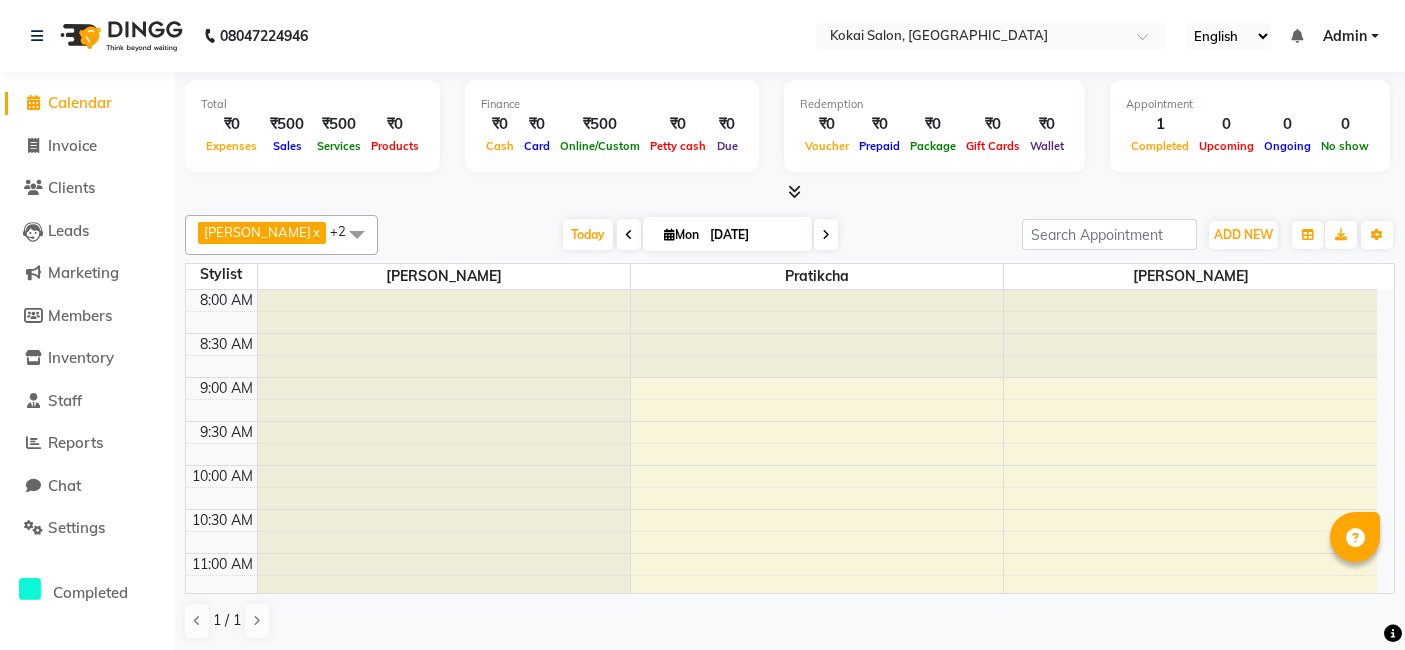 scroll, scrollTop: 0, scrollLeft: 0, axis: both 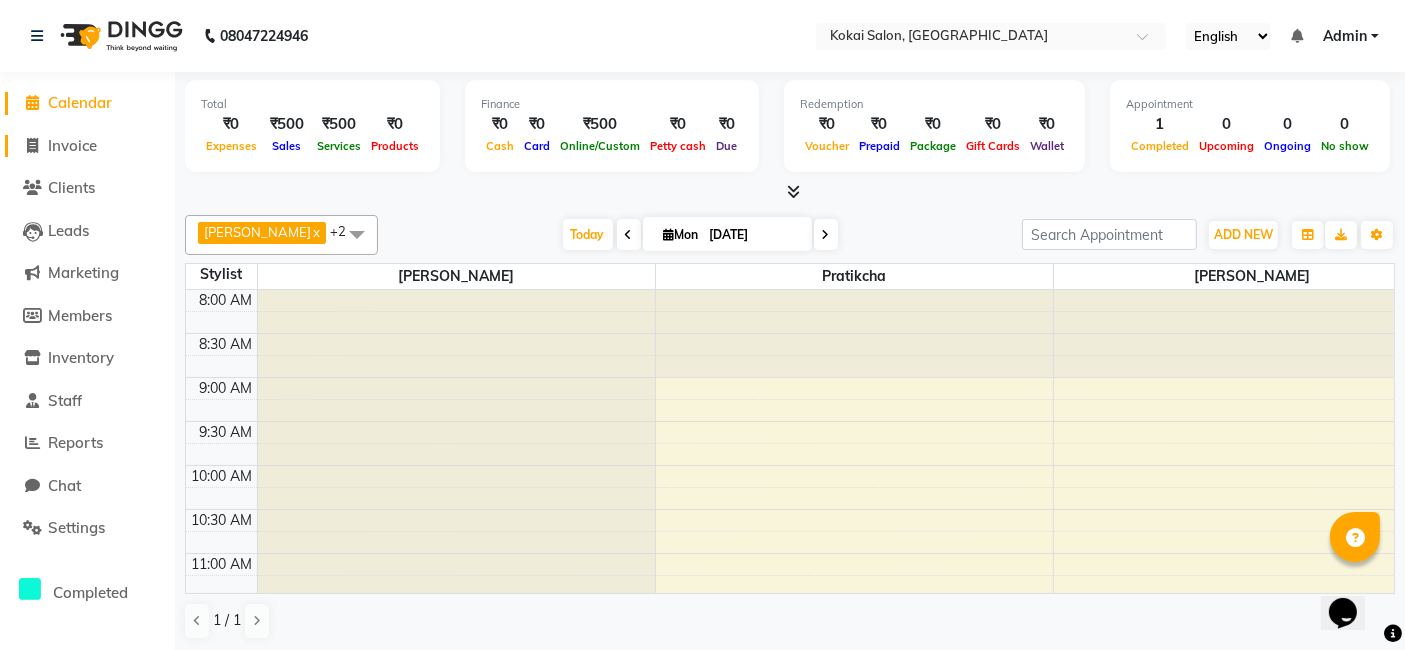 click on "Invoice" 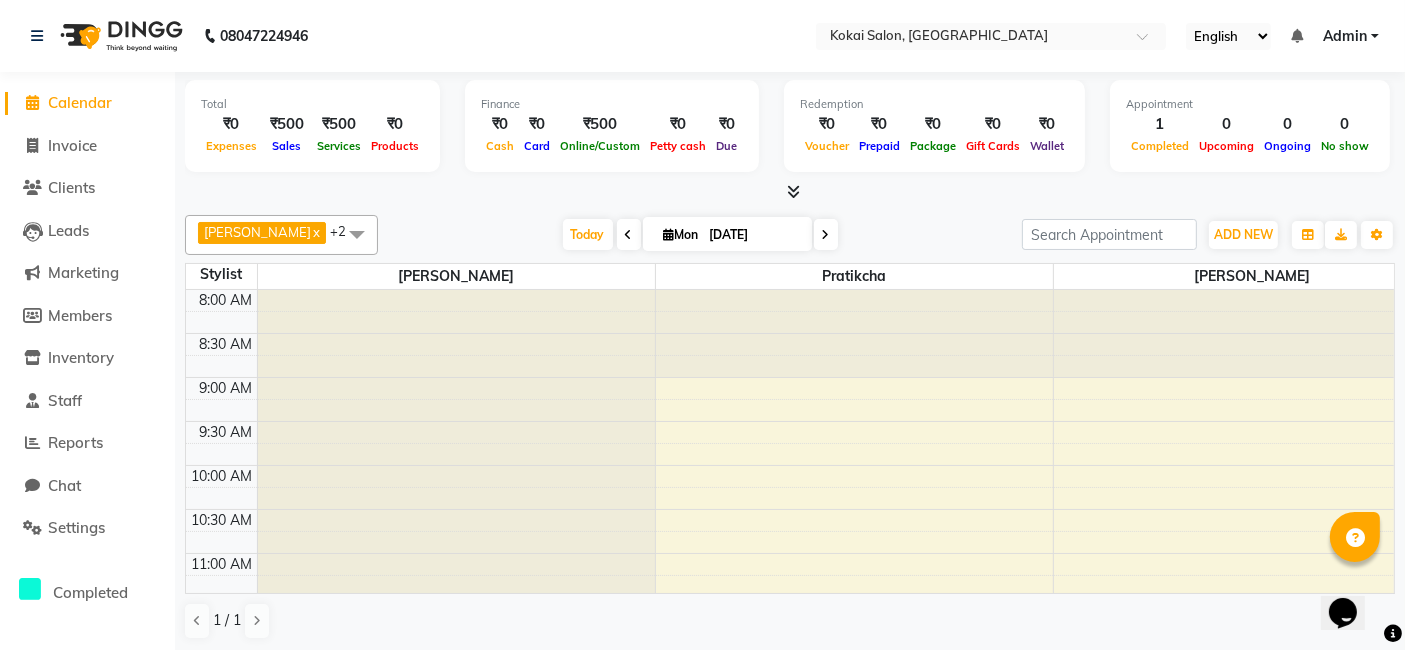 select on "service" 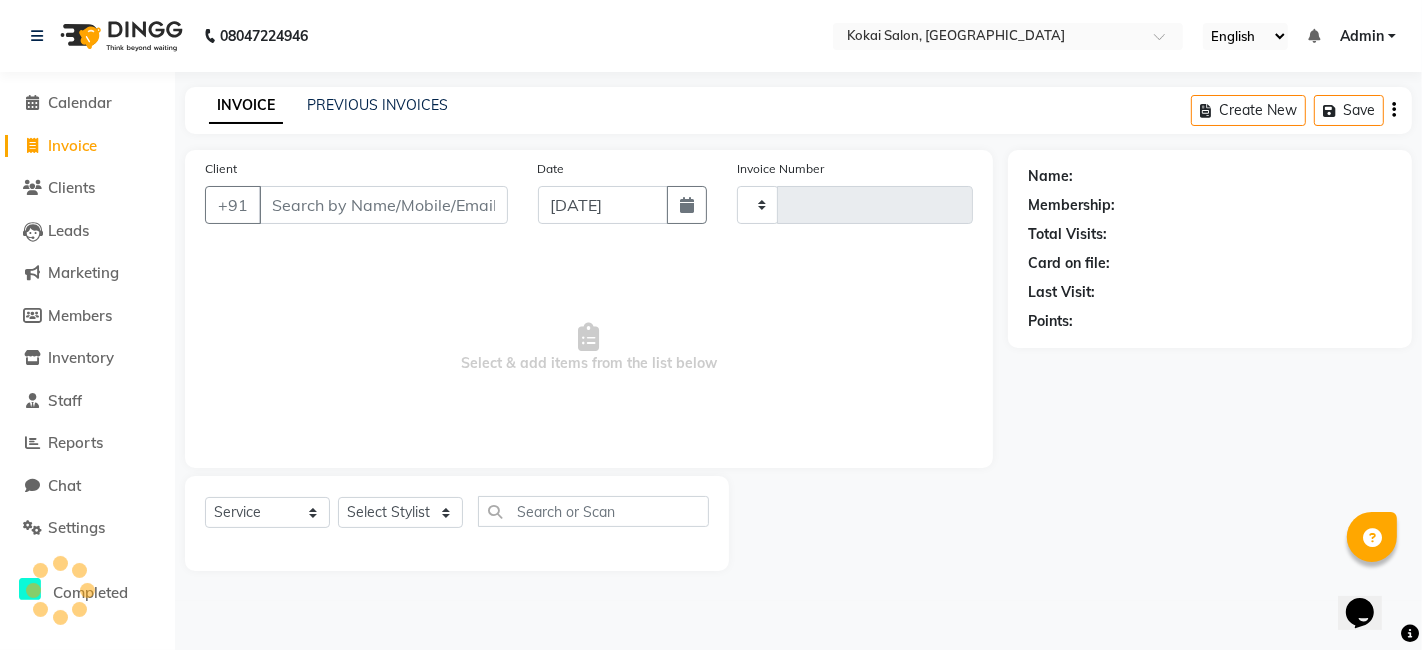 type on "0273" 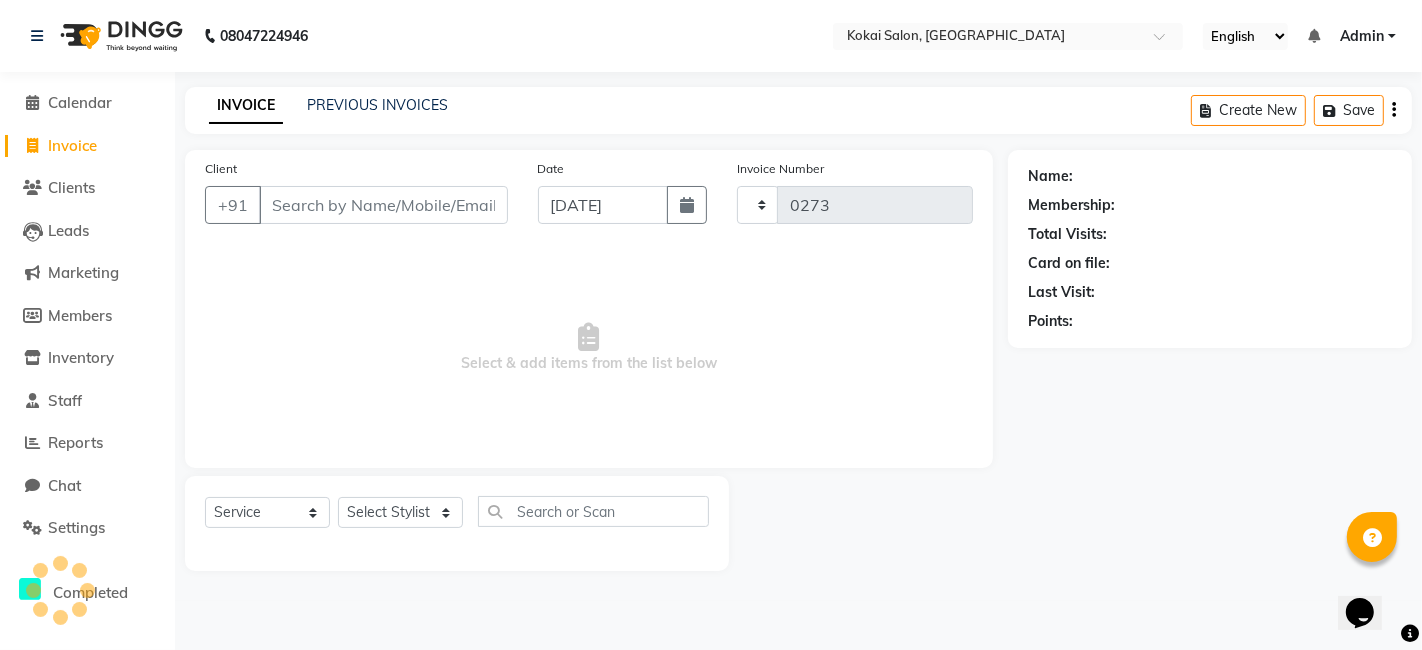 select on "7546" 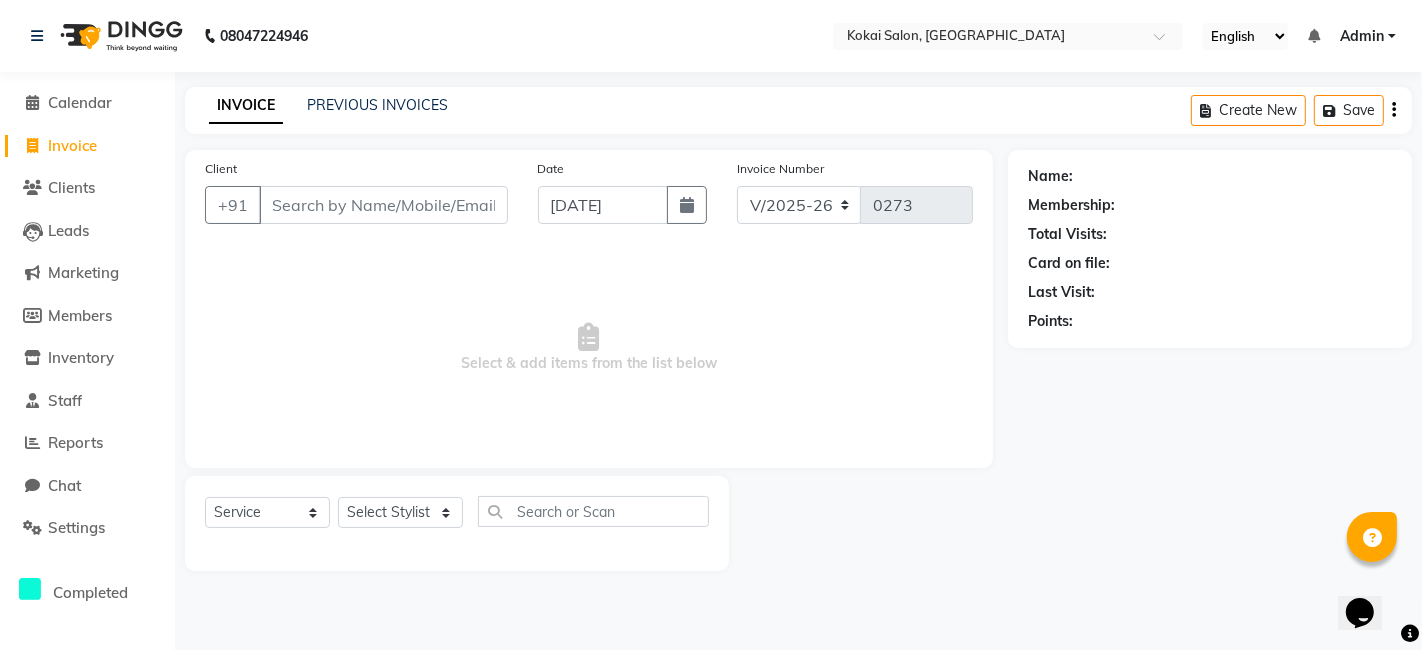 click on "Client" at bounding box center (383, 205) 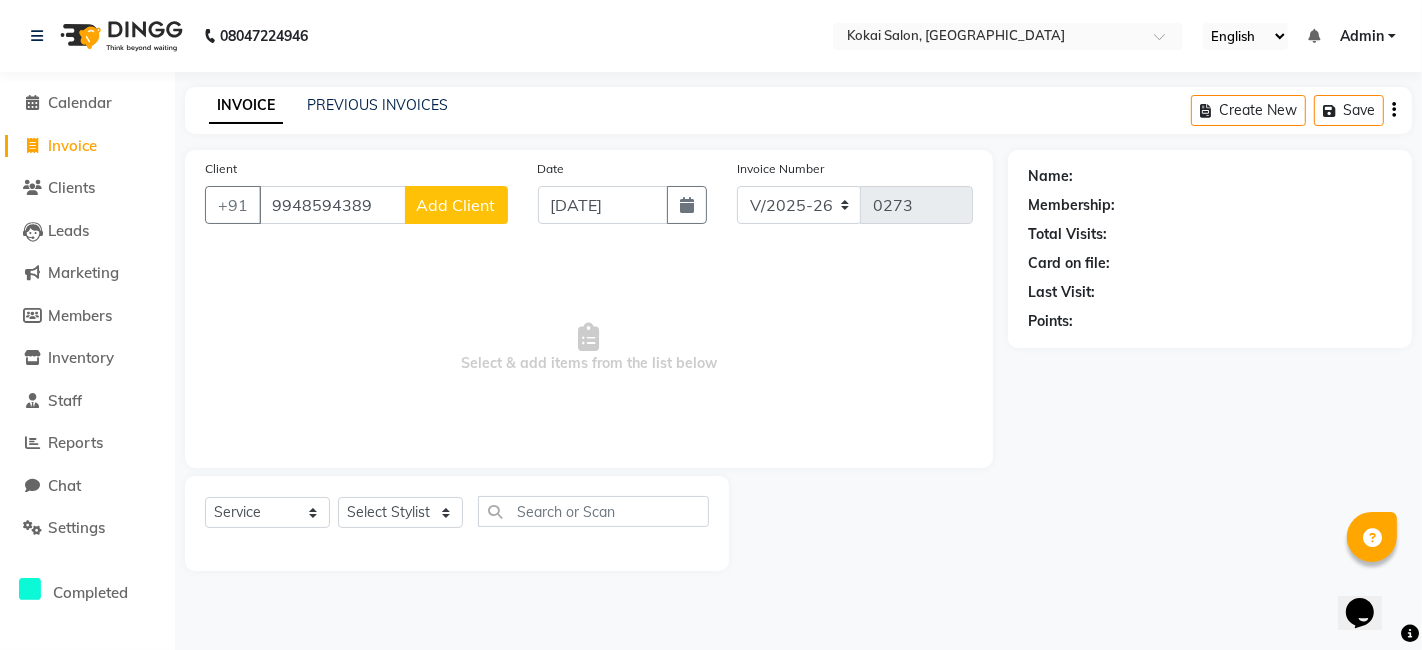 type on "9948594389" 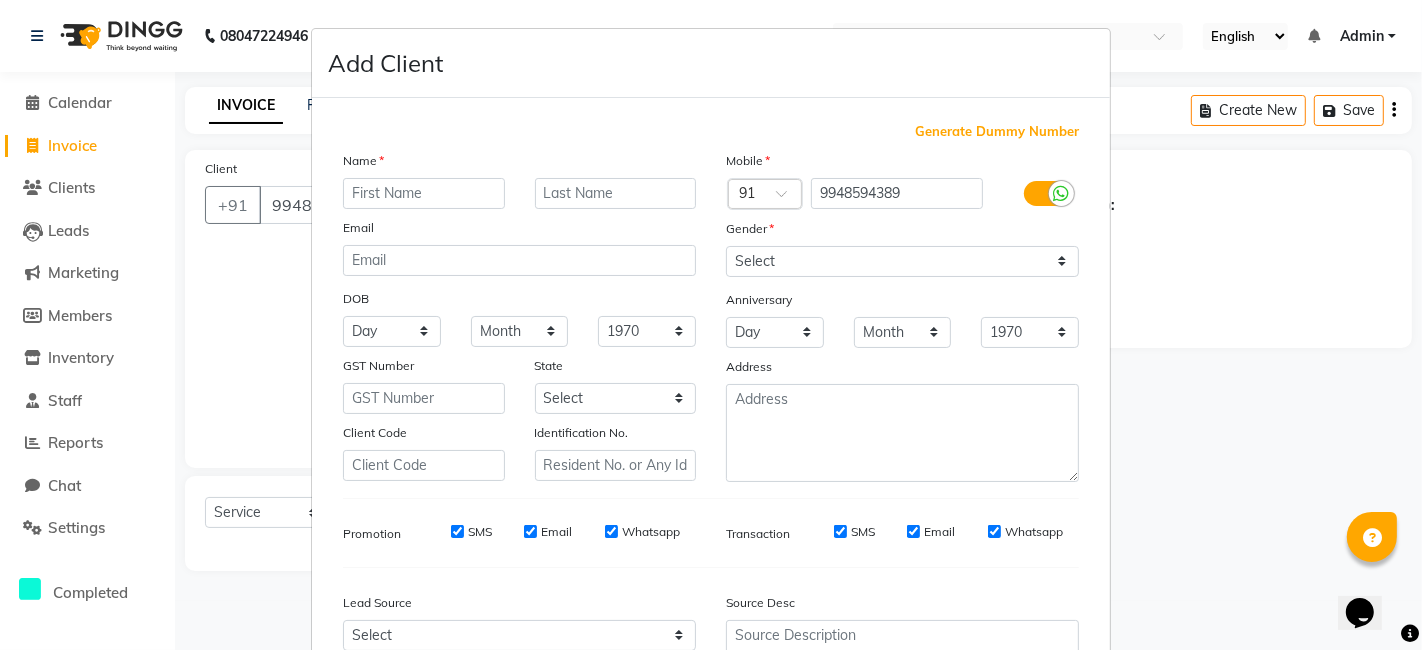 click at bounding box center (424, 193) 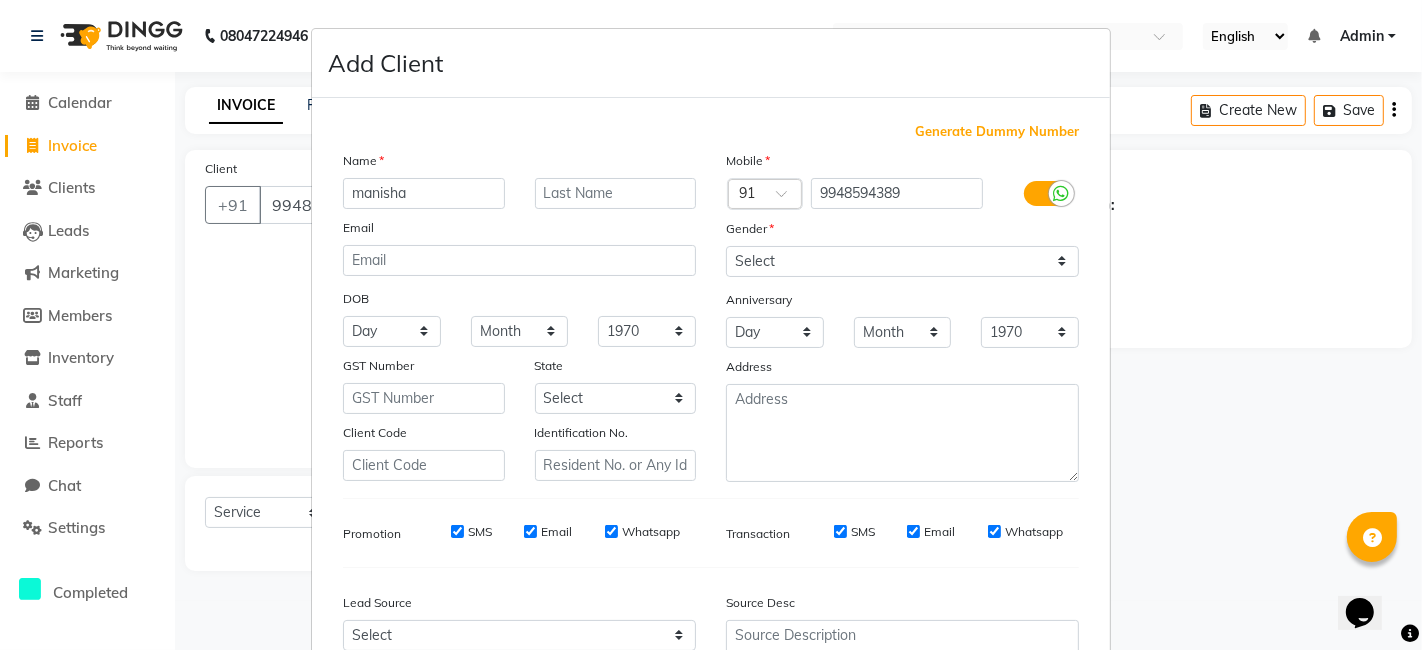 type on "manisha" 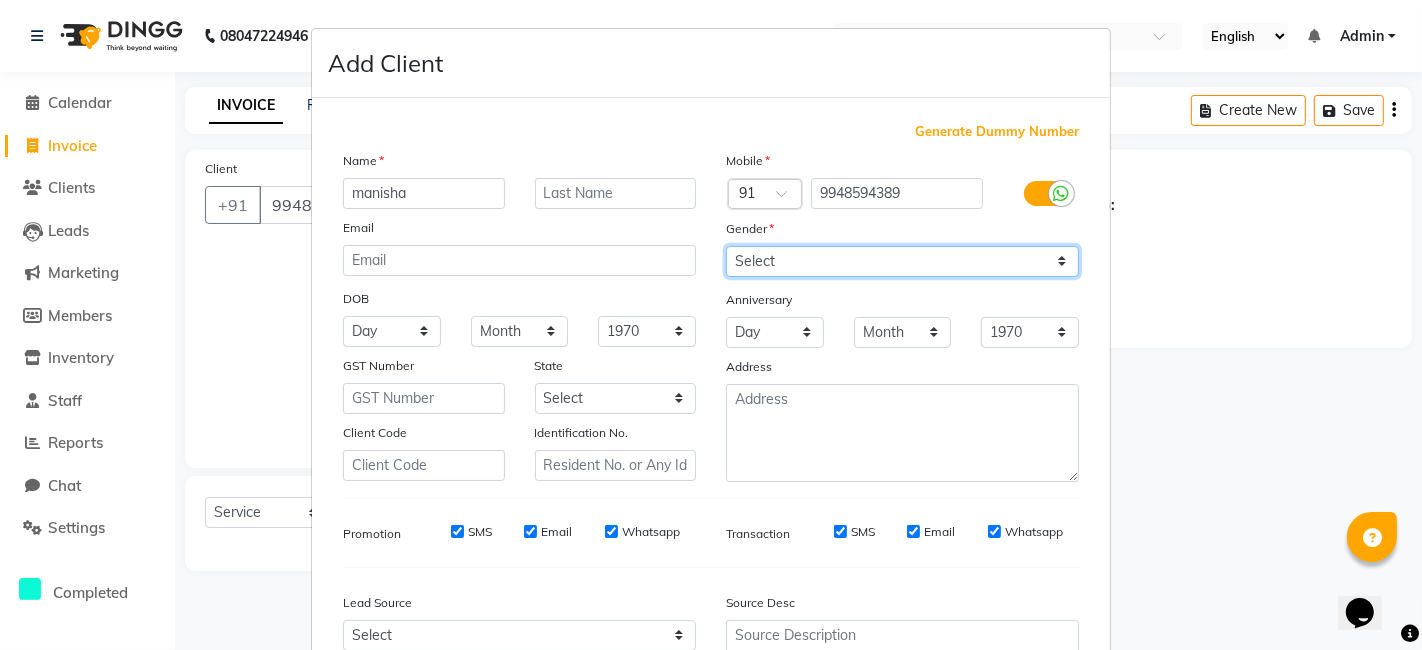 click on "Select [DEMOGRAPHIC_DATA] [DEMOGRAPHIC_DATA] Other Prefer Not To Say" at bounding box center (902, 261) 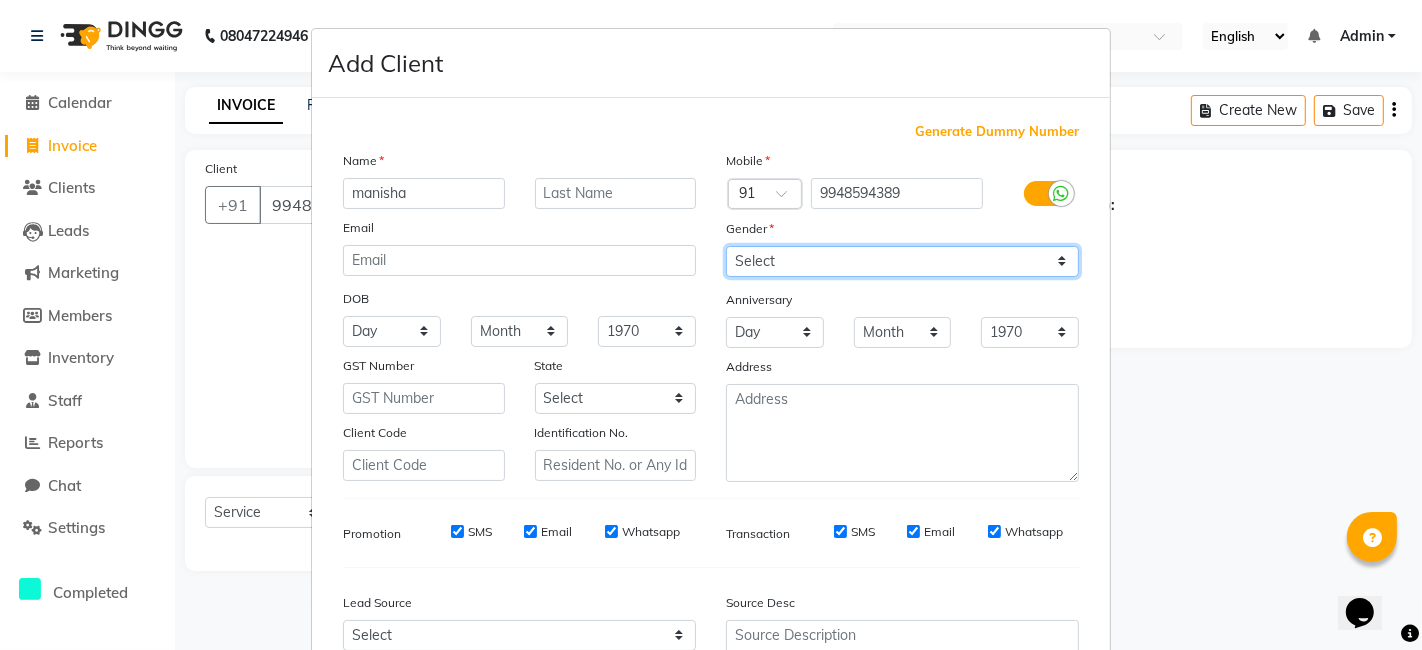 select on "[DEMOGRAPHIC_DATA]" 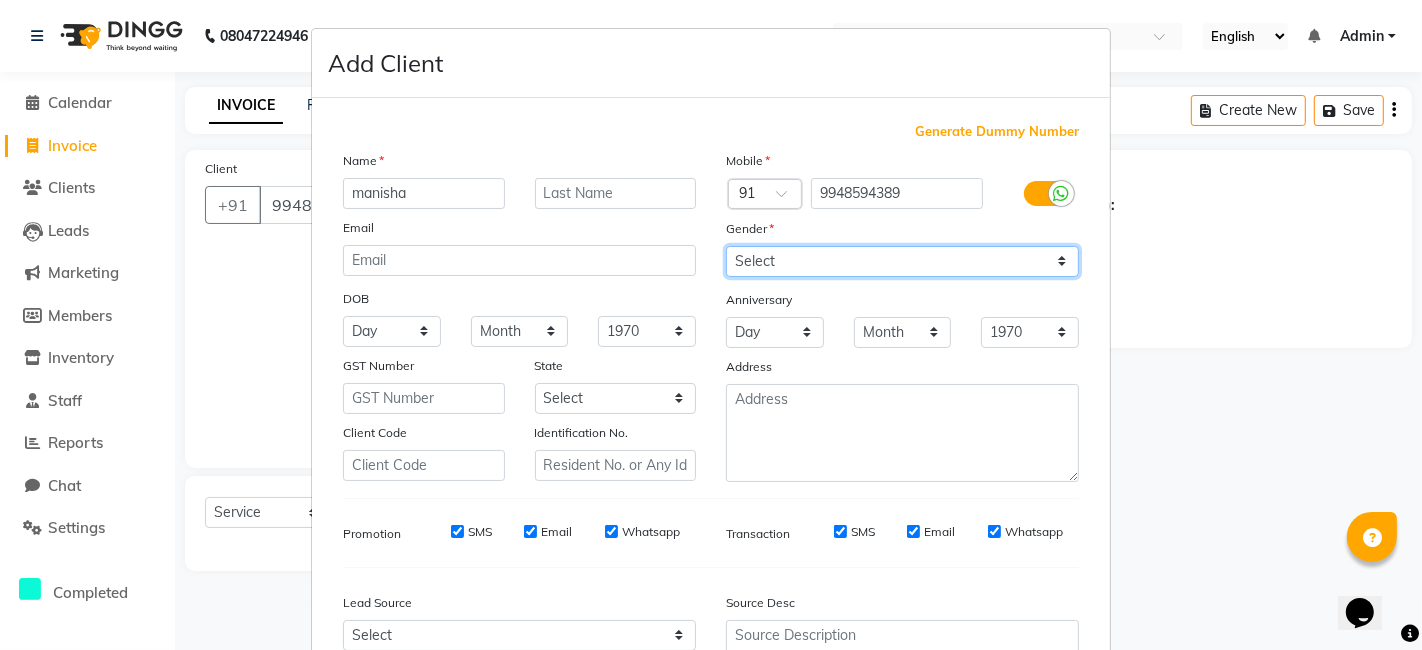 click on "Select [DEMOGRAPHIC_DATA] [DEMOGRAPHIC_DATA] Other Prefer Not To Say" at bounding box center [902, 261] 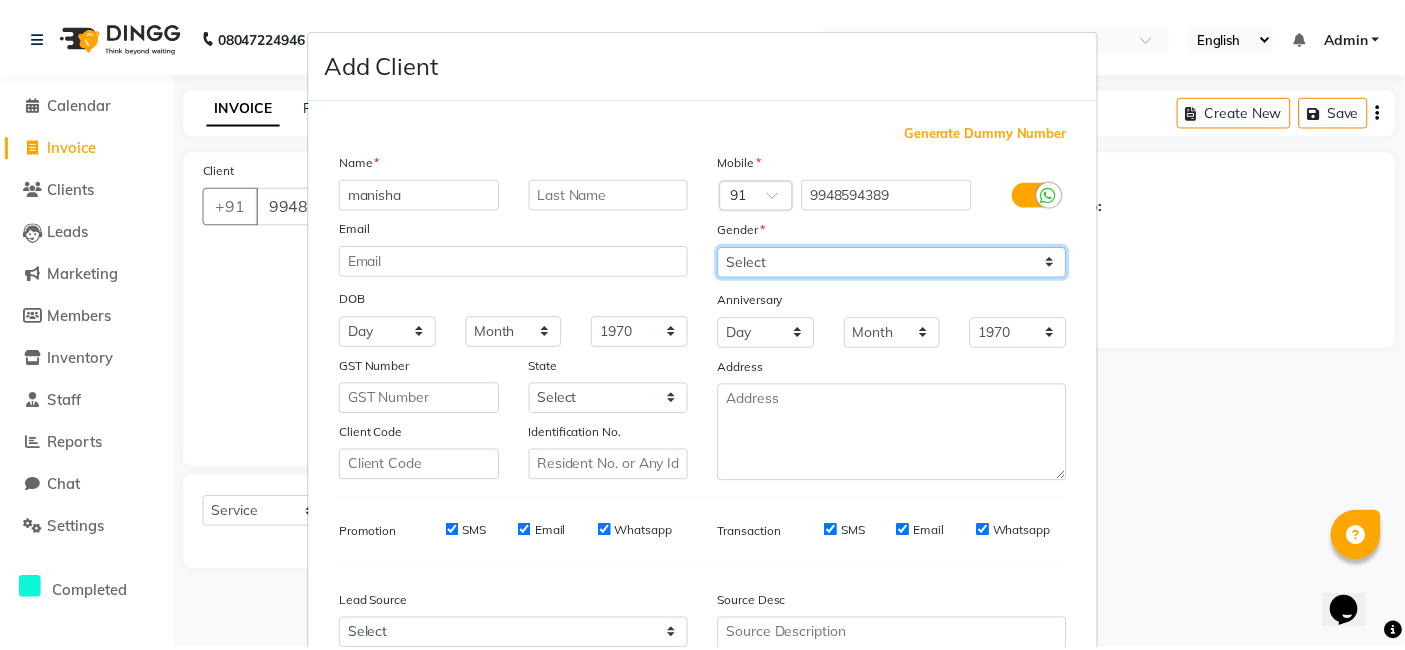 scroll, scrollTop: 197, scrollLeft: 0, axis: vertical 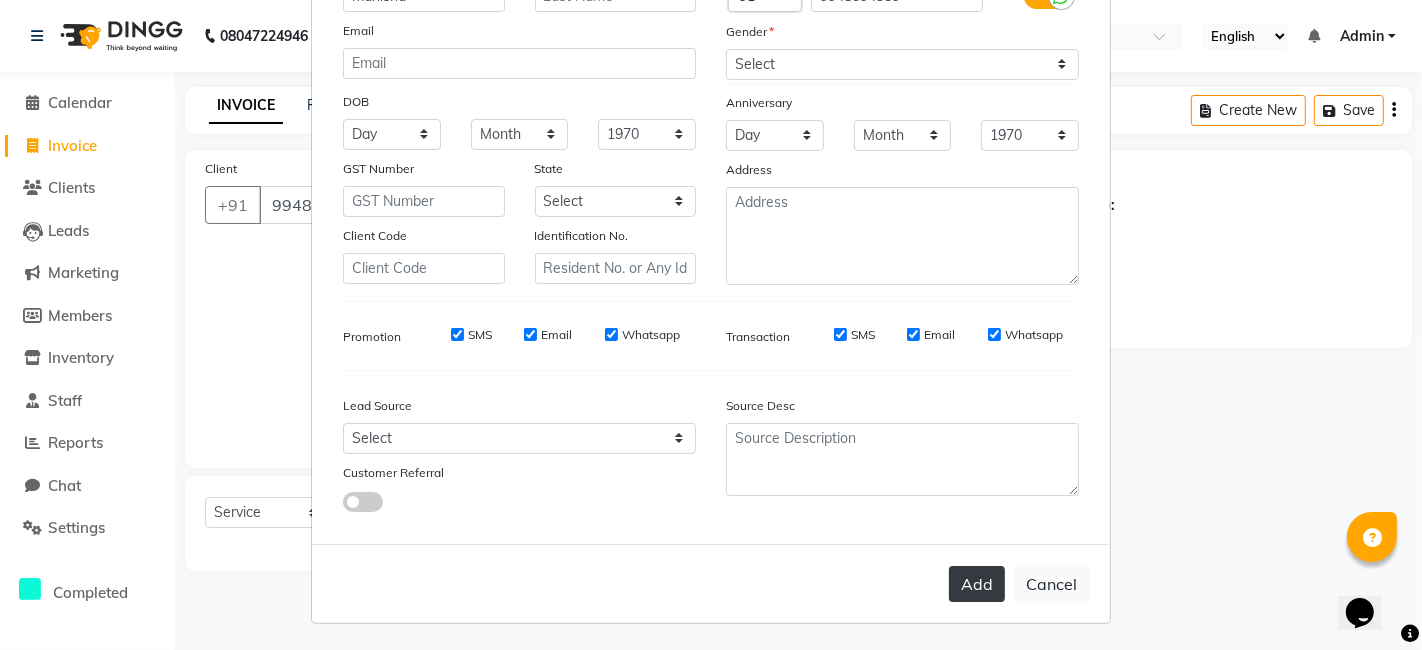 click on "Add" at bounding box center (977, 584) 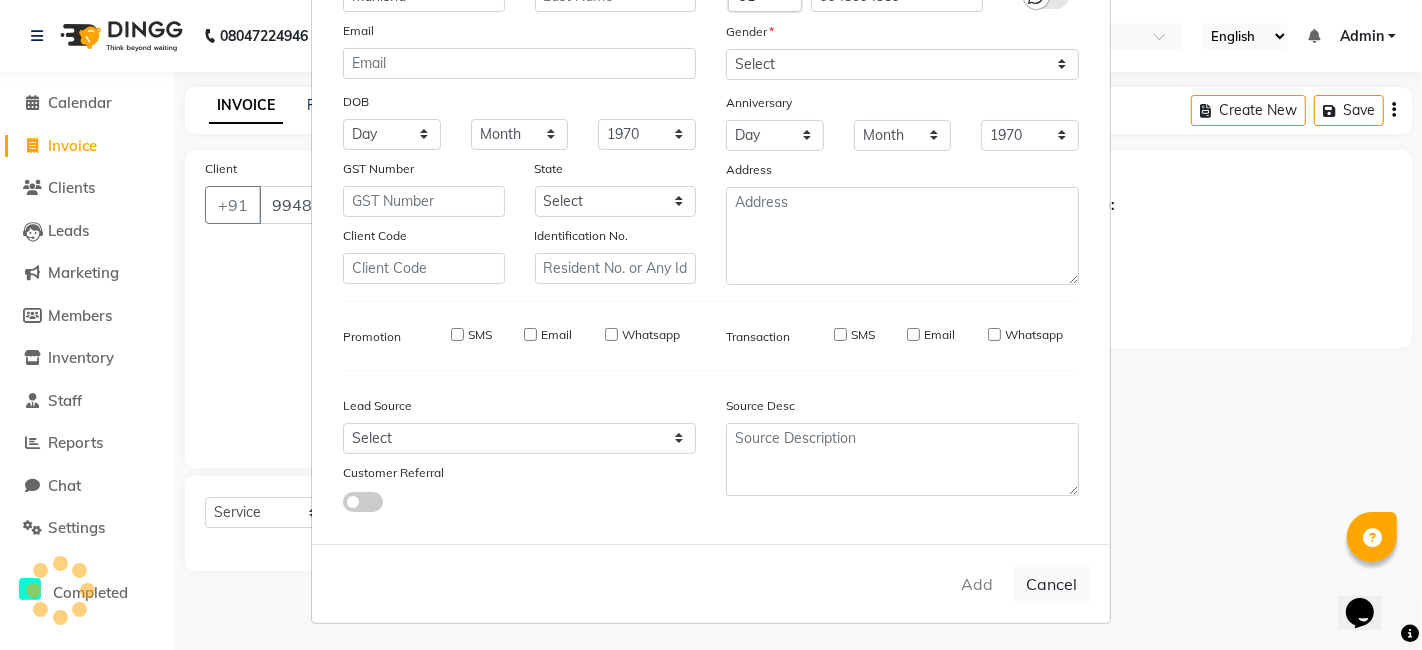 type 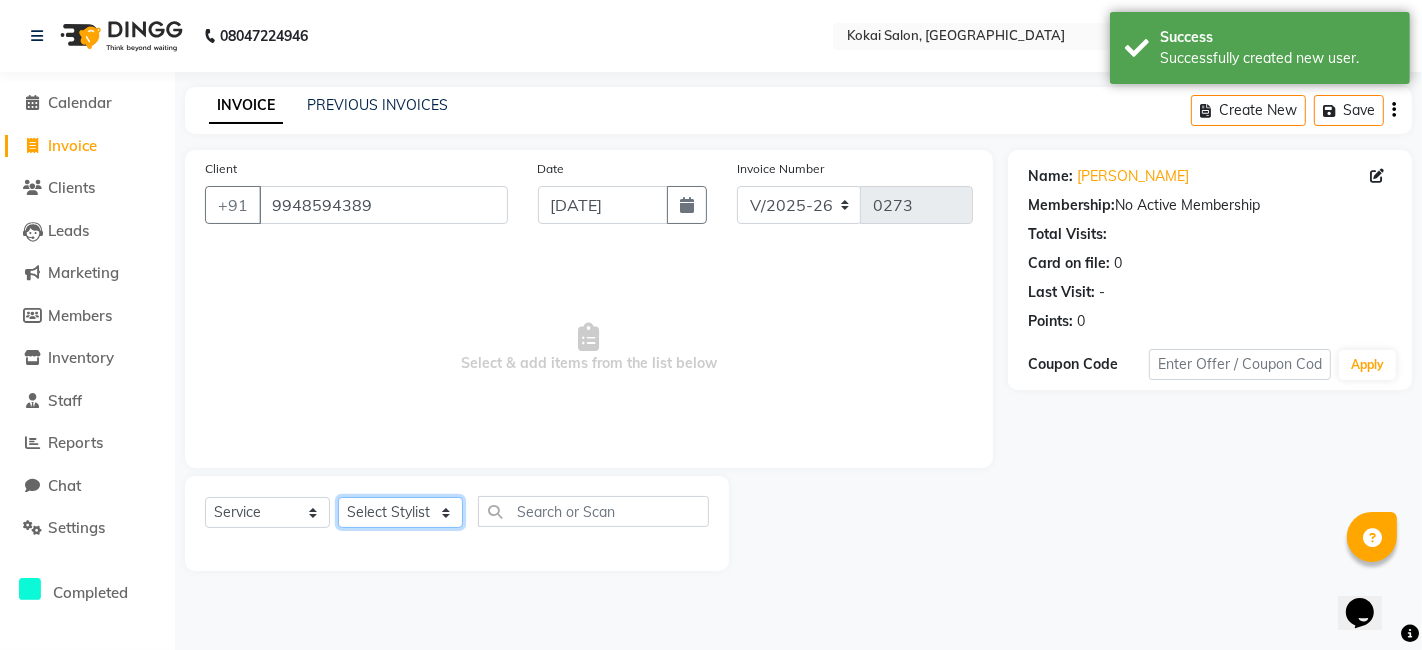 click on "Select Stylist [PERSON_NAME] [PERSON_NAME] Pratikcha [PERSON_NAME]" 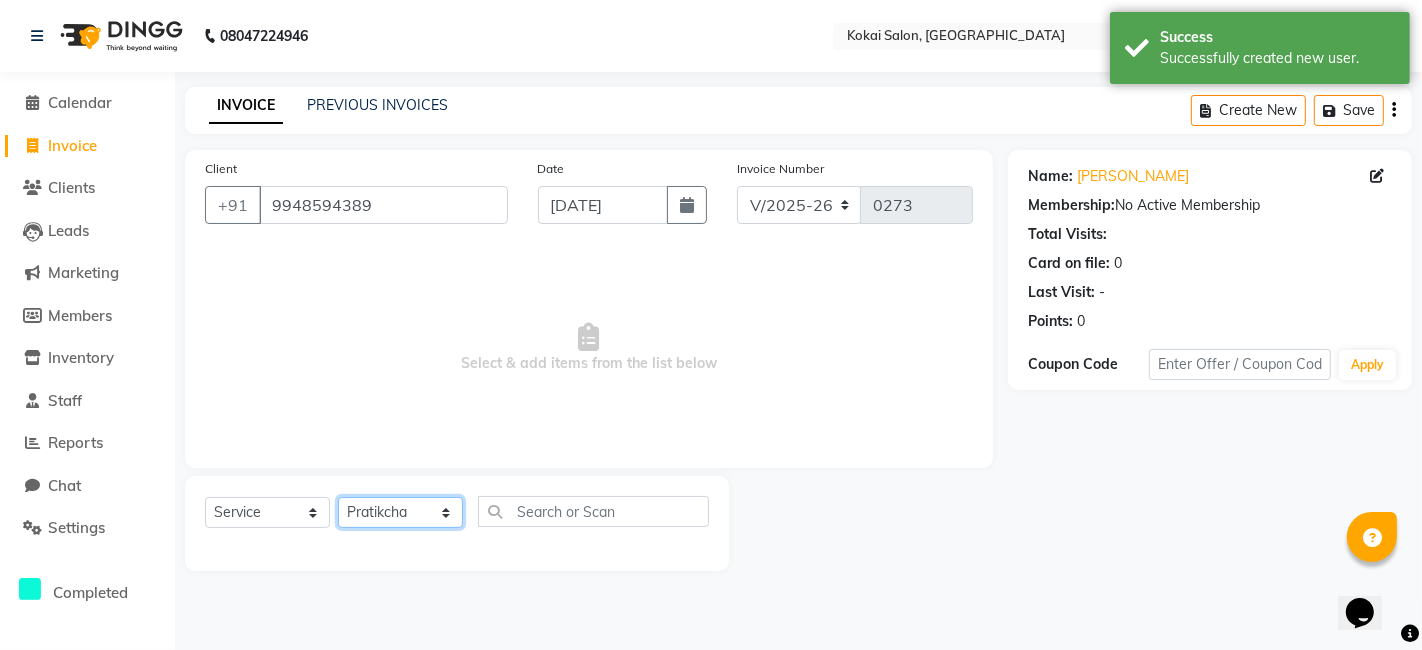 click on "Select Stylist [PERSON_NAME] [PERSON_NAME] Pratikcha [PERSON_NAME]" 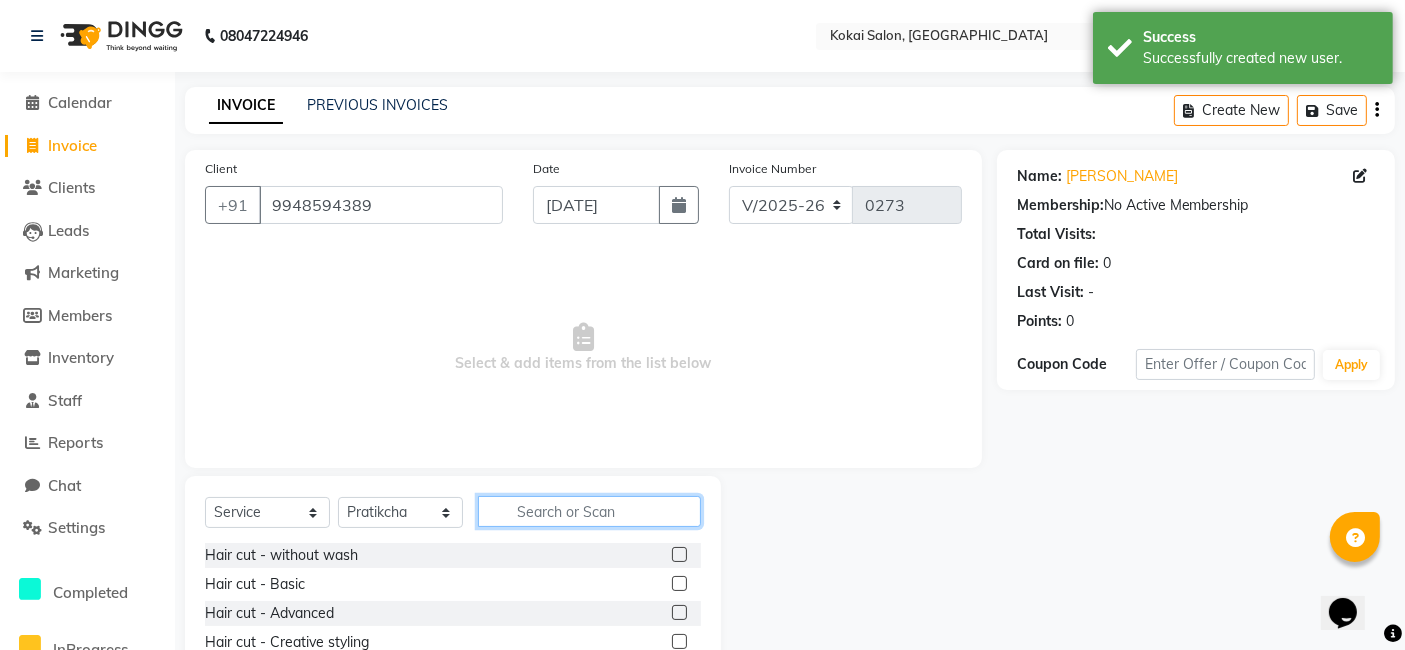 click 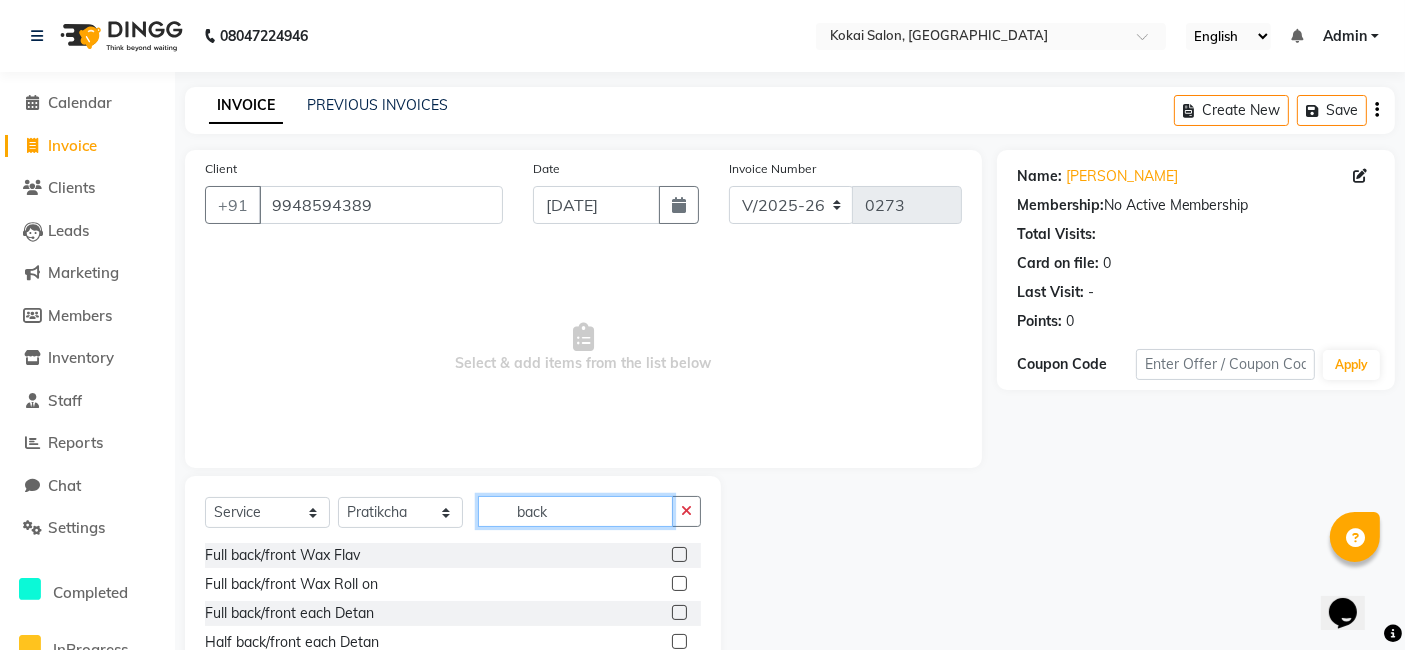 scroll, scrollTop: 2, scrollLeft: 0, axis: vertical 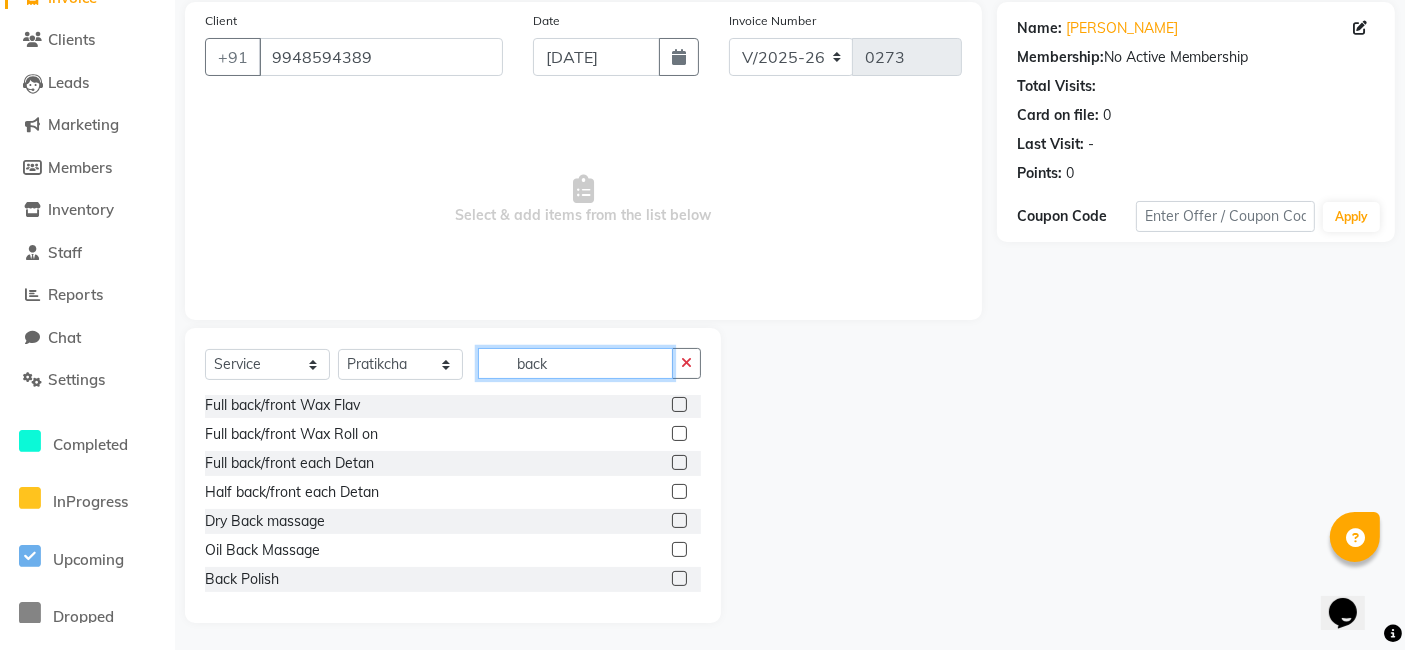 type on "back" 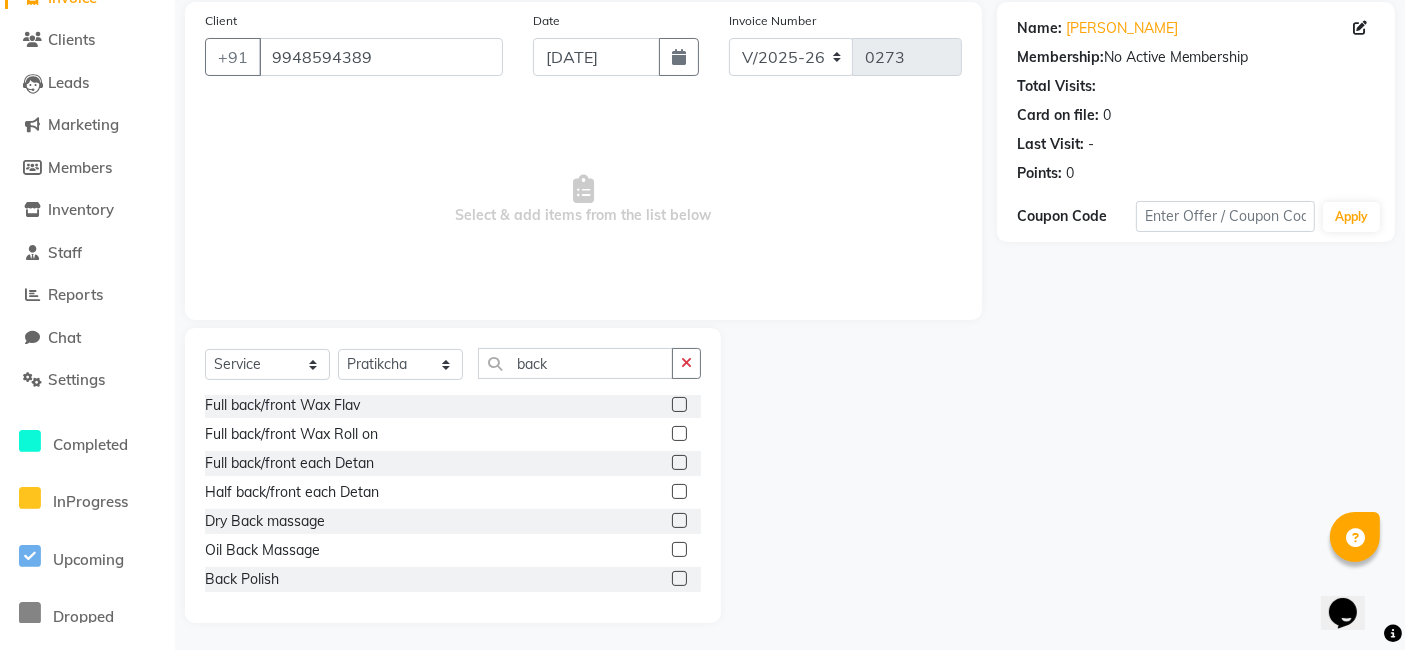 click 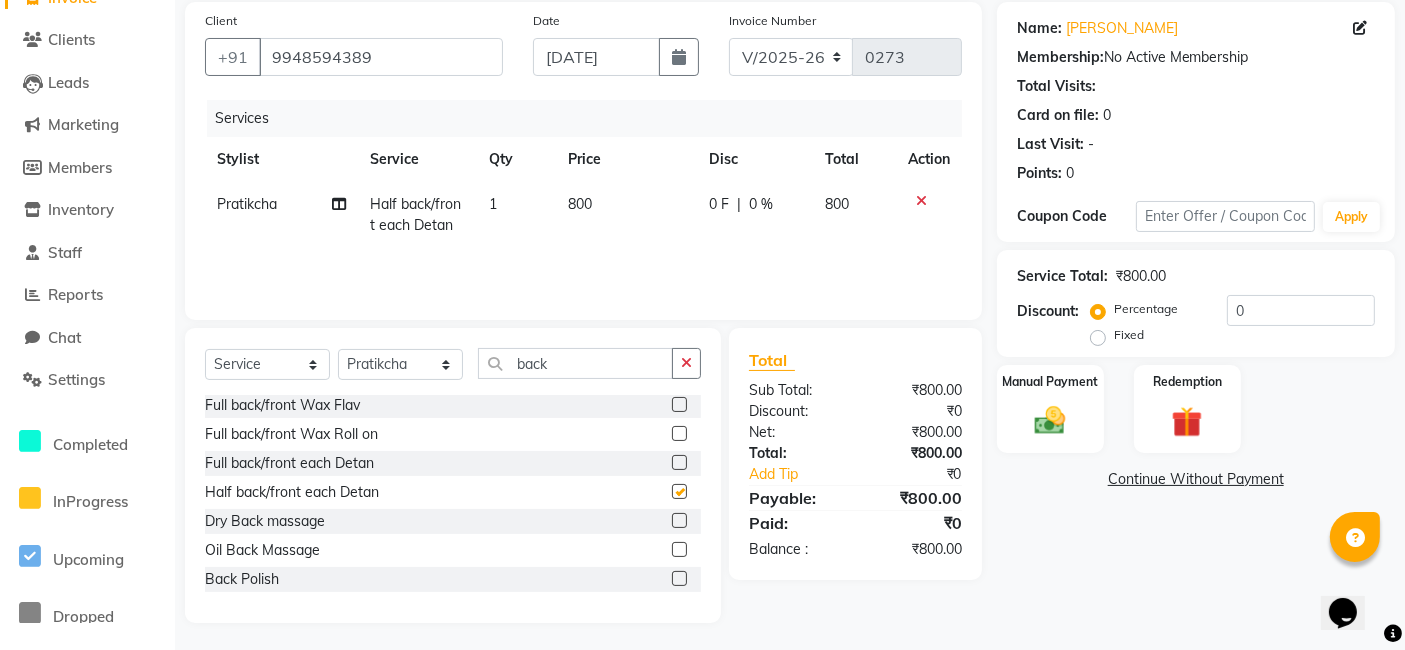 checkbox on "false" 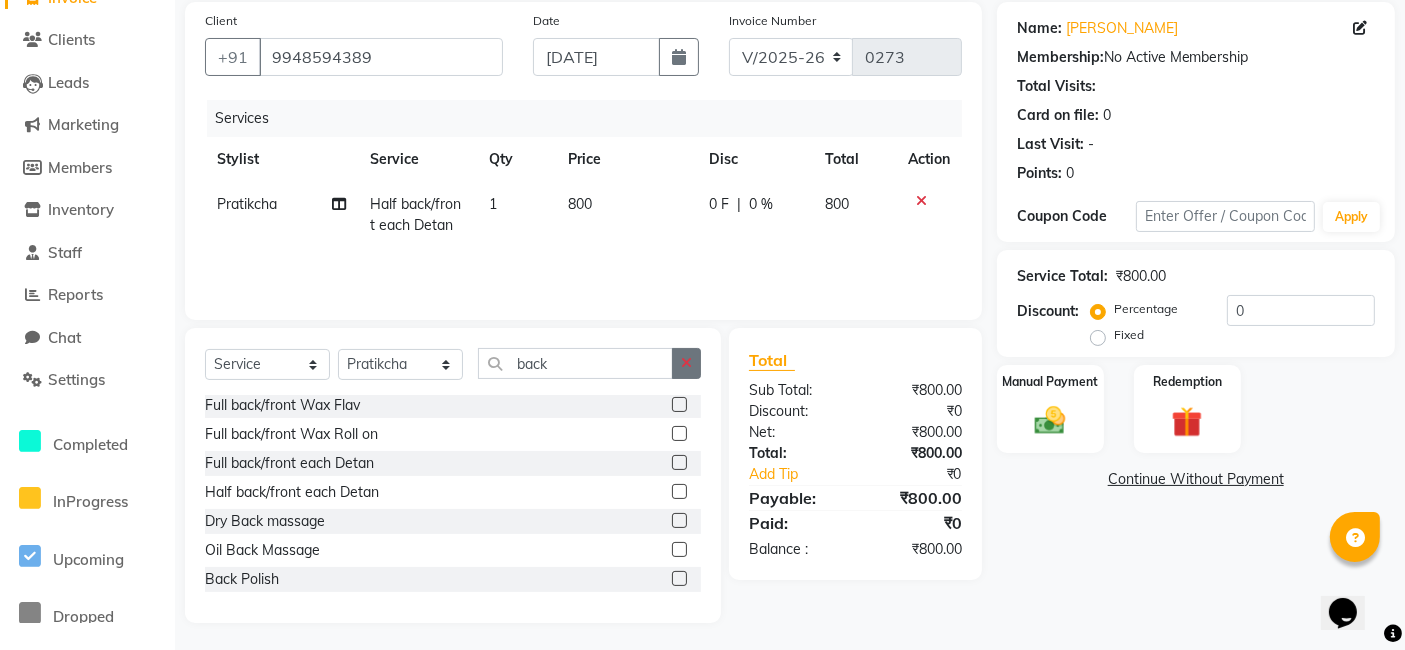 click 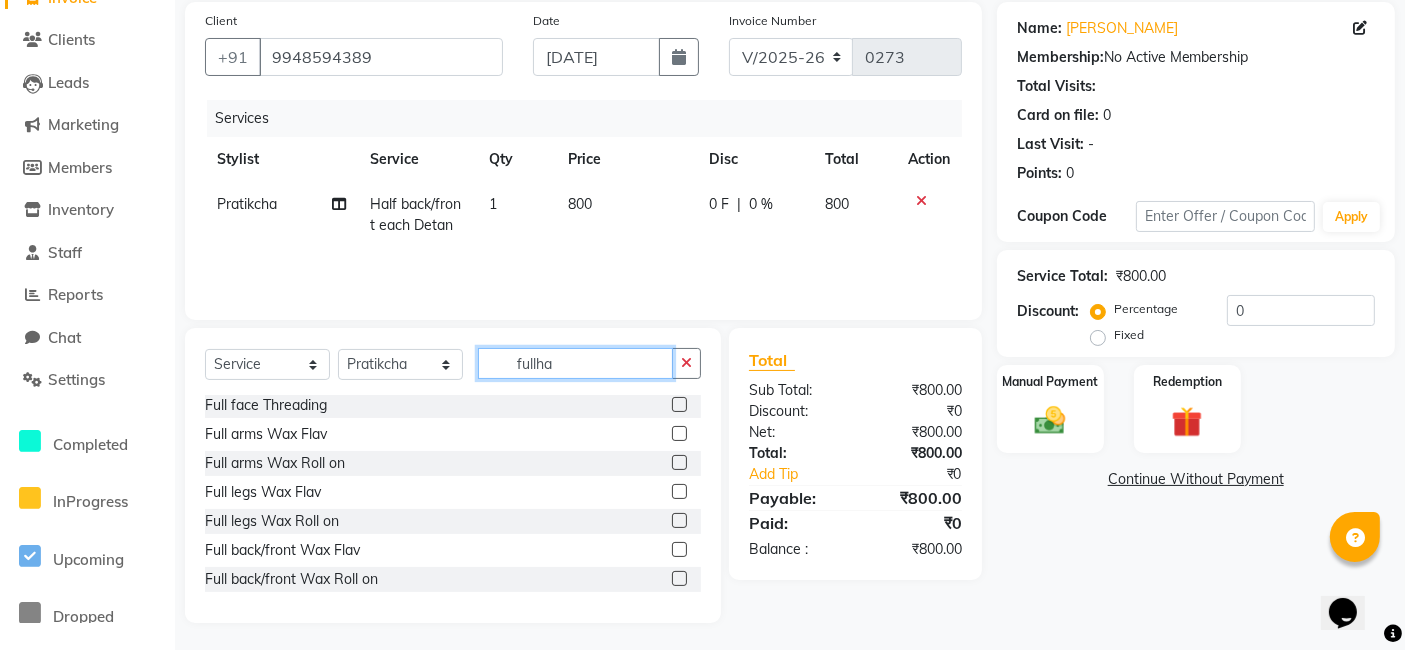 scroll, scrollTop: 0, scrollLeft: 0, axis: both 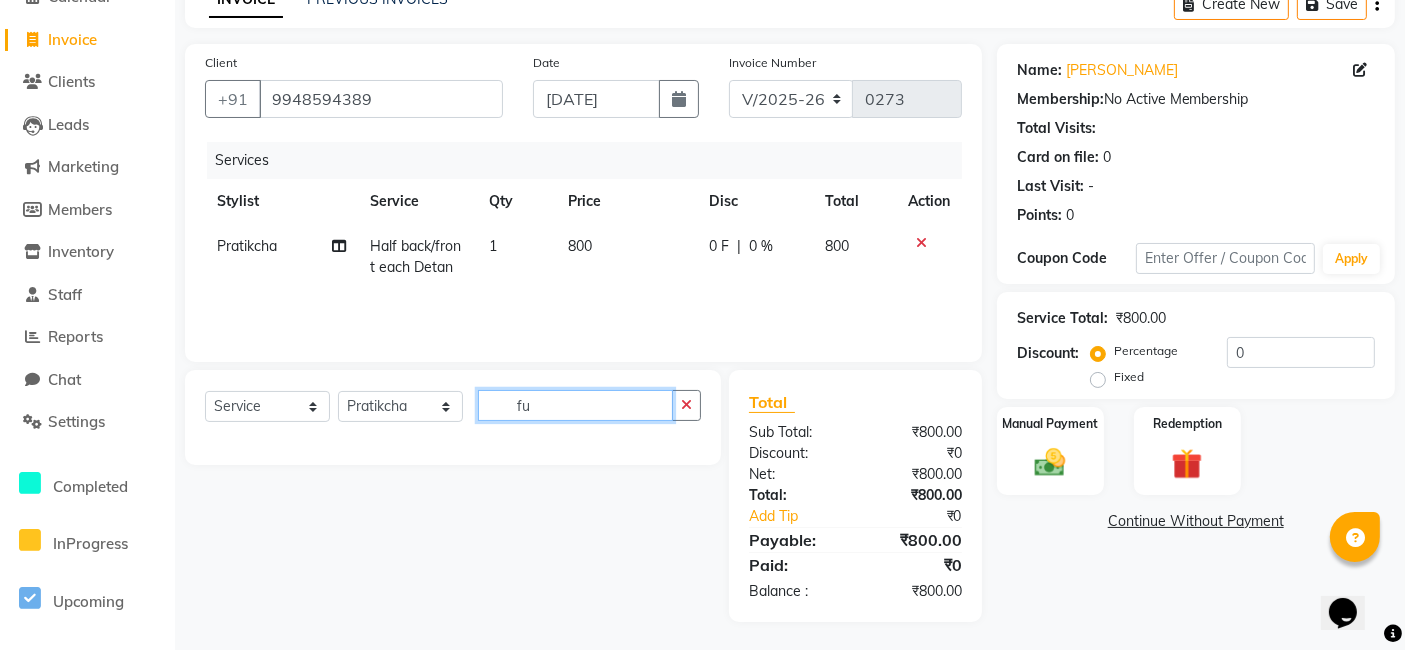 type on "f" 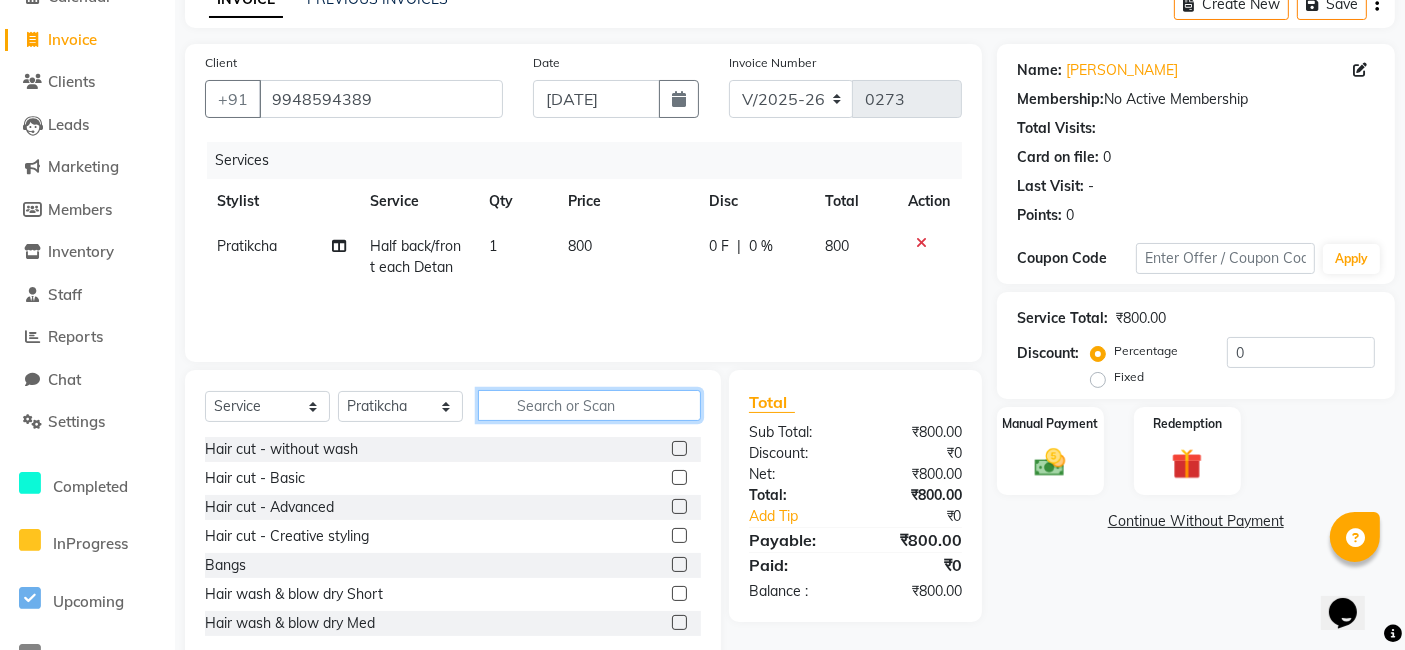 scroll, scrollTop: 148, scrollLeft: 0, axis: vertical 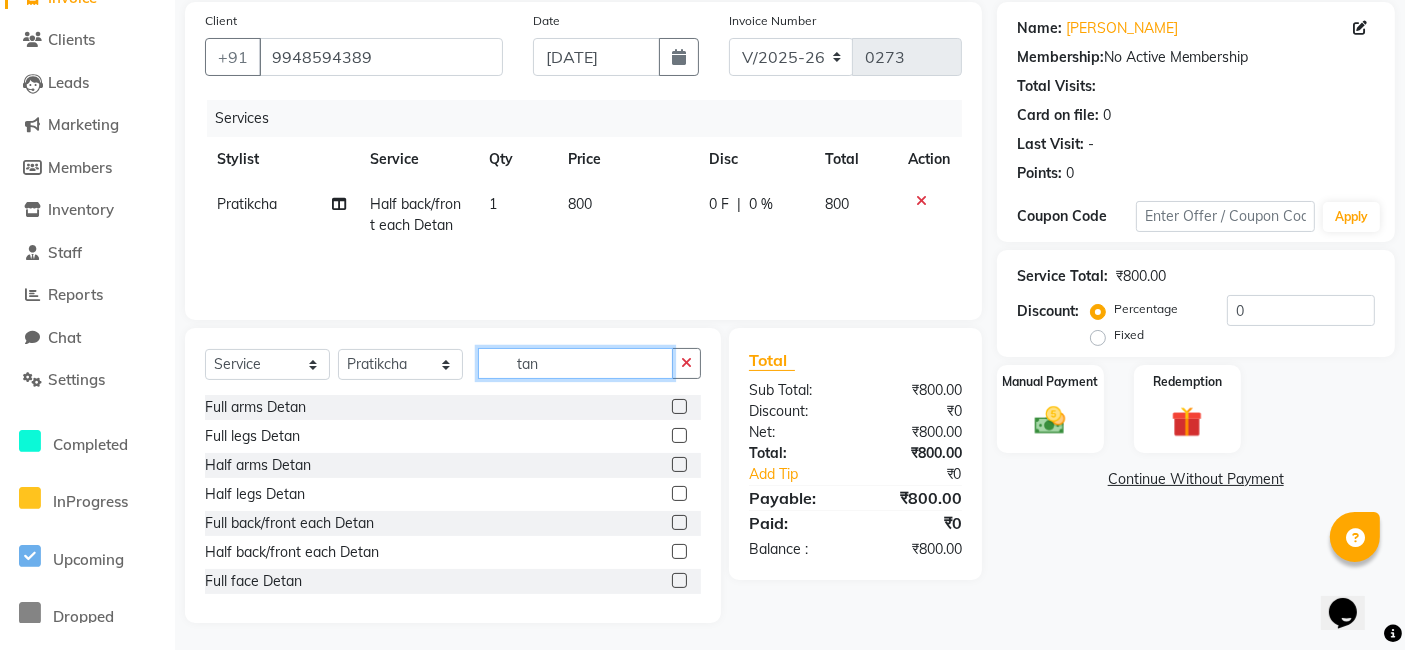 type on "tan" 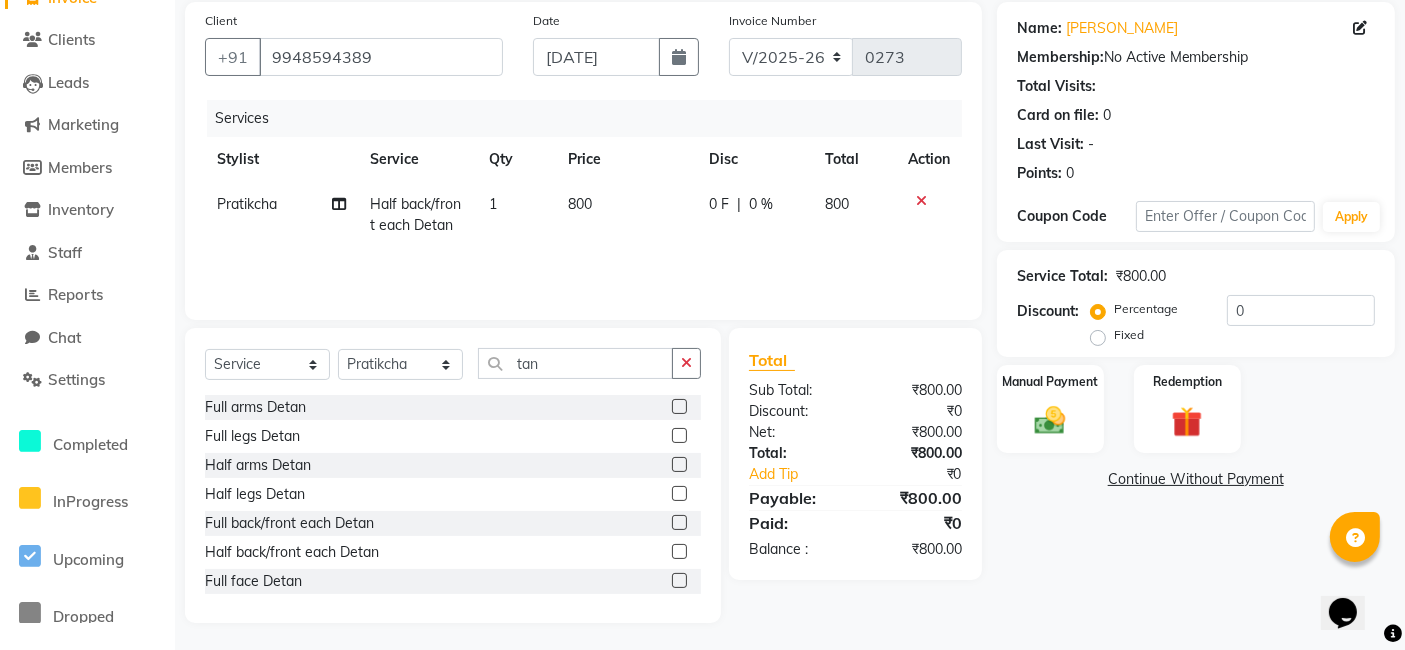 click 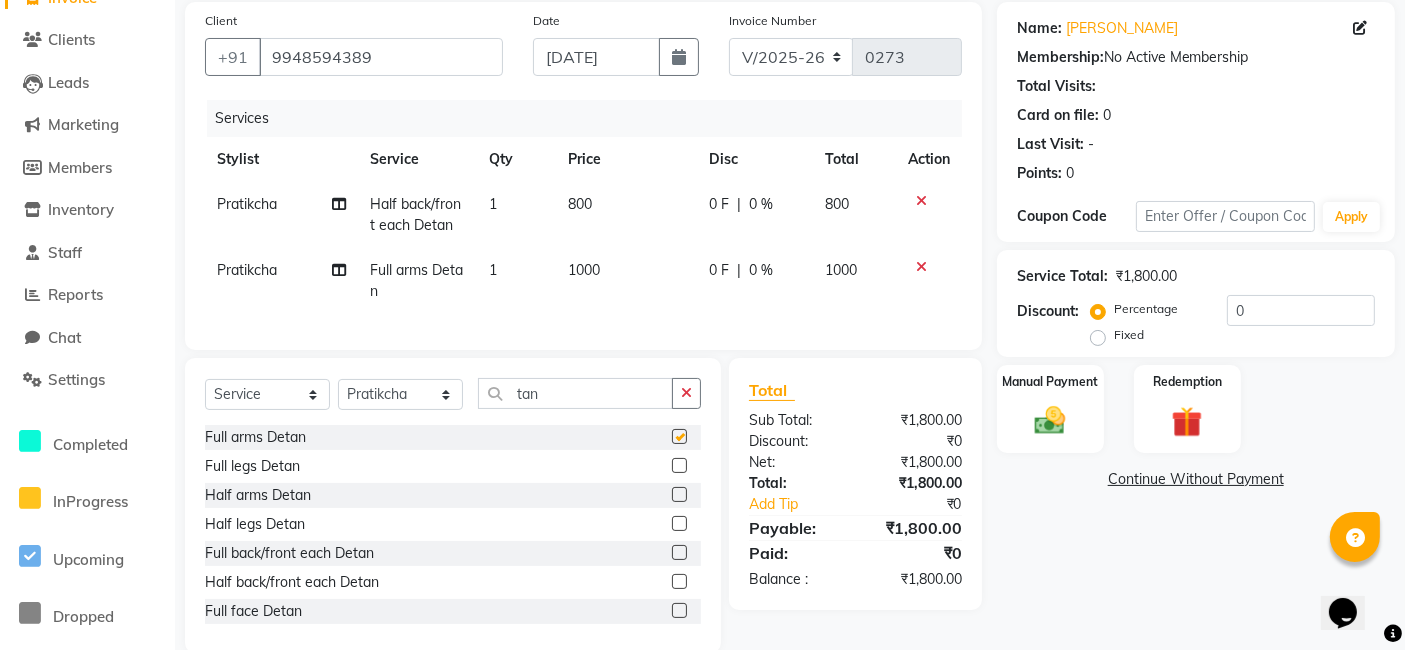 checkbox on "false" 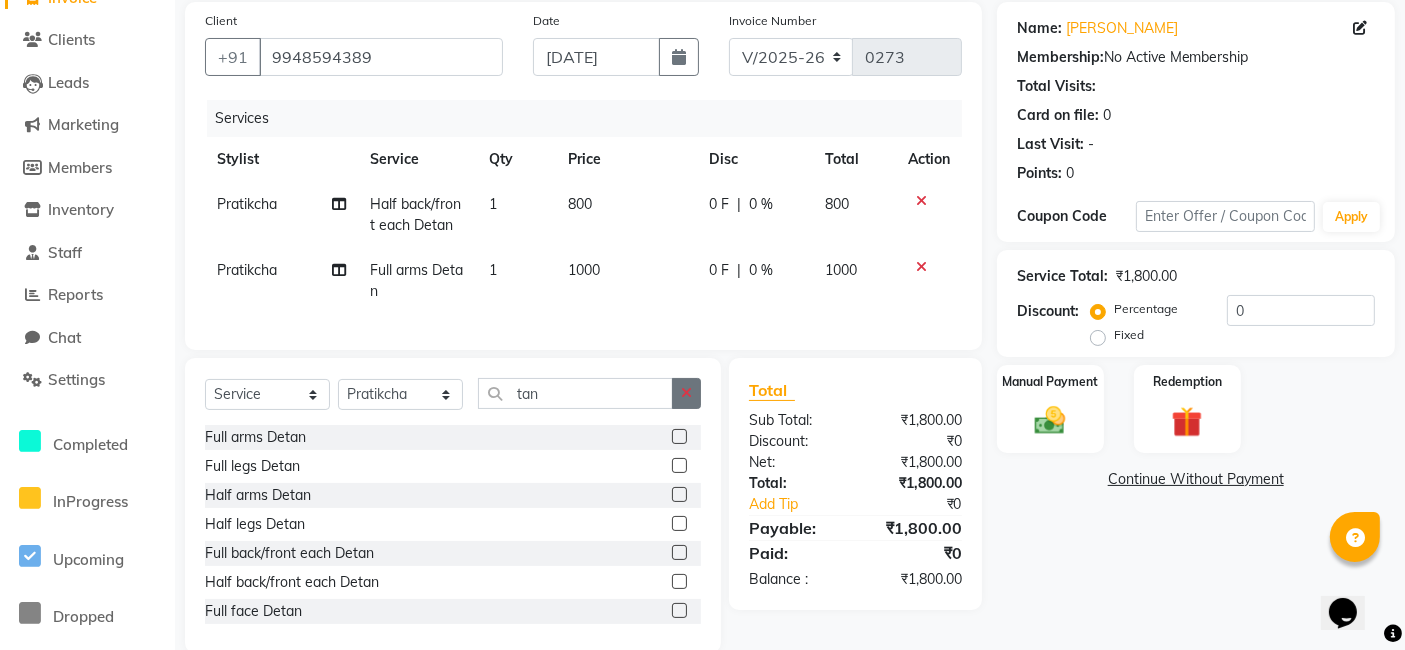 click 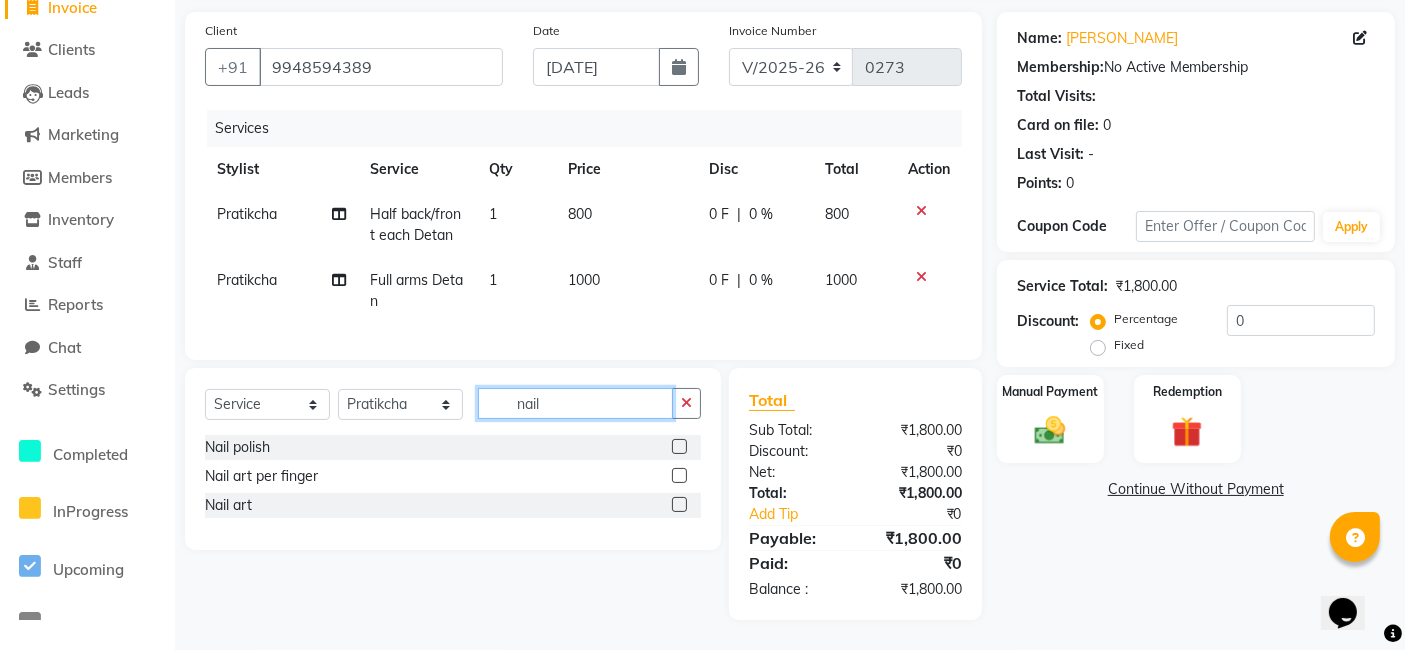 type on "nail" 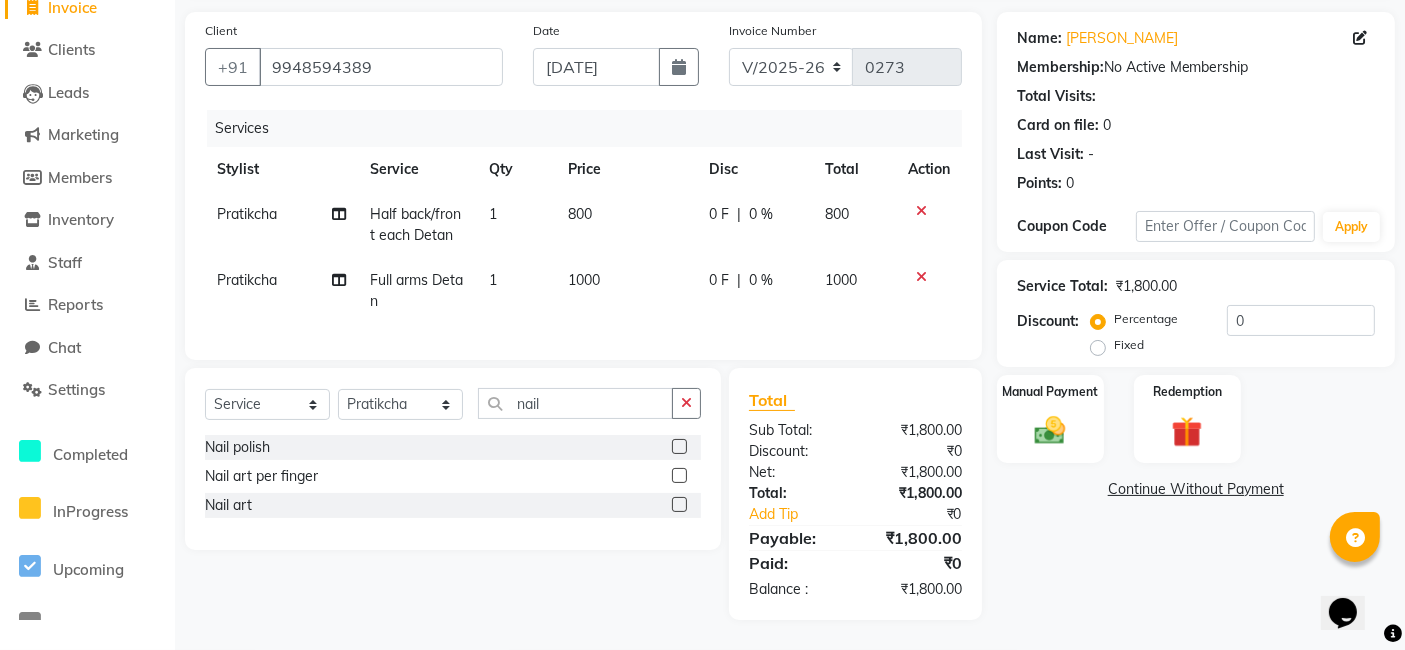 click 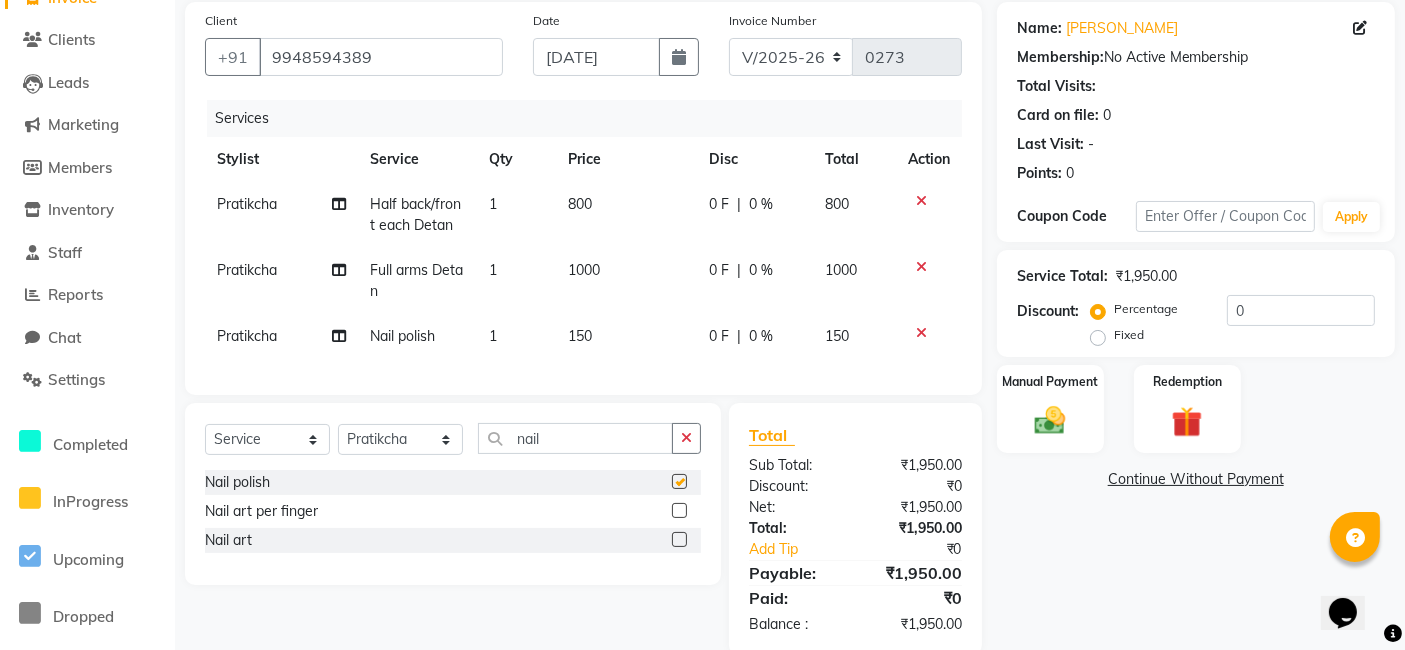 checkbox on "false" 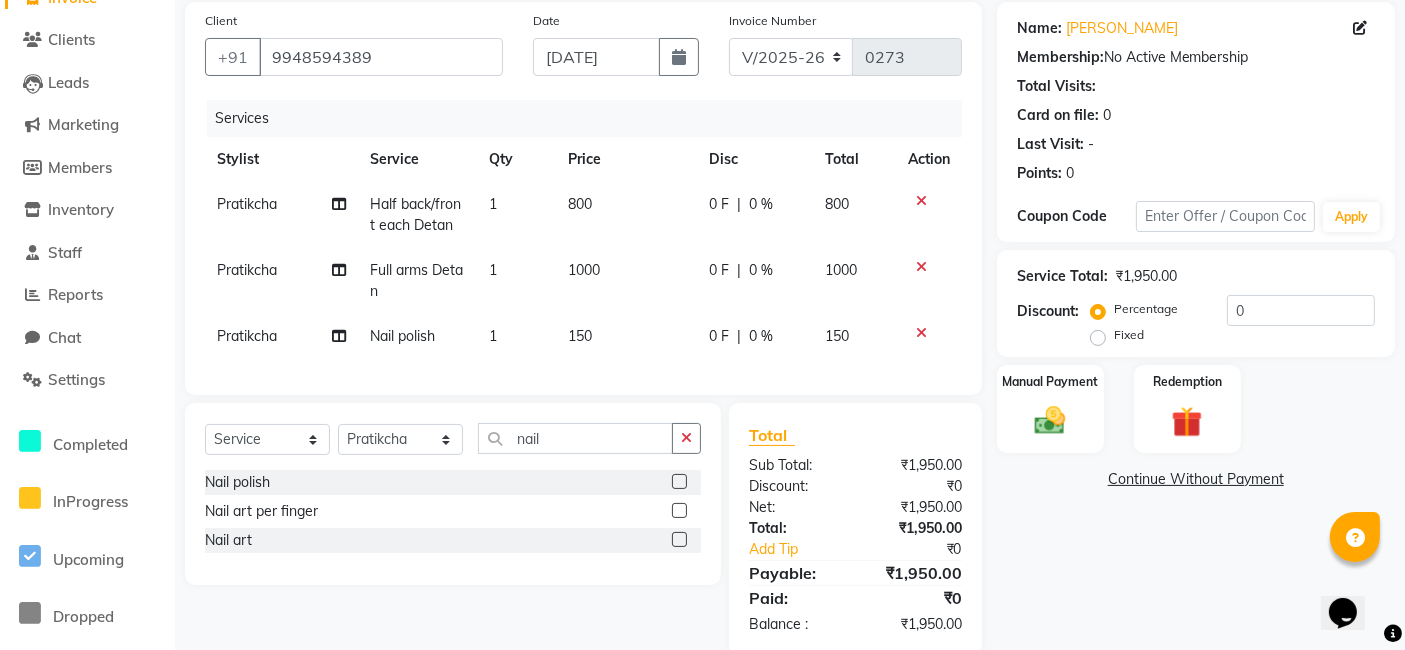 click 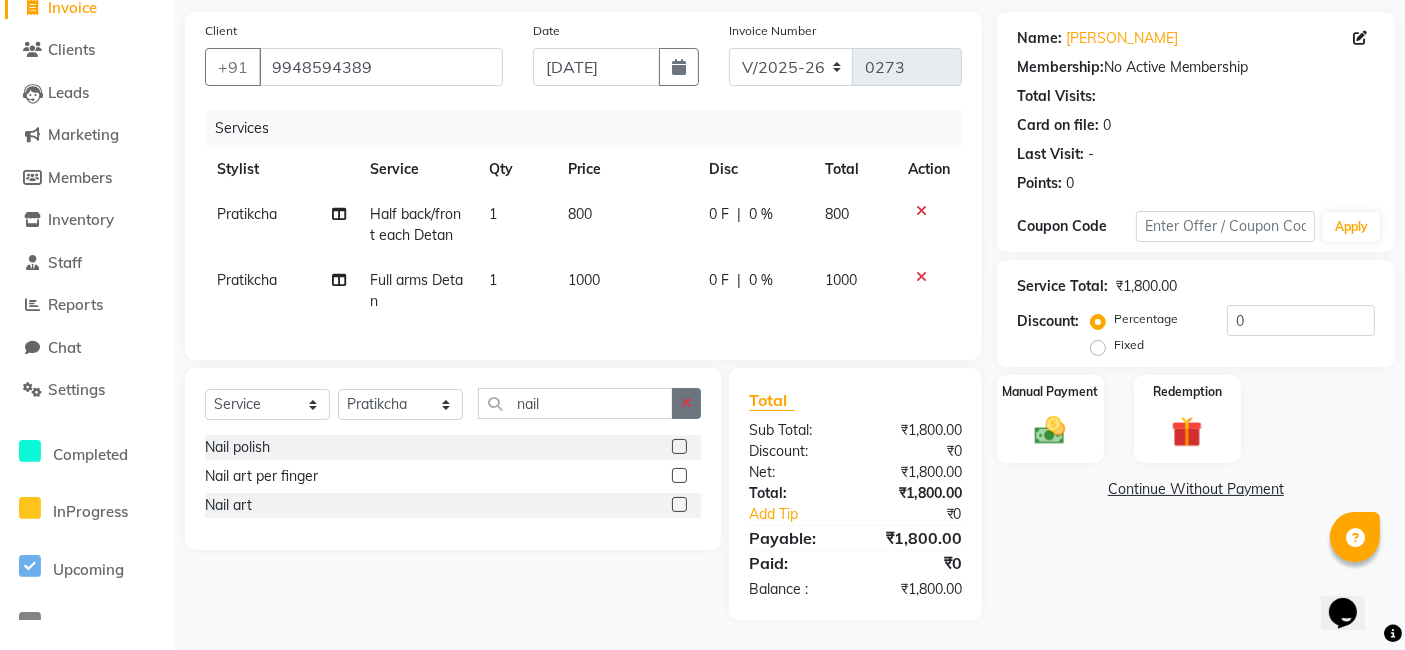 click 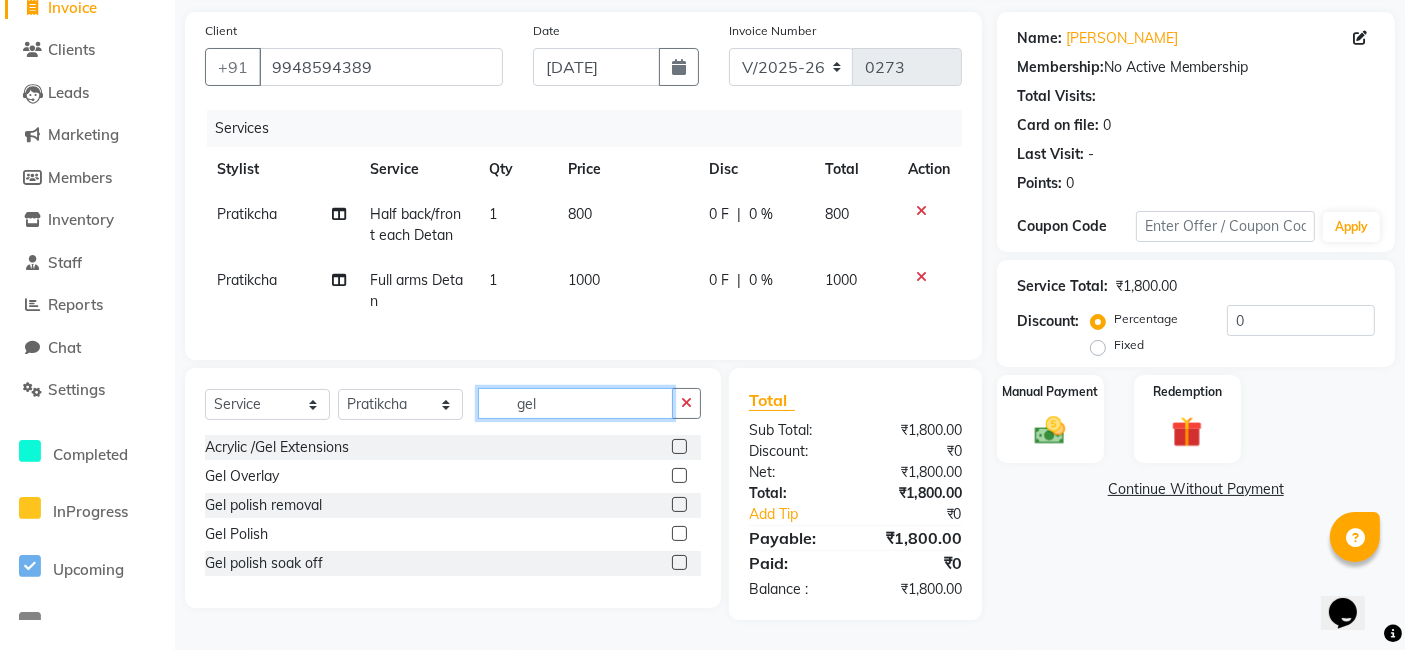 type on "gel" 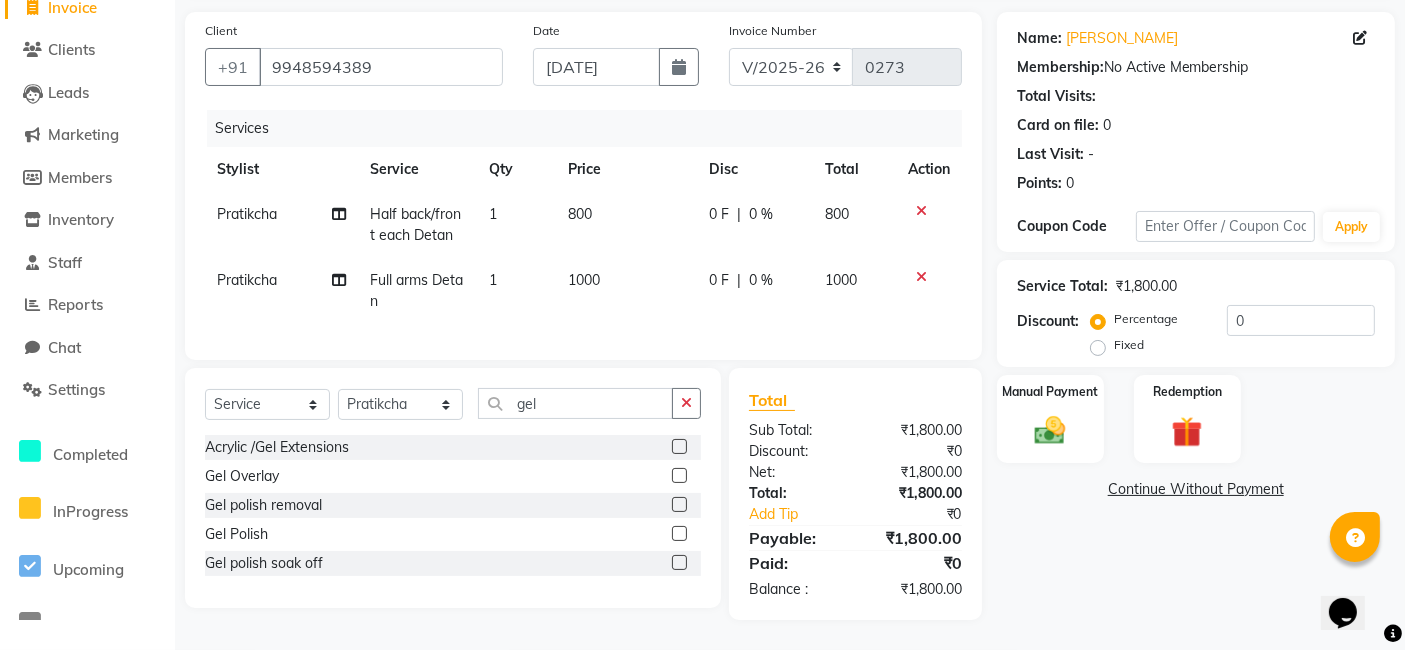click 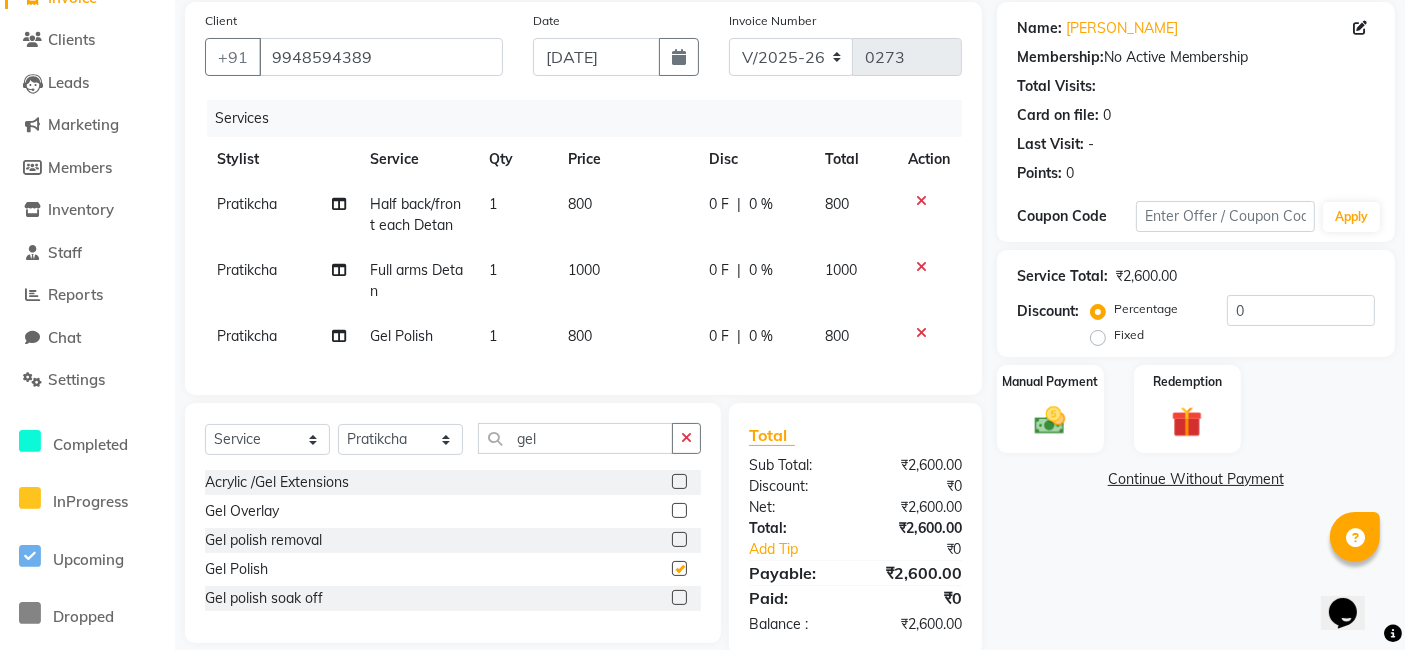 checkbox on "false" 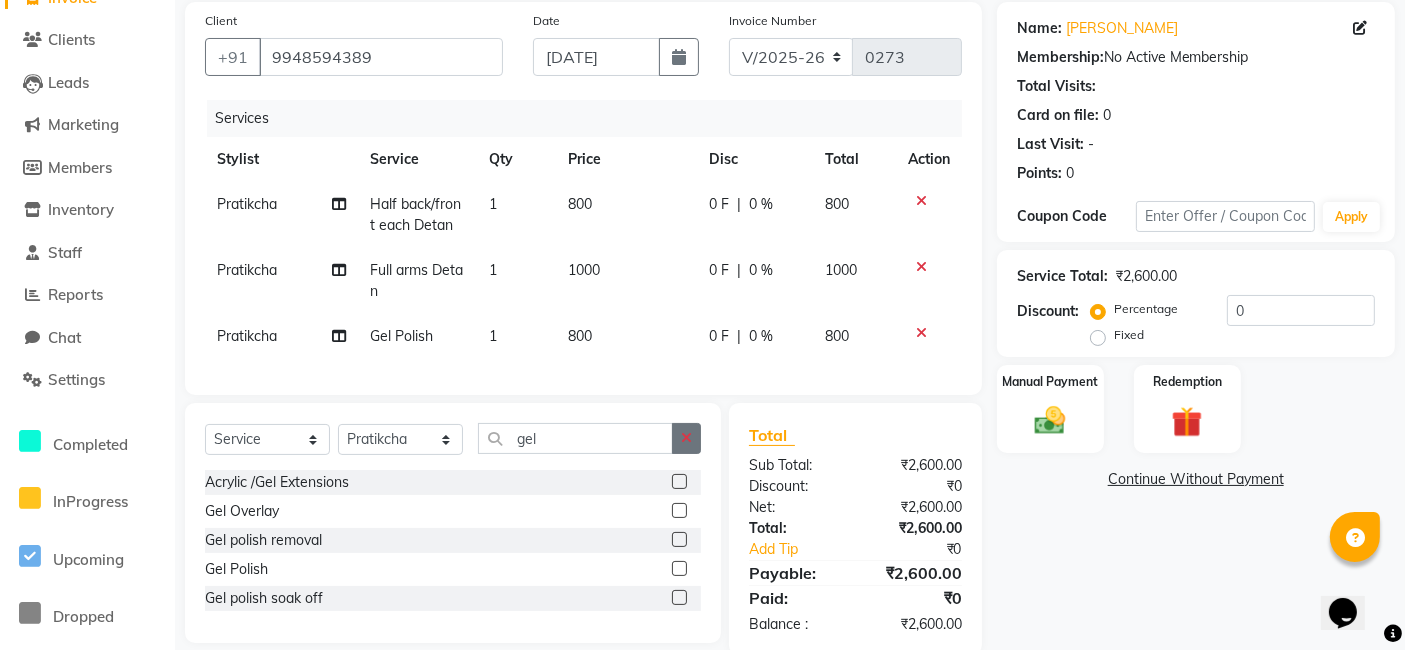 click 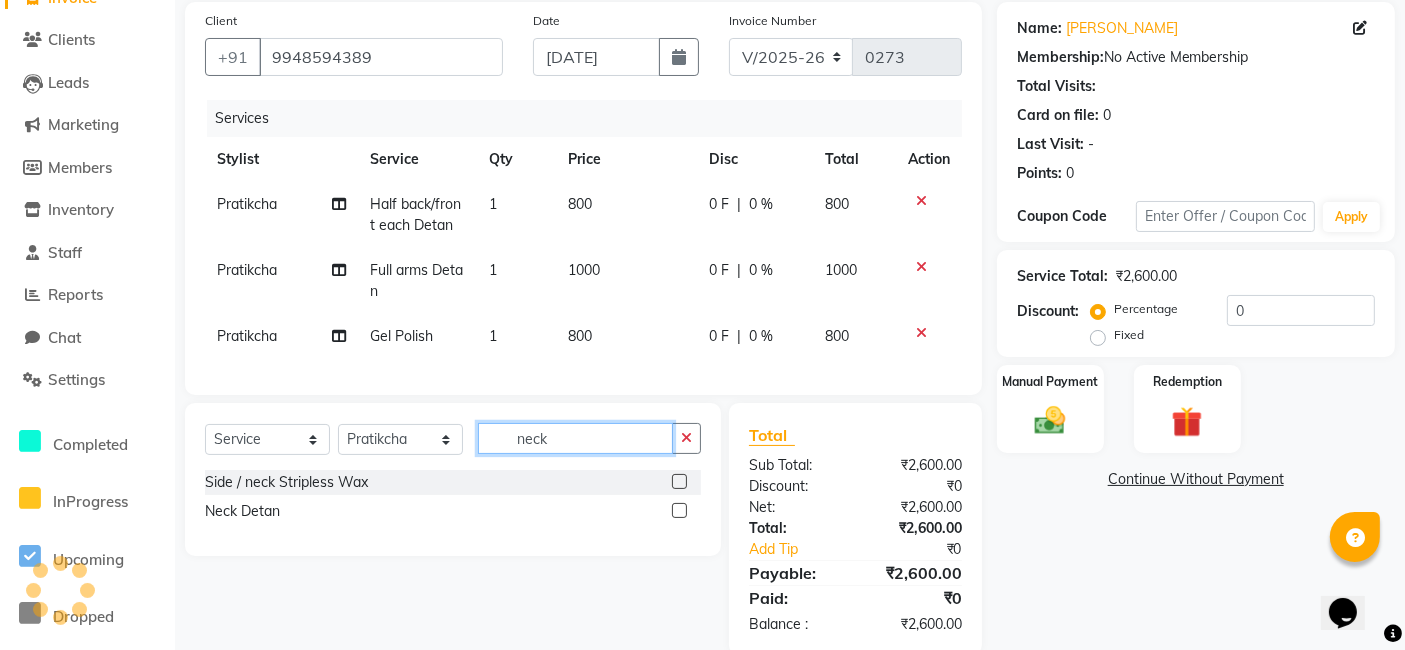 type on "neck" 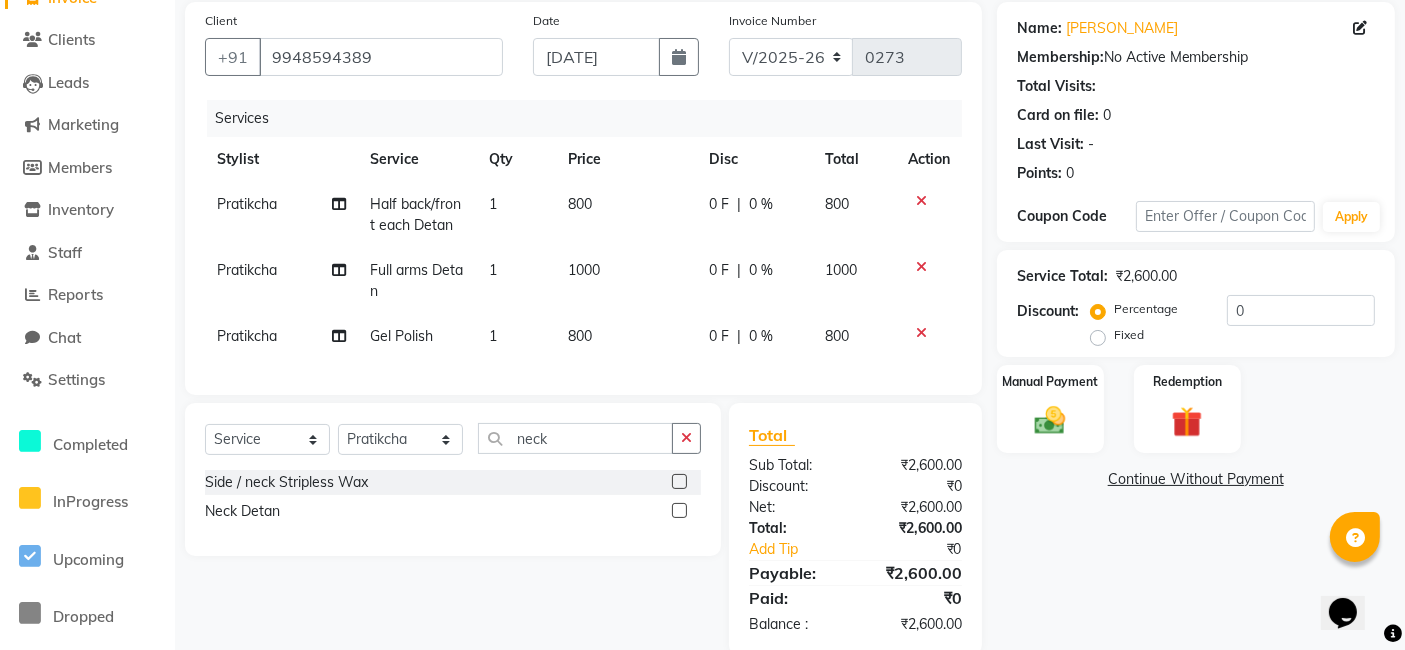 click 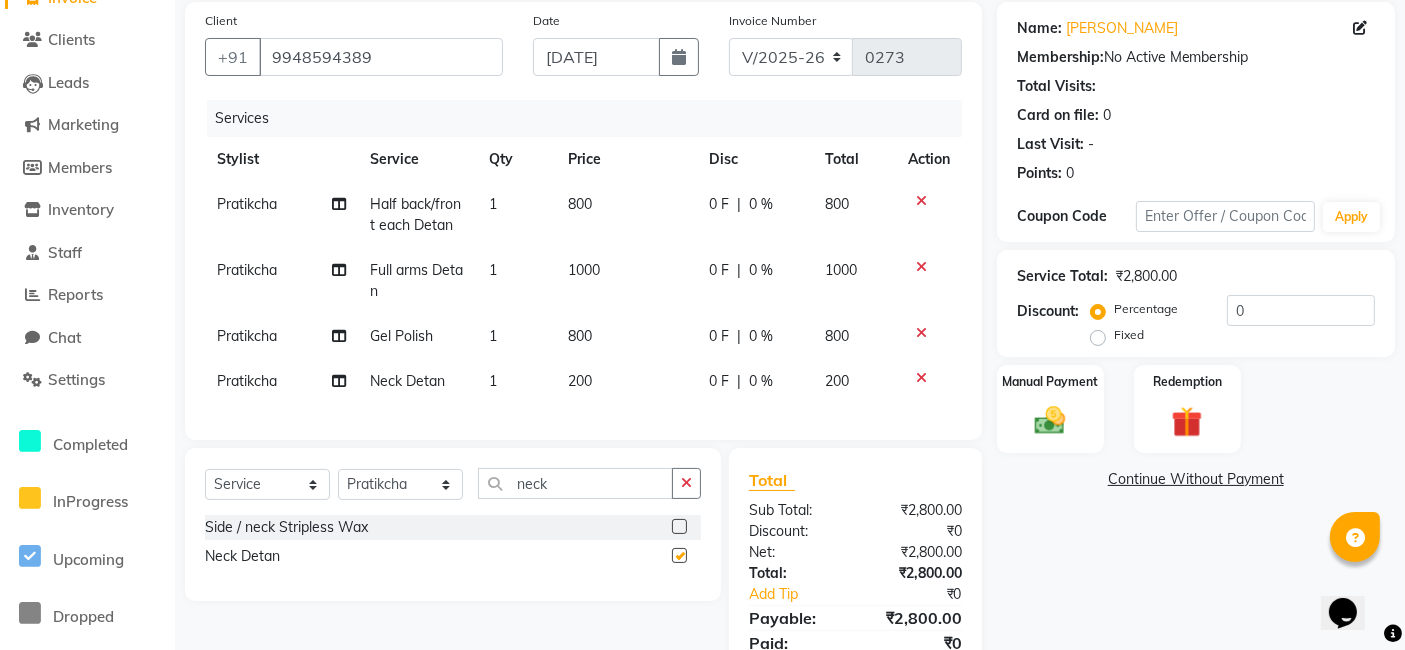 checkbox on "false" 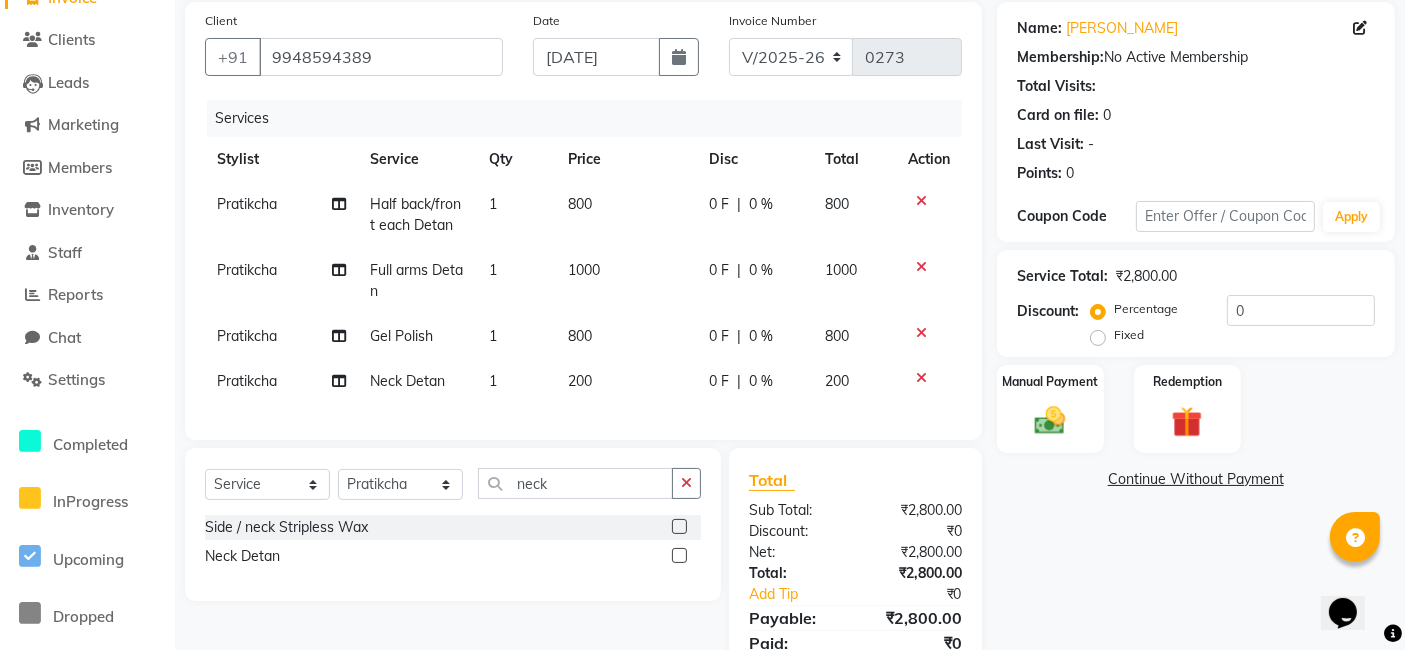 click on "0 F" 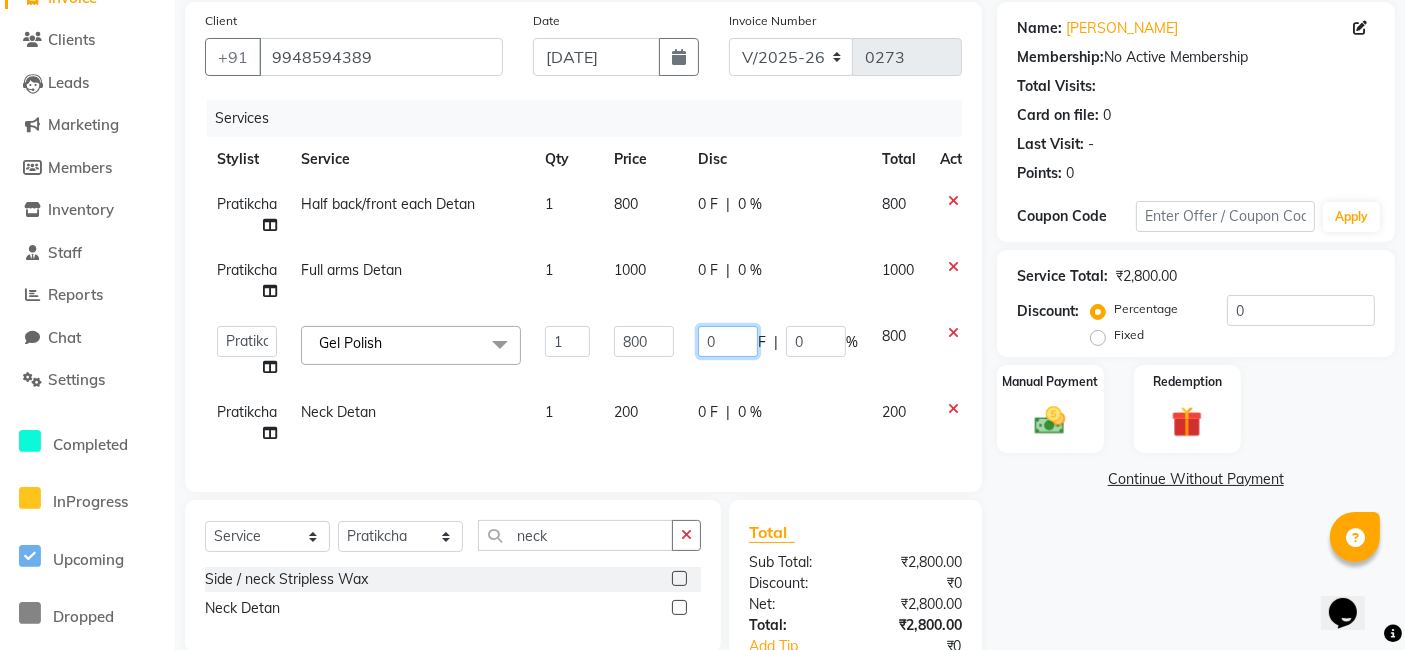 click on "0" 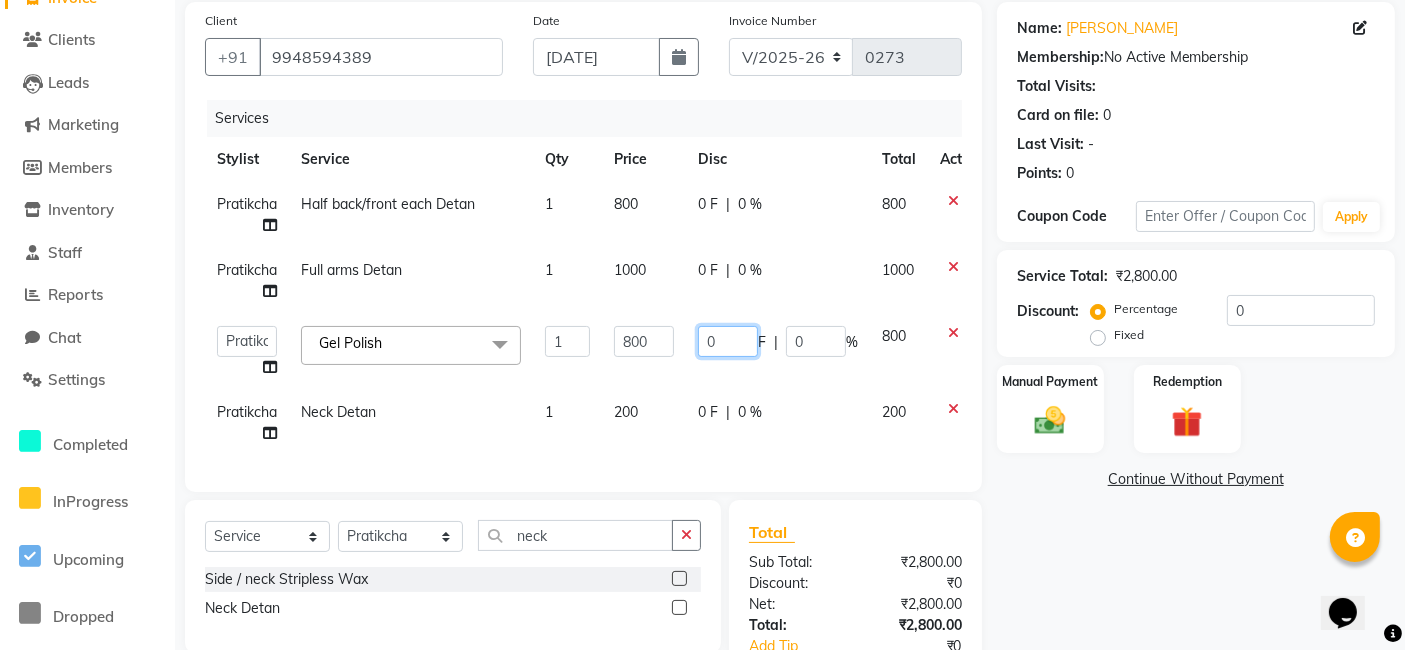 drag, startPoint x: 722, startPoint y: 338, endPoint x: 660, endPoint y: 332, distance: 62.289646 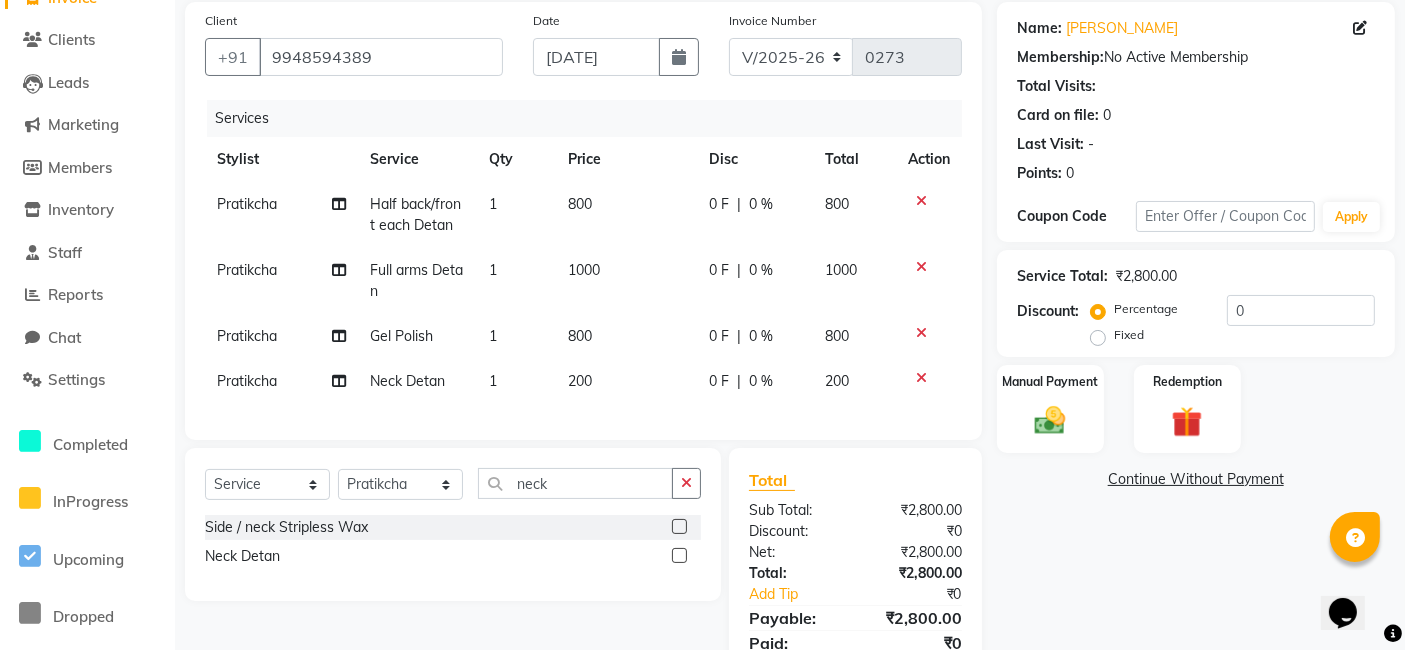click on "800" 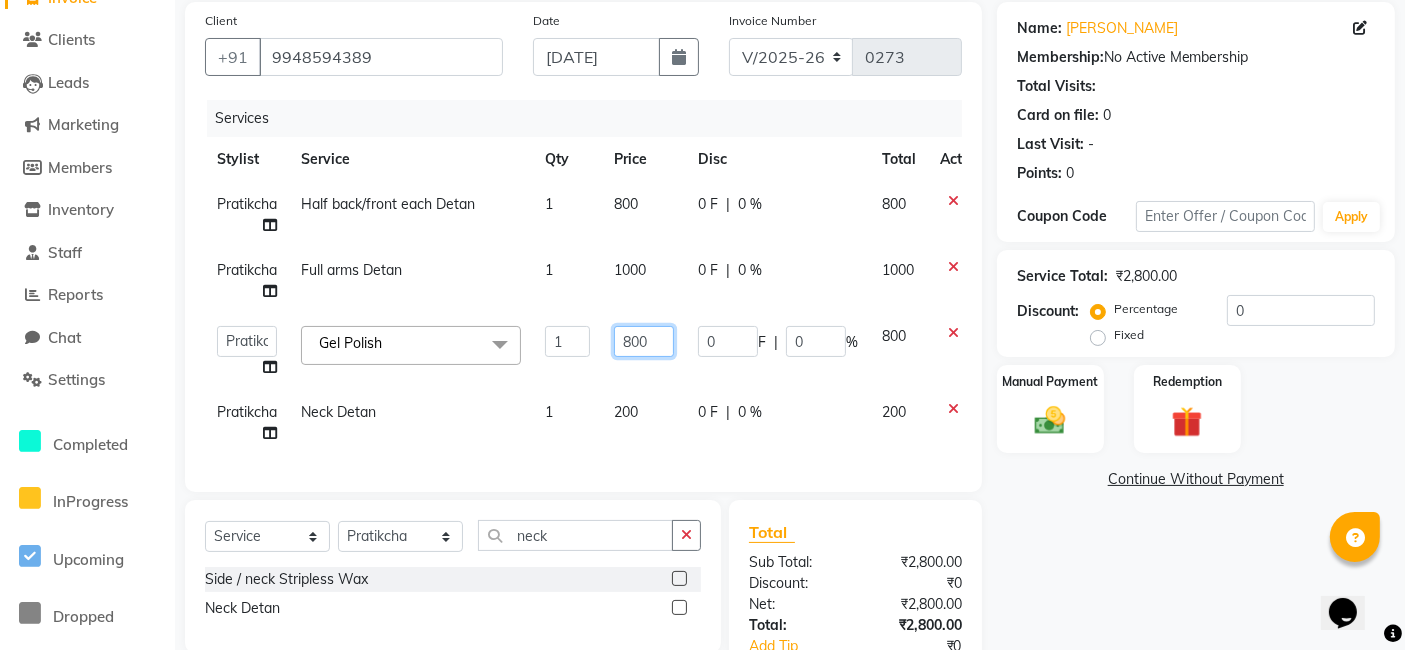 drag, startPoint x: 652, startPoint y: 340, endPoint x: 604, endPoint y: 335, distance: 48.259712 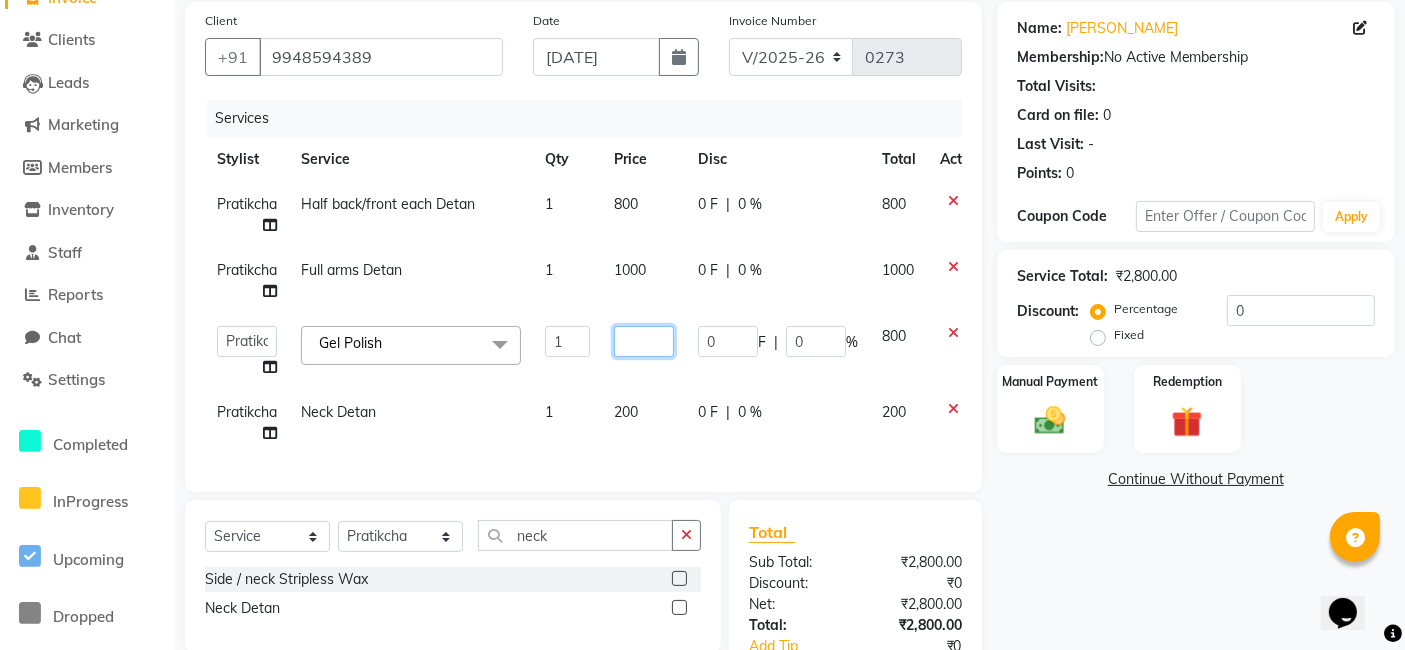 type on "6" 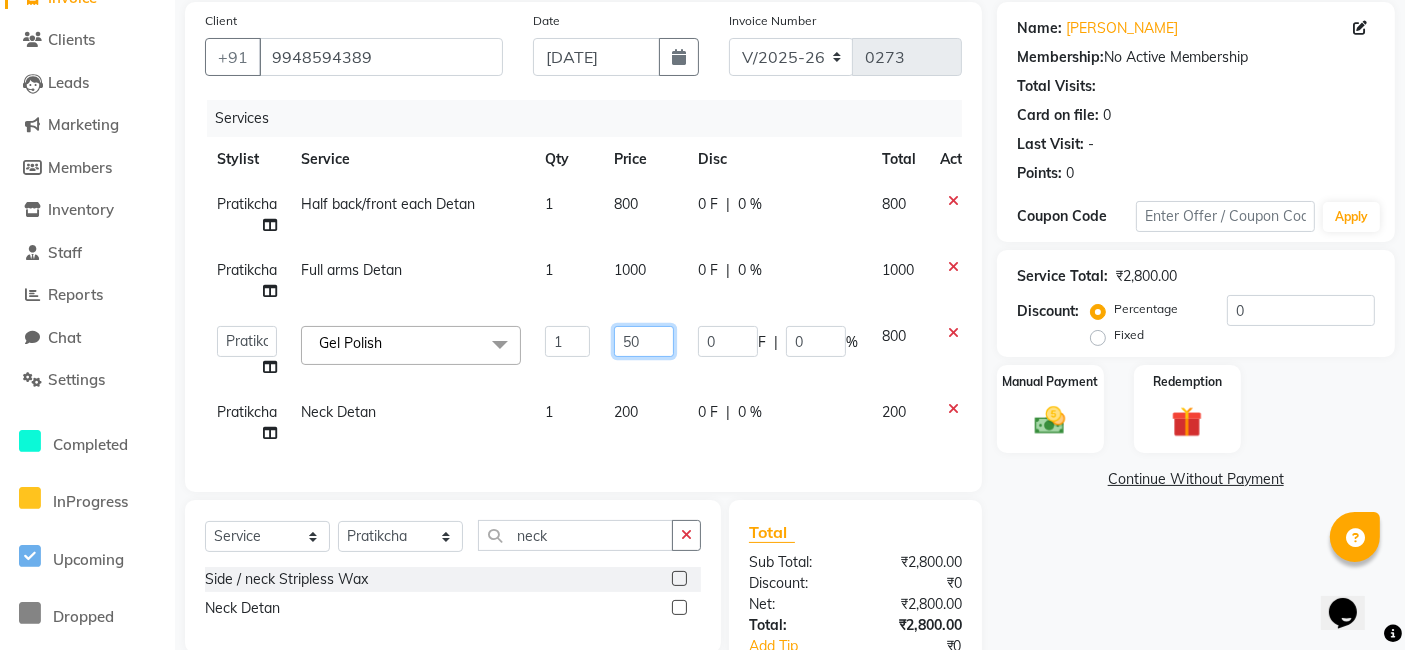 type on "500" 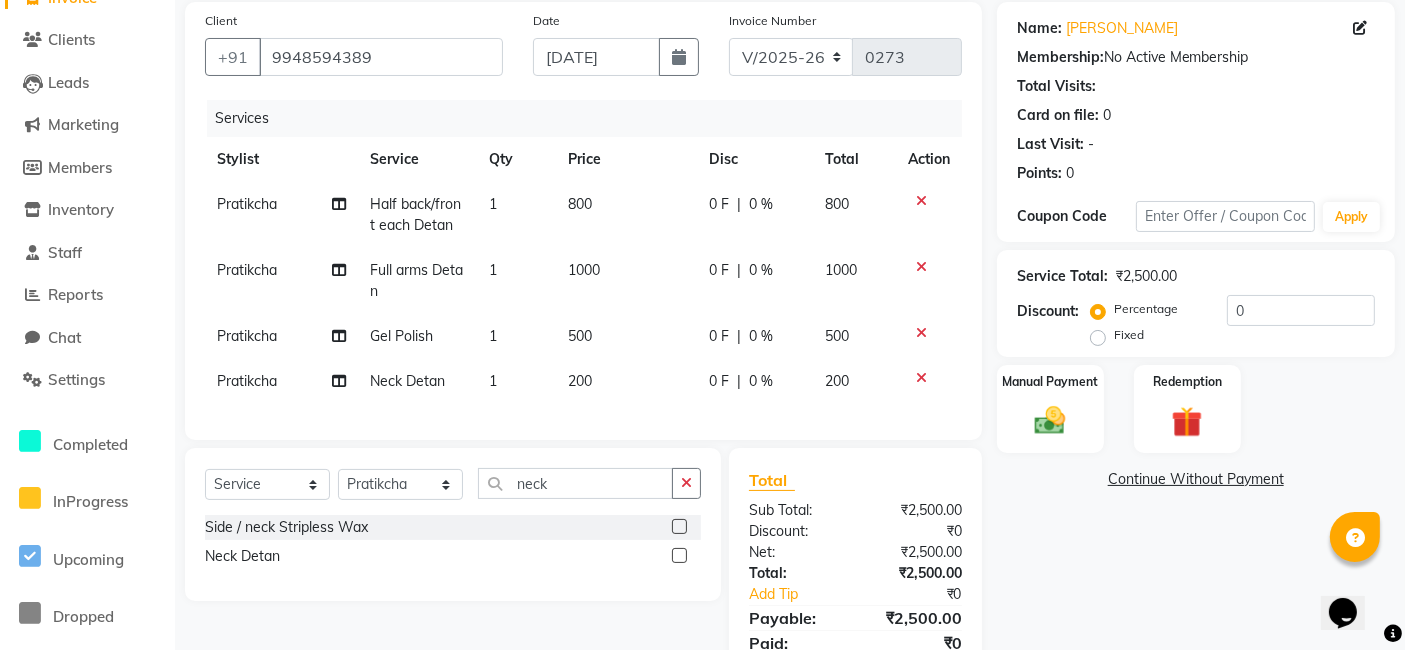 click on "0 F | 0 %" 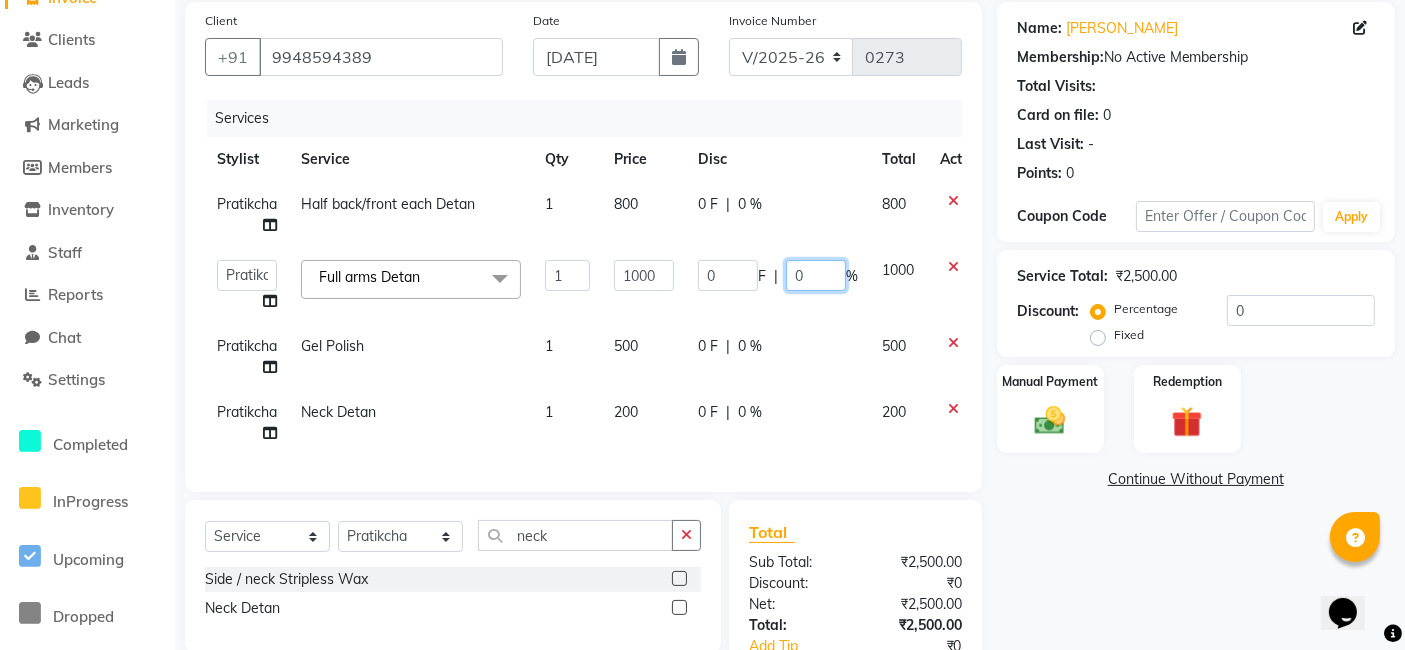 drag, startPoint x: 813, startPoint y: 277, endPoint x: 747, endPoint y: 275, distance: 66.0303 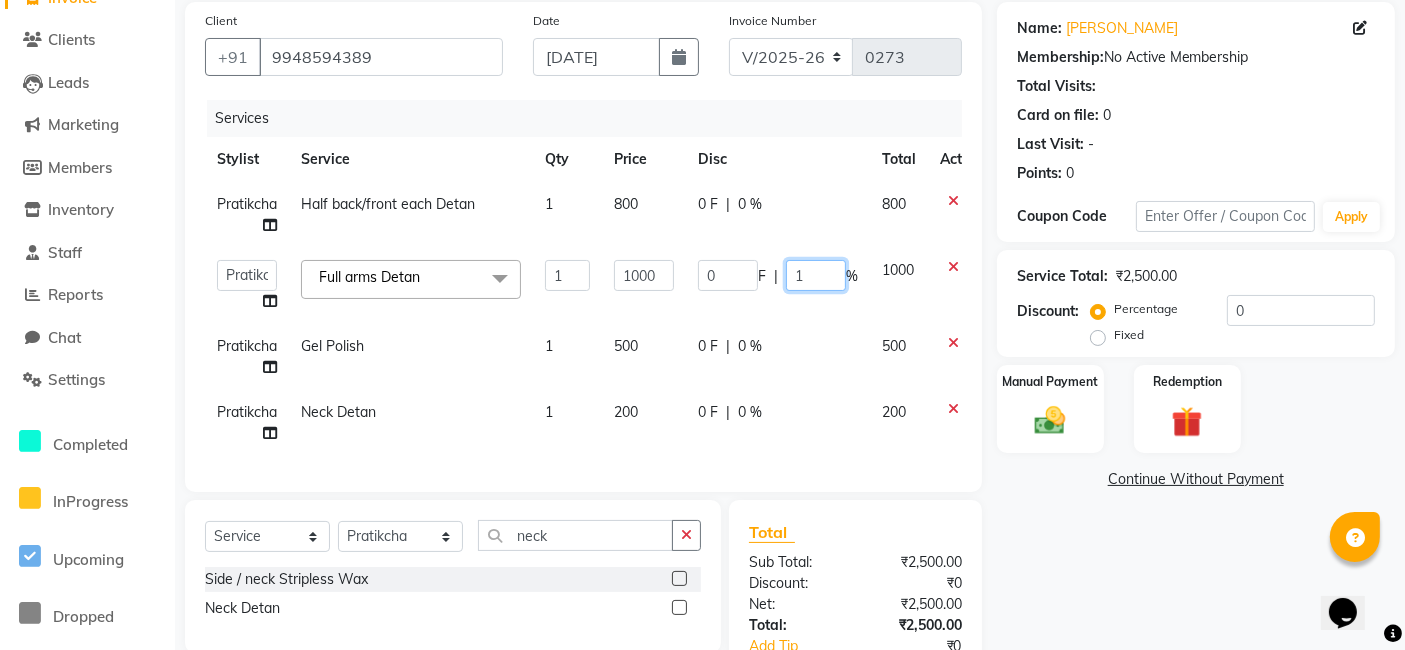 type on "10" 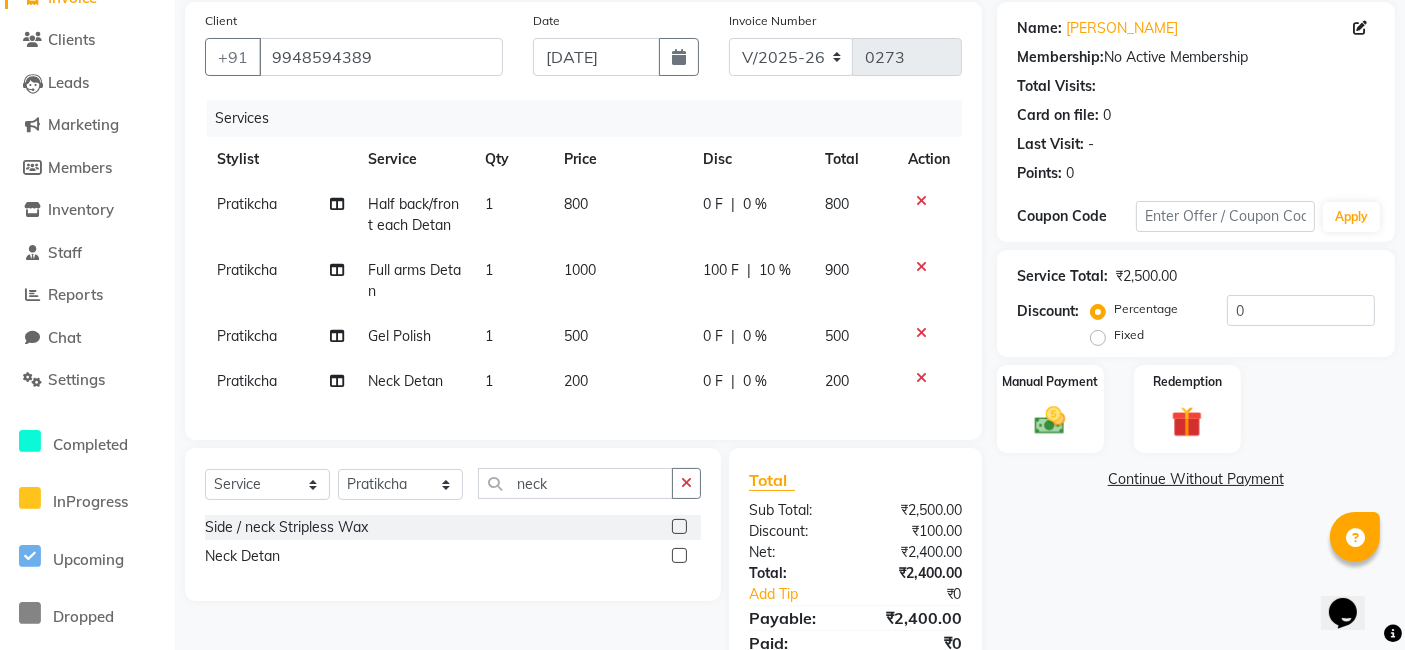 click on "0 F | 0 %" 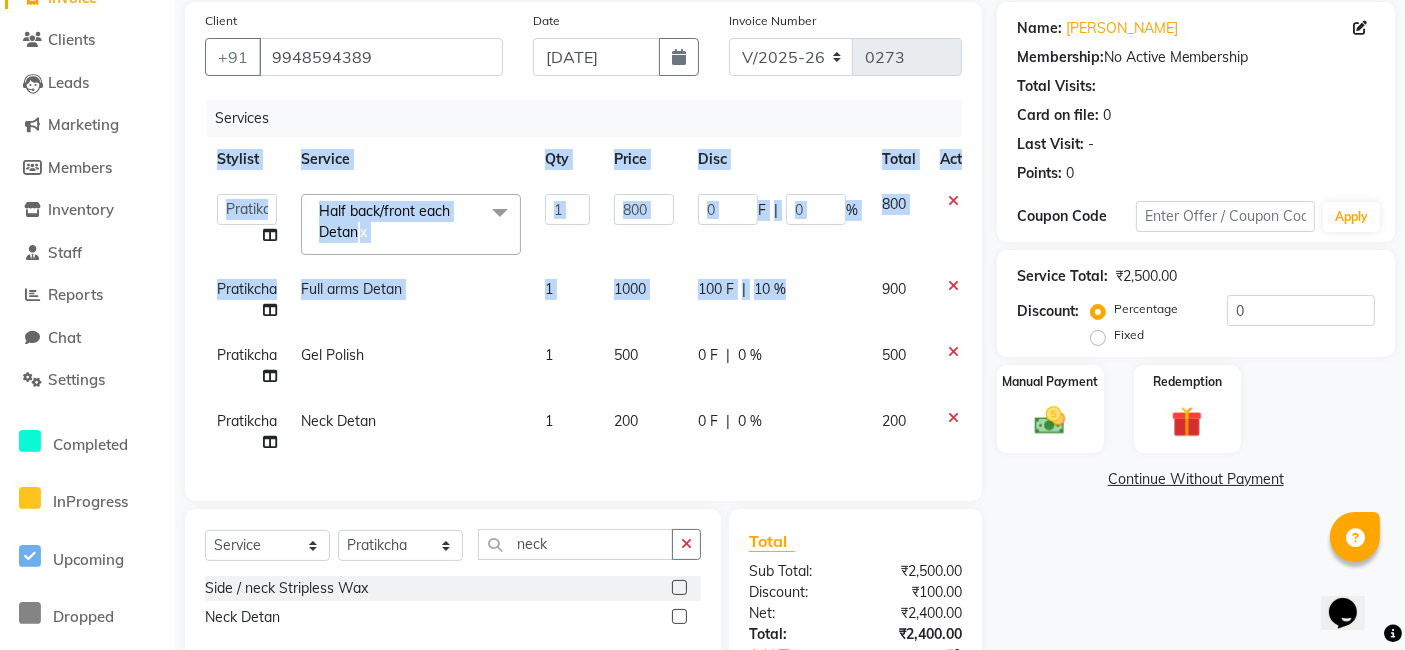 drag, startPoint x: 911, startPoint y: 498, endPoint x: 894, endPoint y: 492, distance: 18.027756 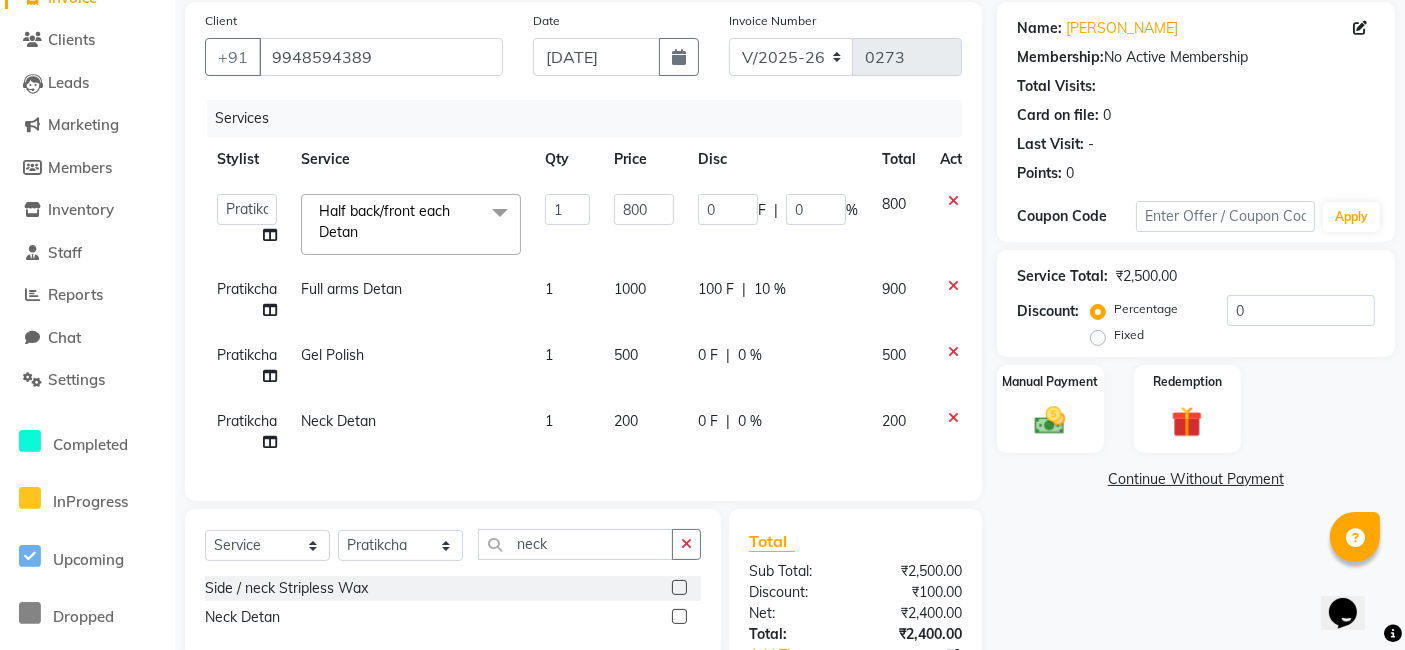select on "66864" 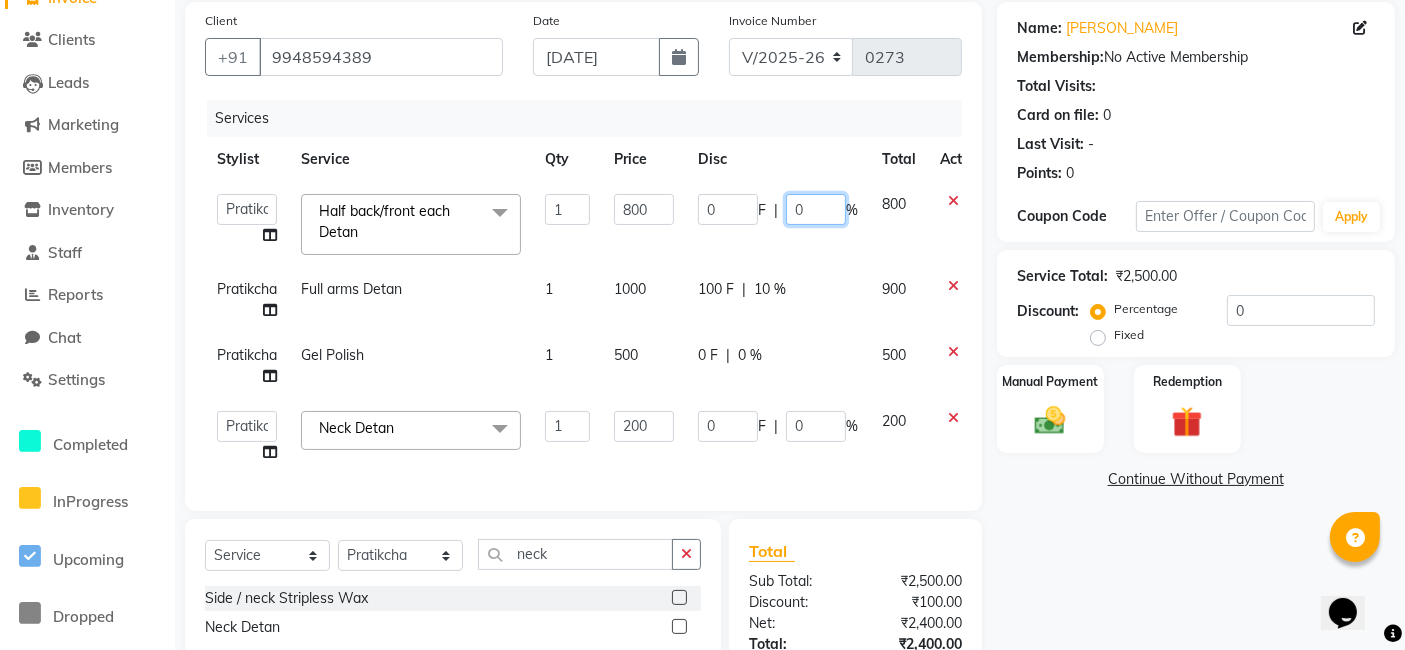 drag, startPoint x: 805, startPoint y: 207, endPoint x: 774, endPoint y: 214, distance: 31.780497 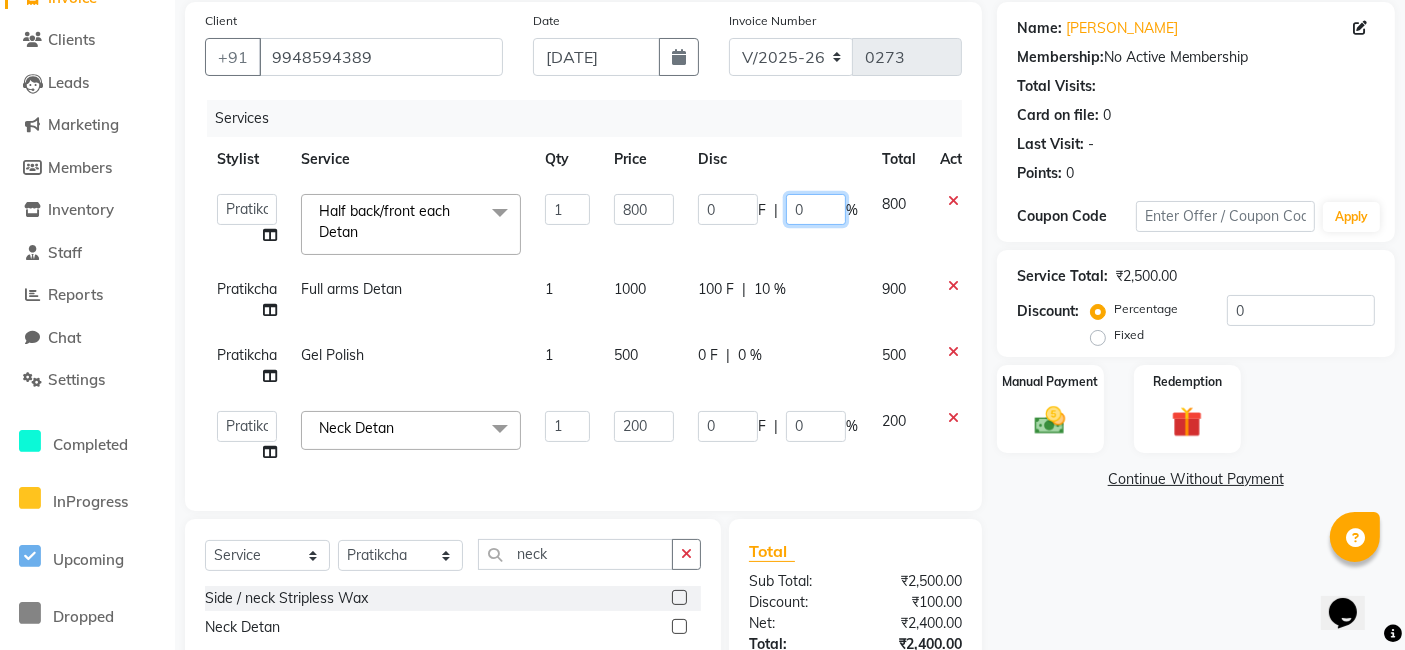 click on "0 F | 0 %" 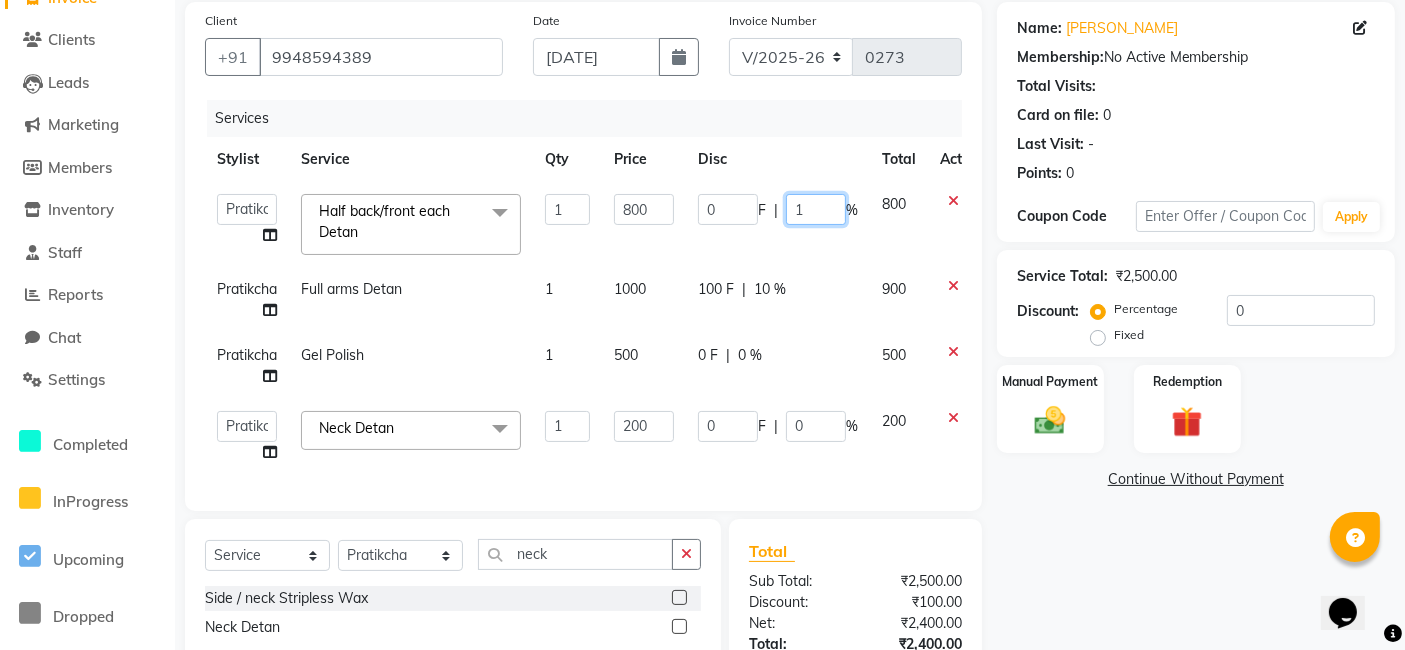 type on "10" 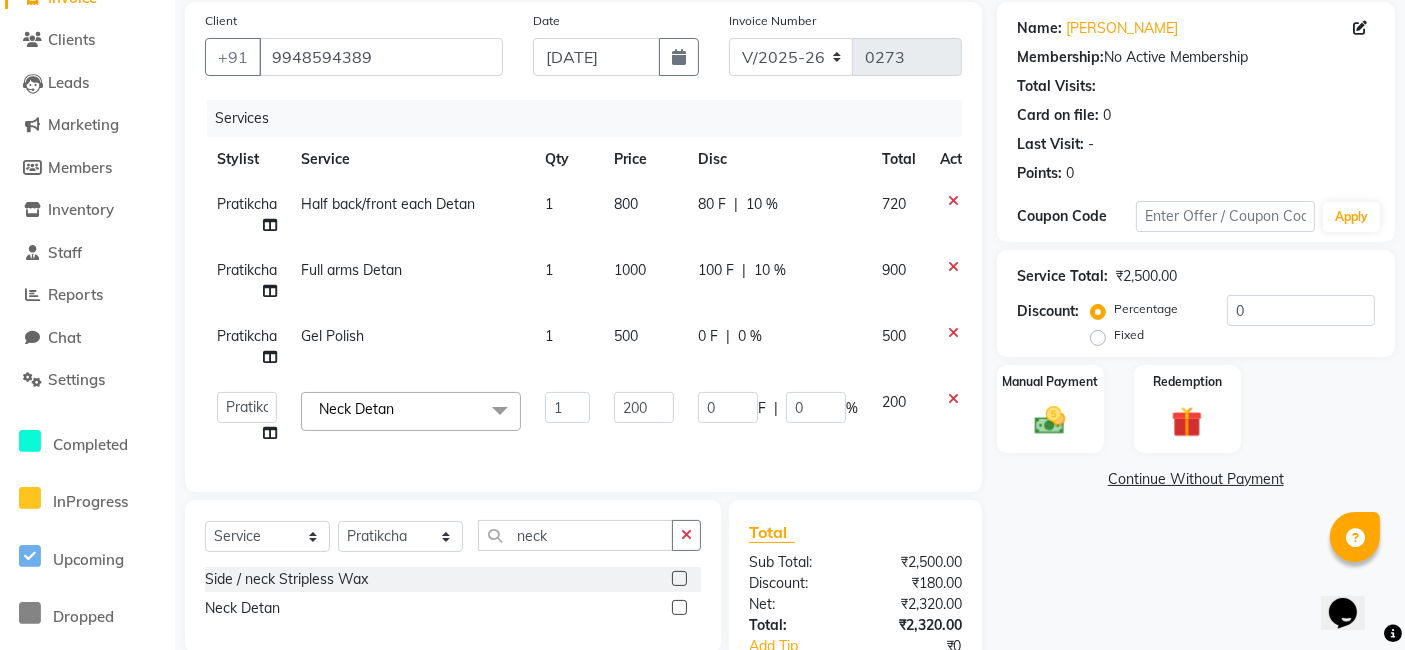 click on "80 F | 10 %" 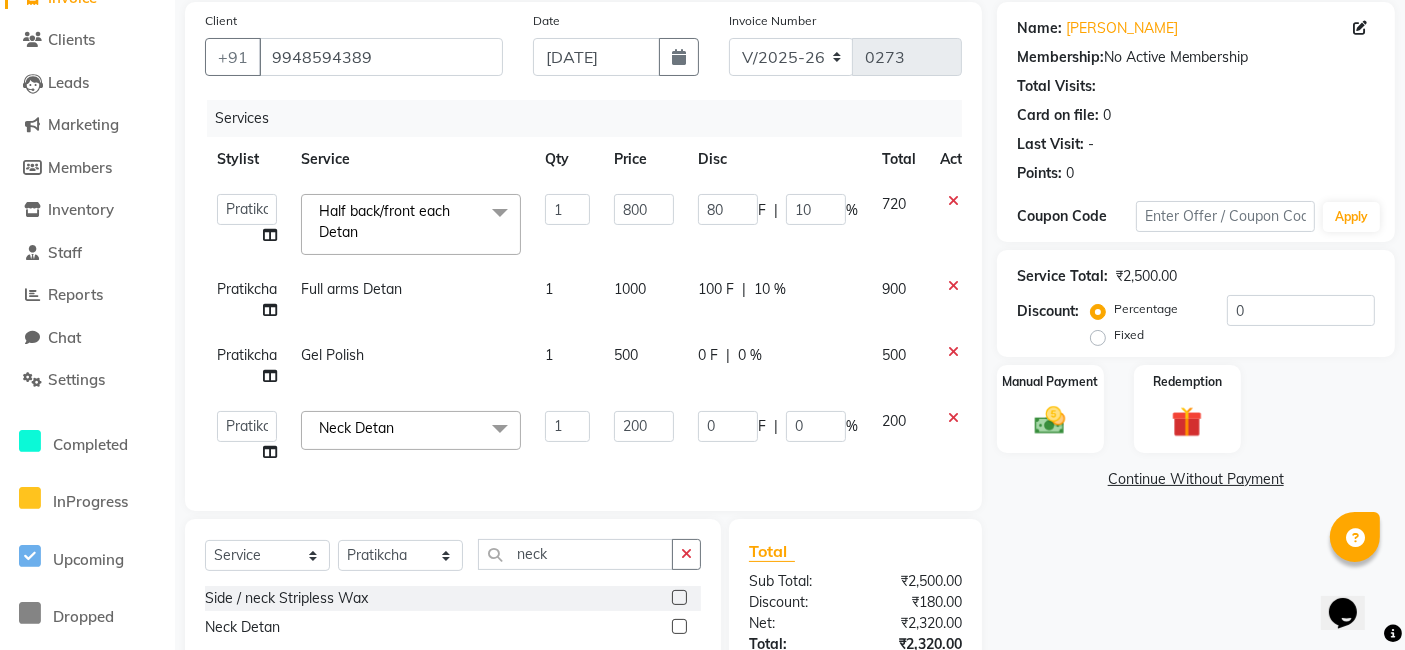 scroll, scrollTop: 314, scrollLeft: 0, axis: vertical 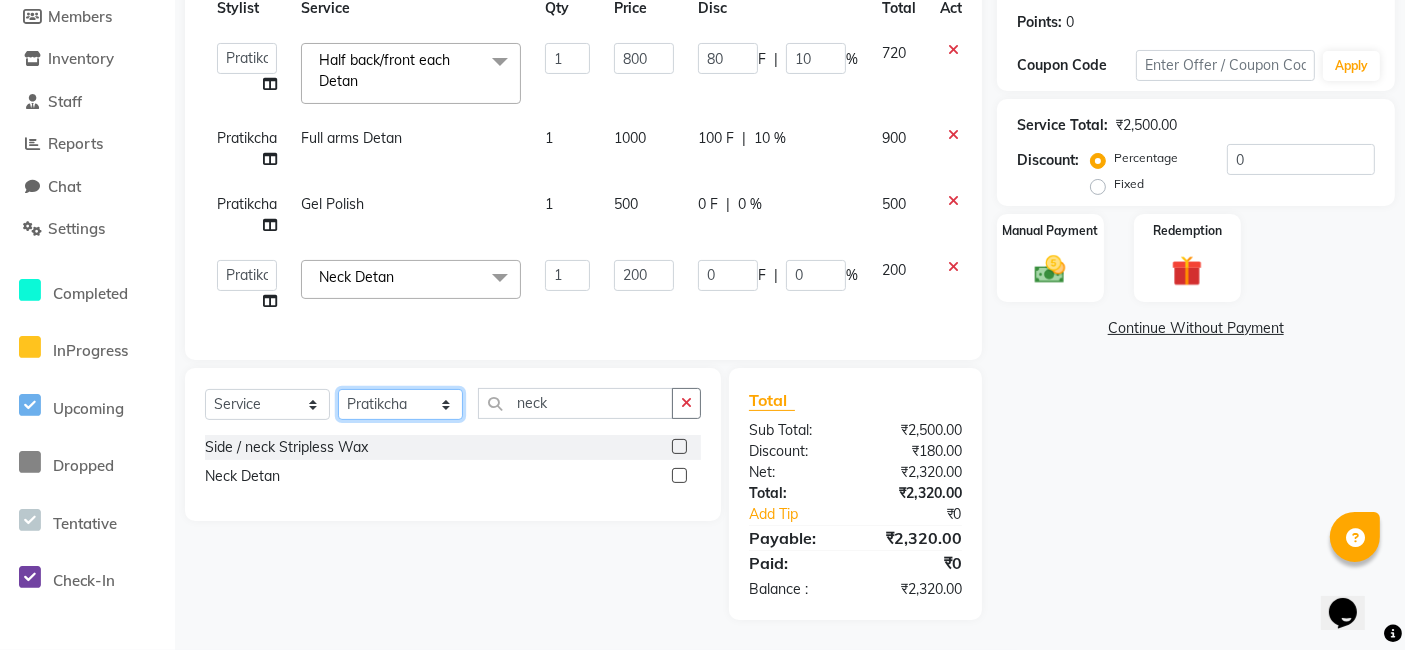 click on "Select Stylist [PERSON_NAME] [PERSON_NAME] Pratikcha [PERSON_NAME]" 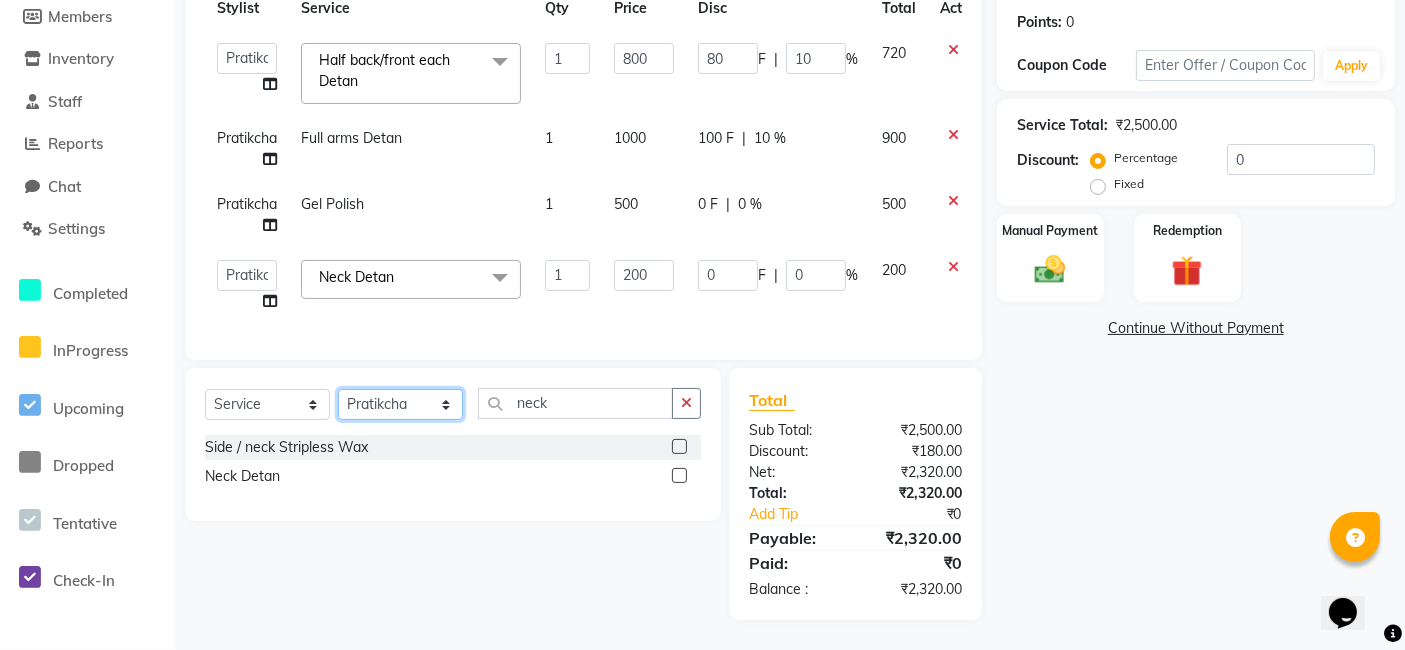 select on "79591" 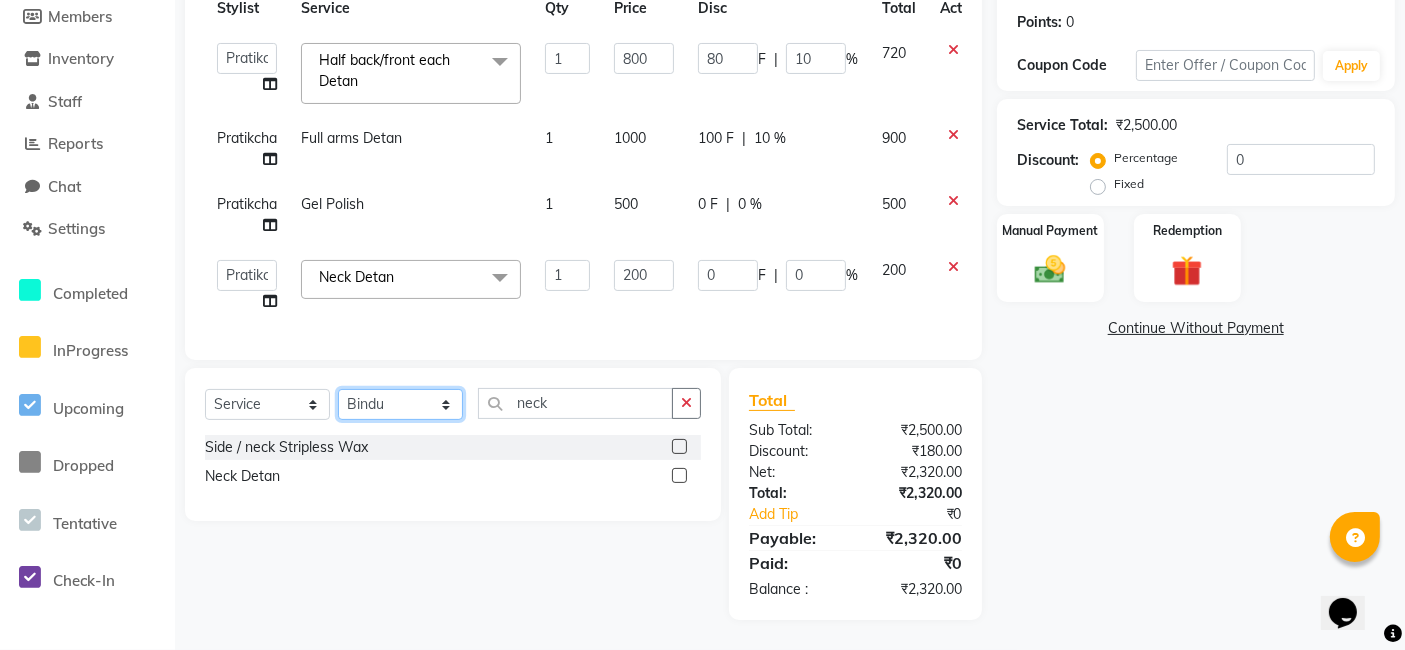 click on "Select Stylist [PERSON_NAME] [PERSON_NAME] Pratikcha [PERSON_NAME]" 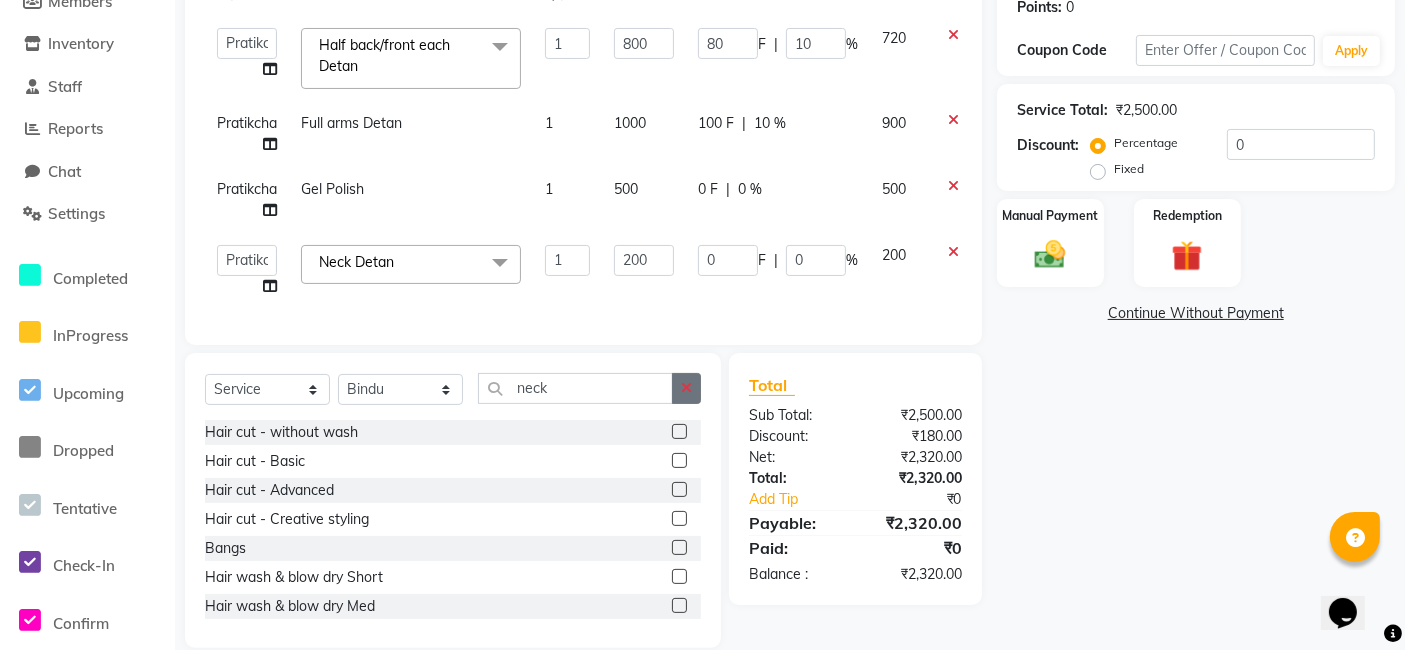 click 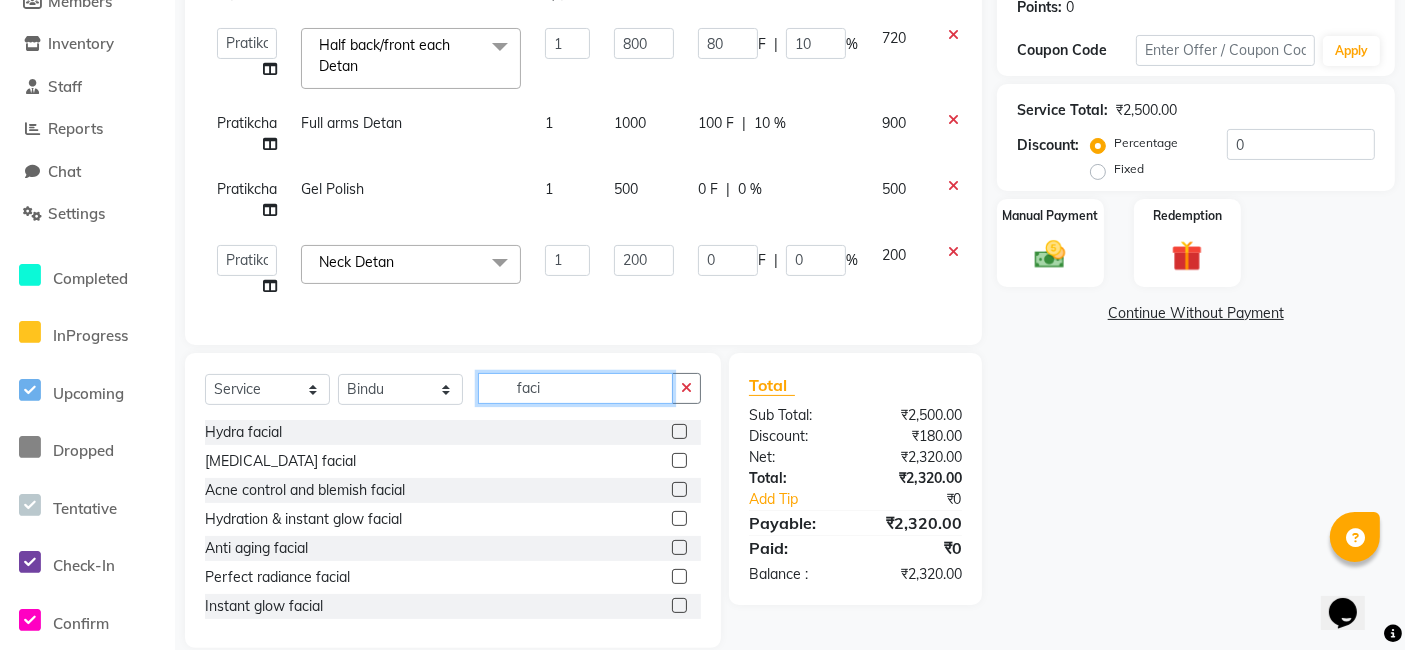 type on "faci" 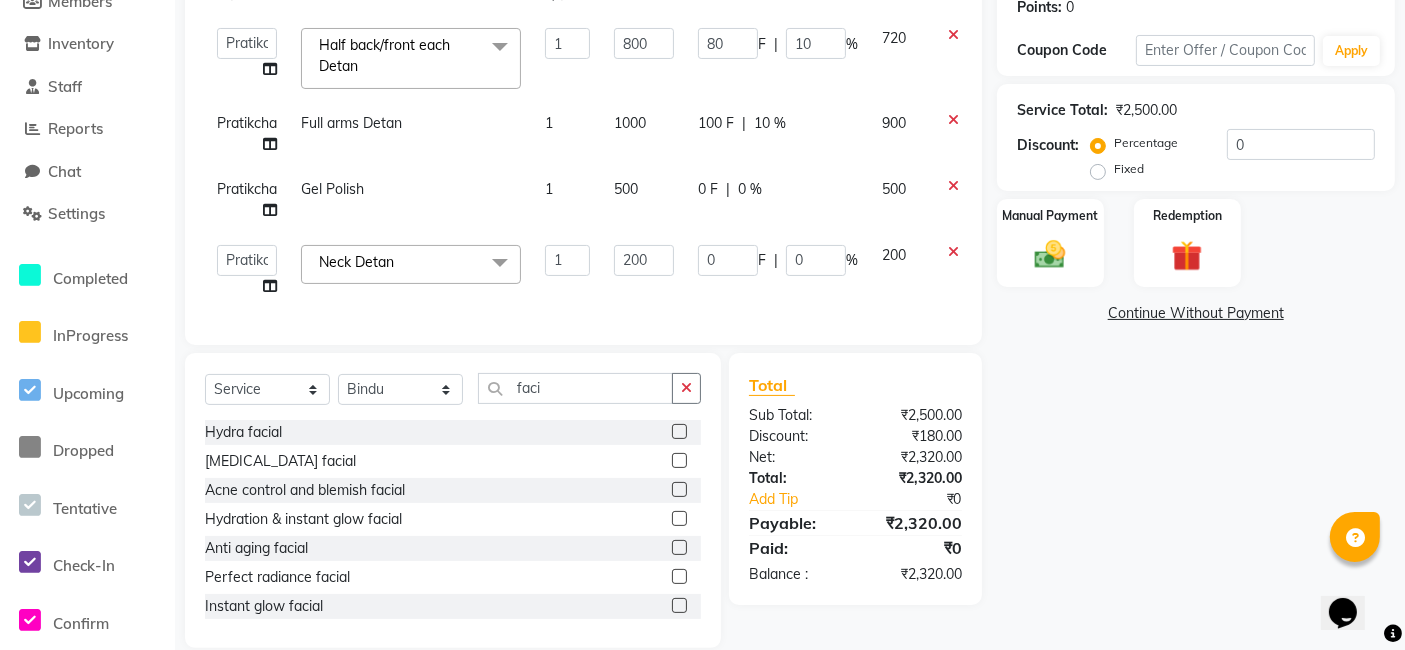 click 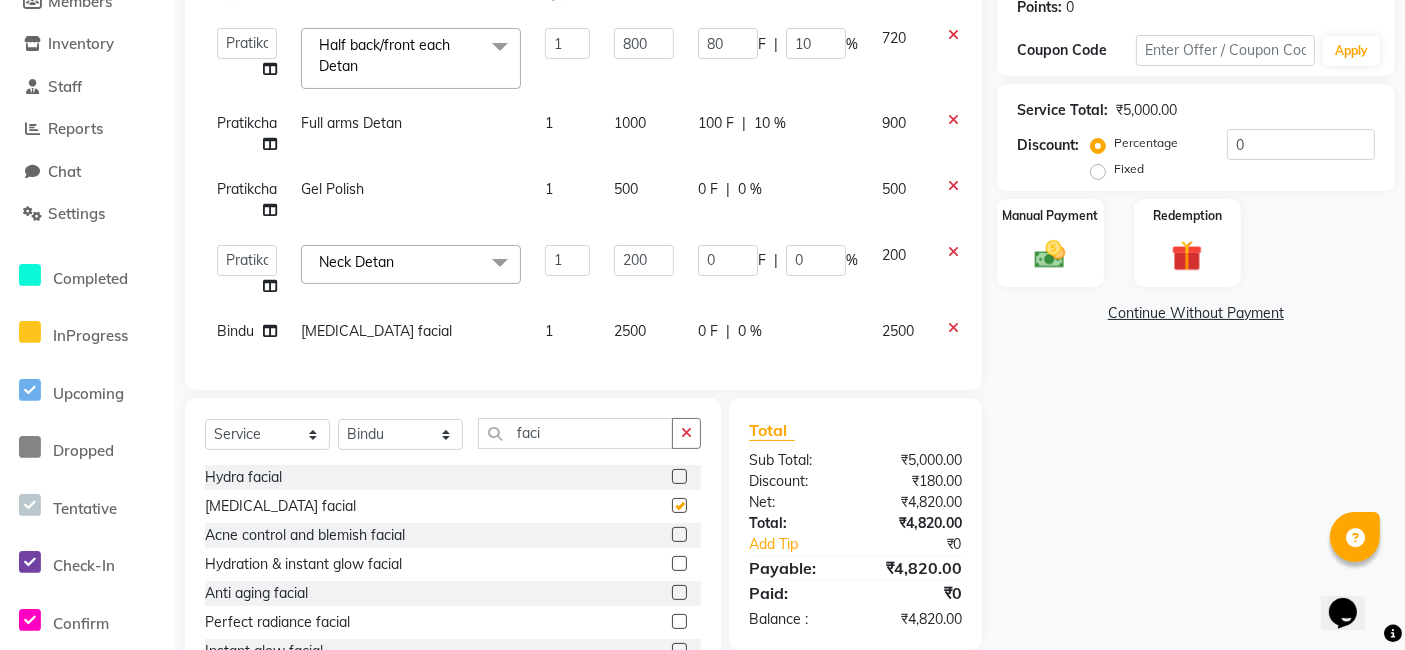 checkbox on "false" 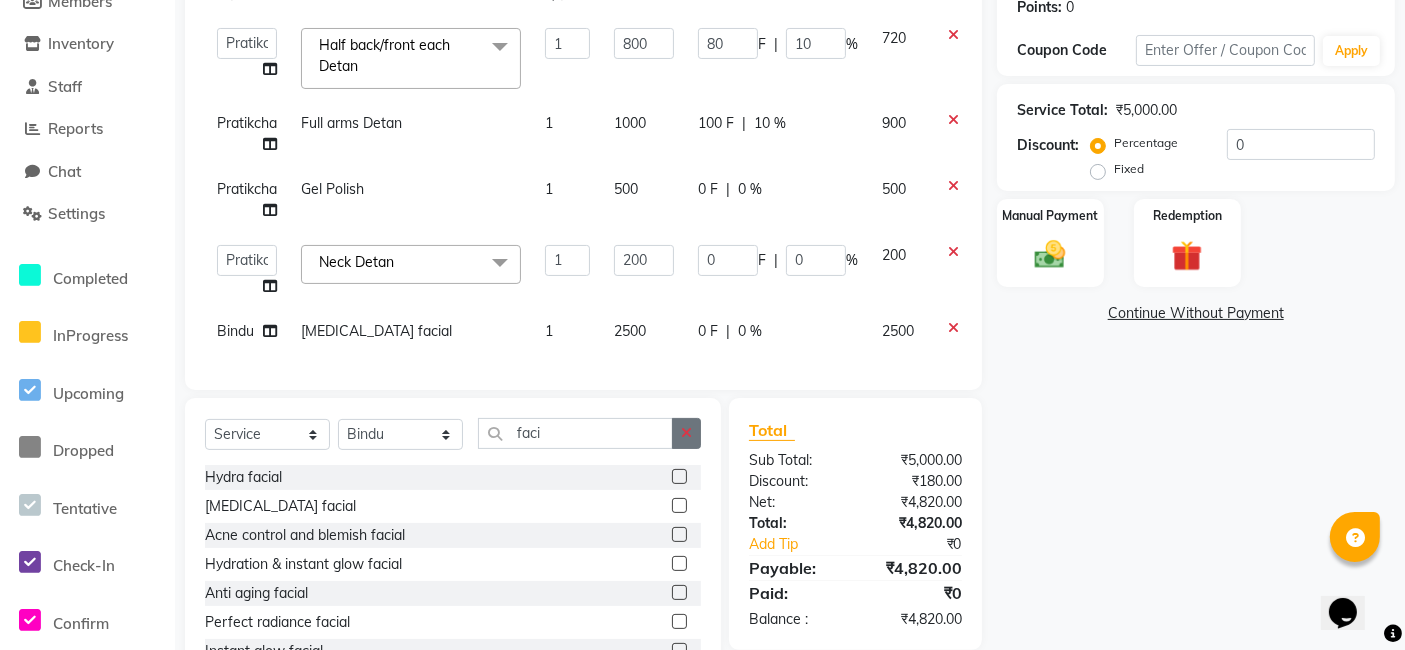 click 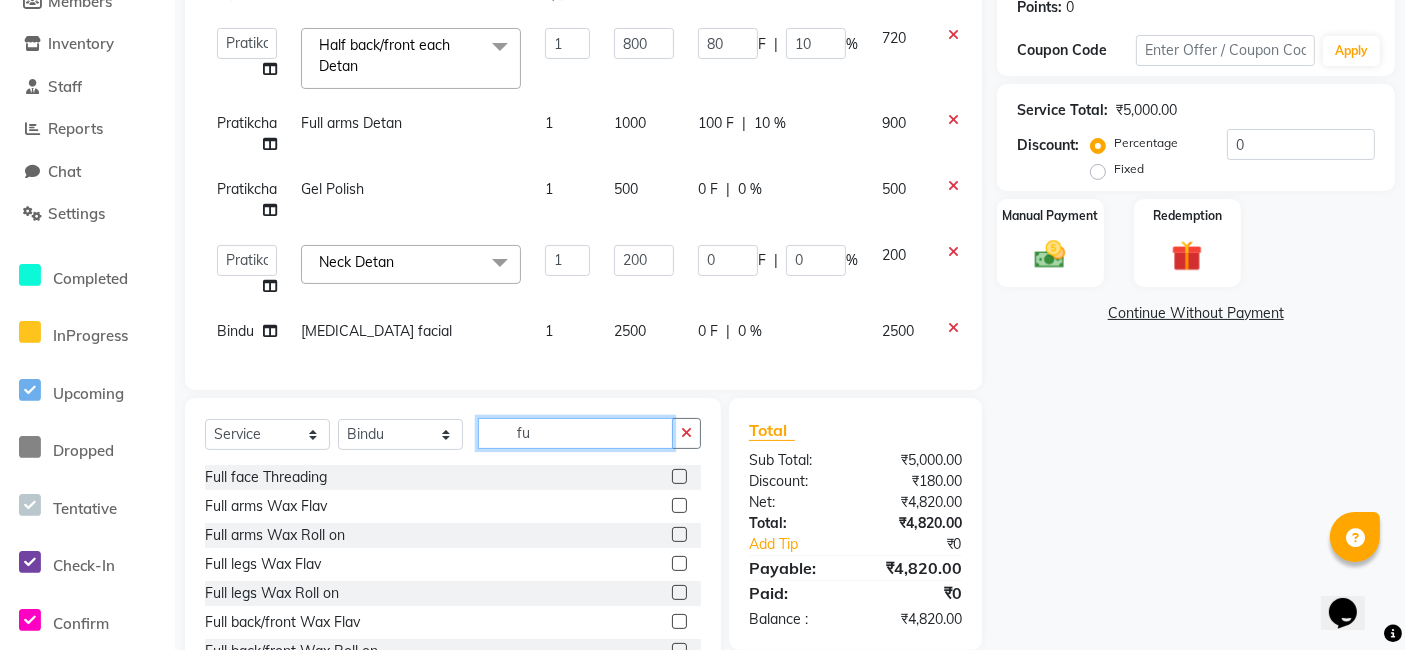 type on "f" 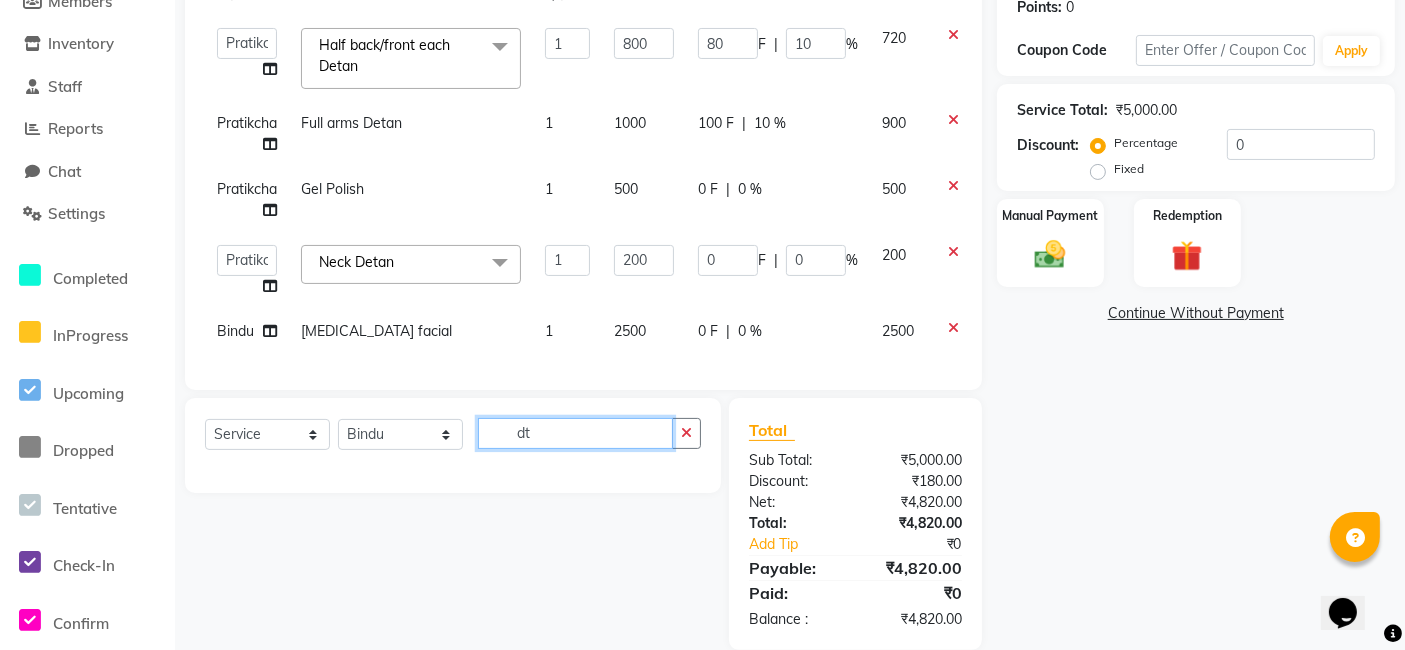 type on "d" 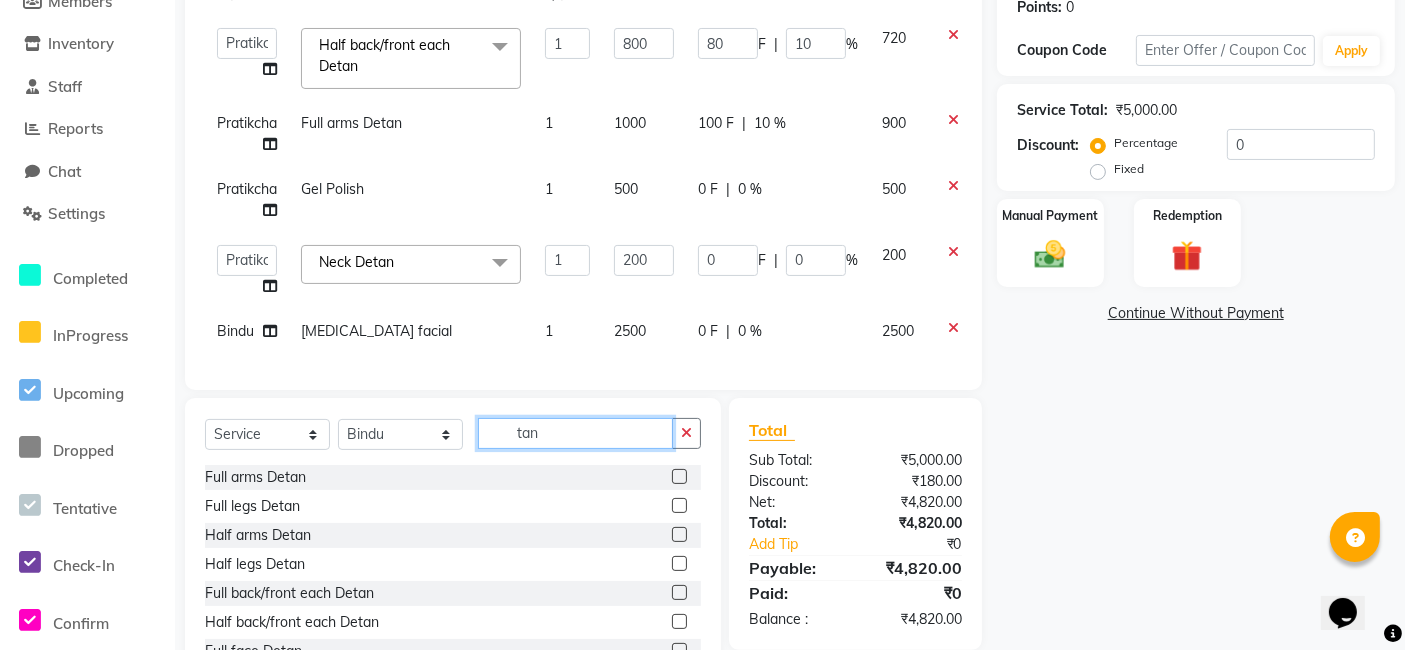 type on "tan" 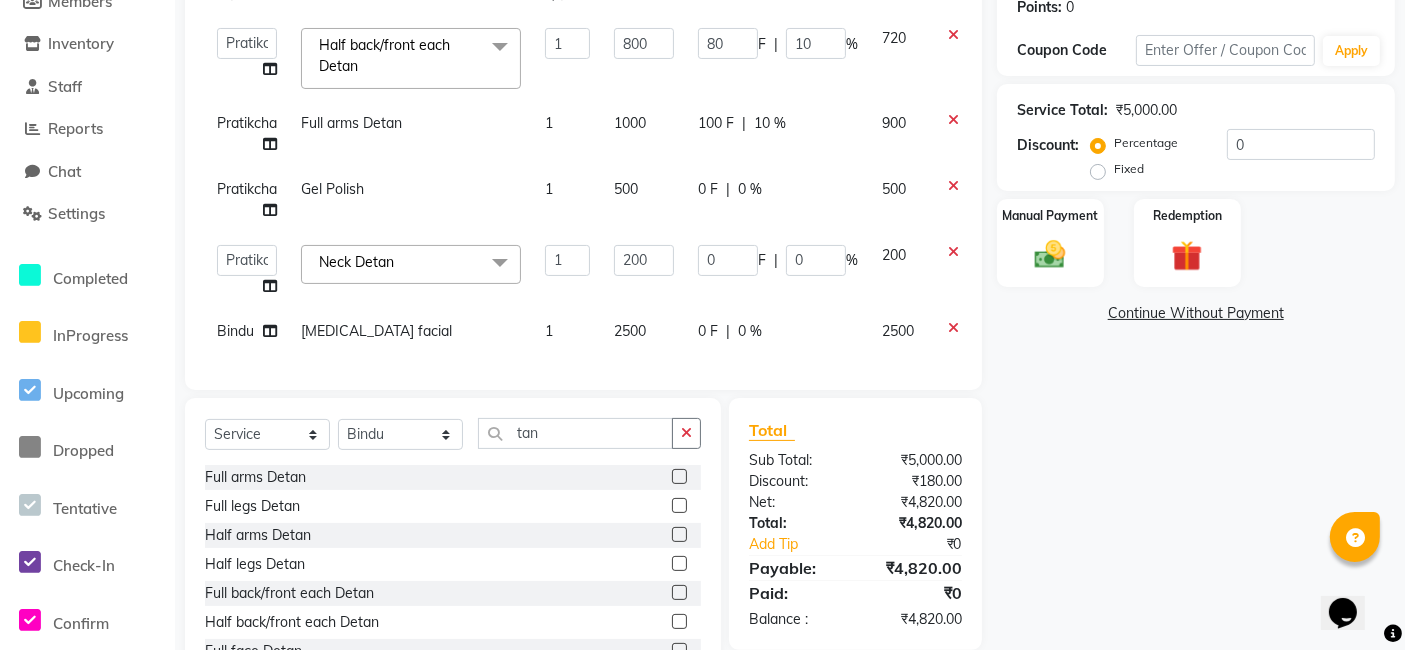 click 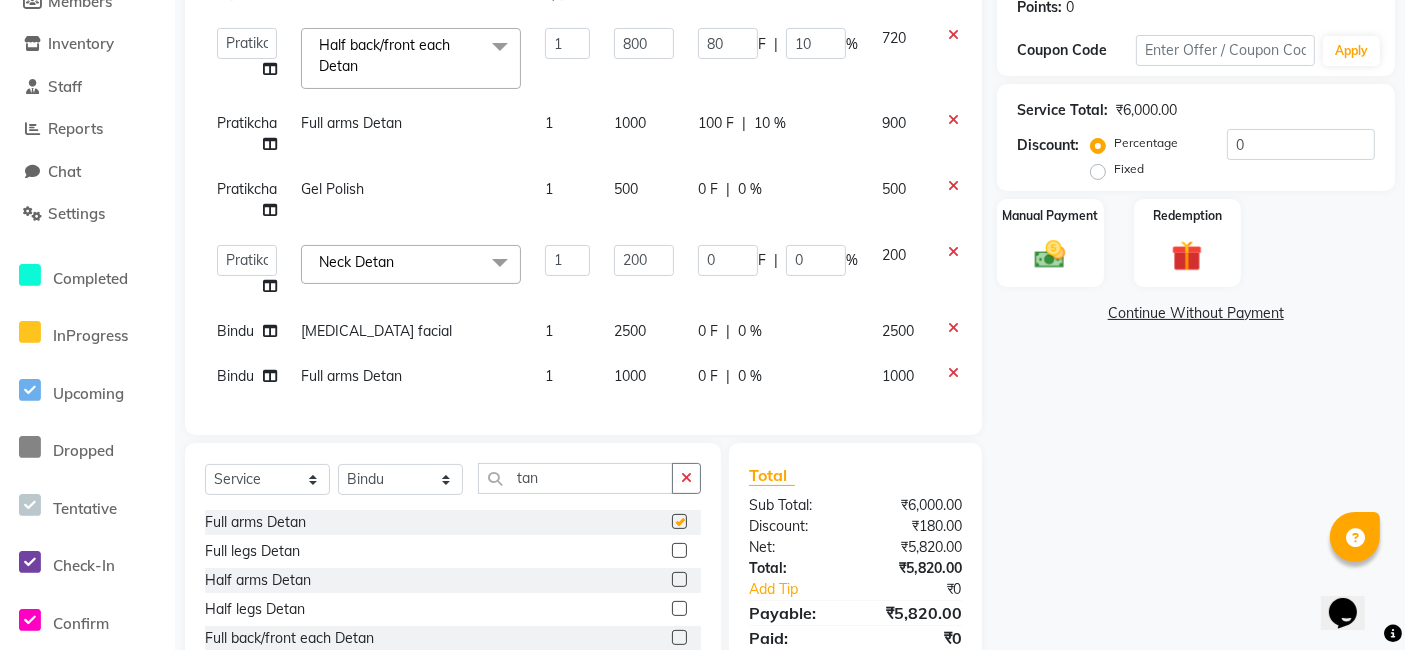 checkbox on "false" 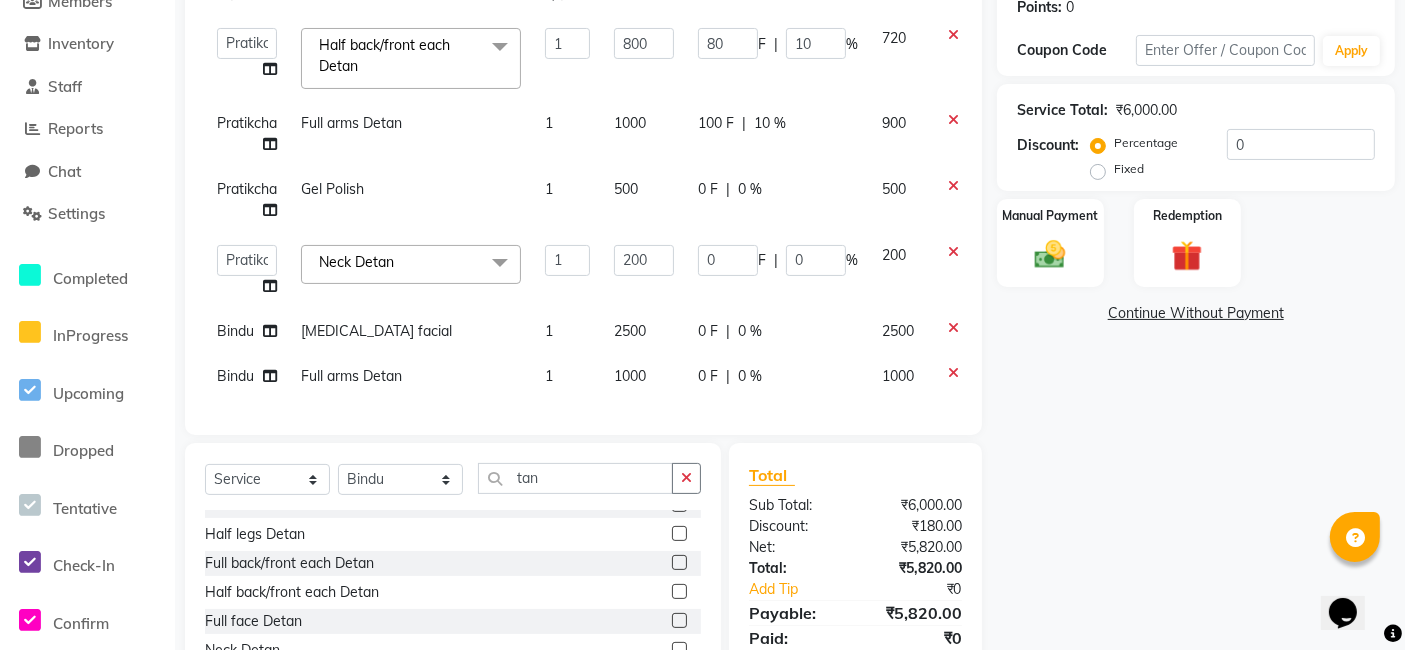 scroll, scrollTop: 80, scrollLeft: 0, axis: vertical 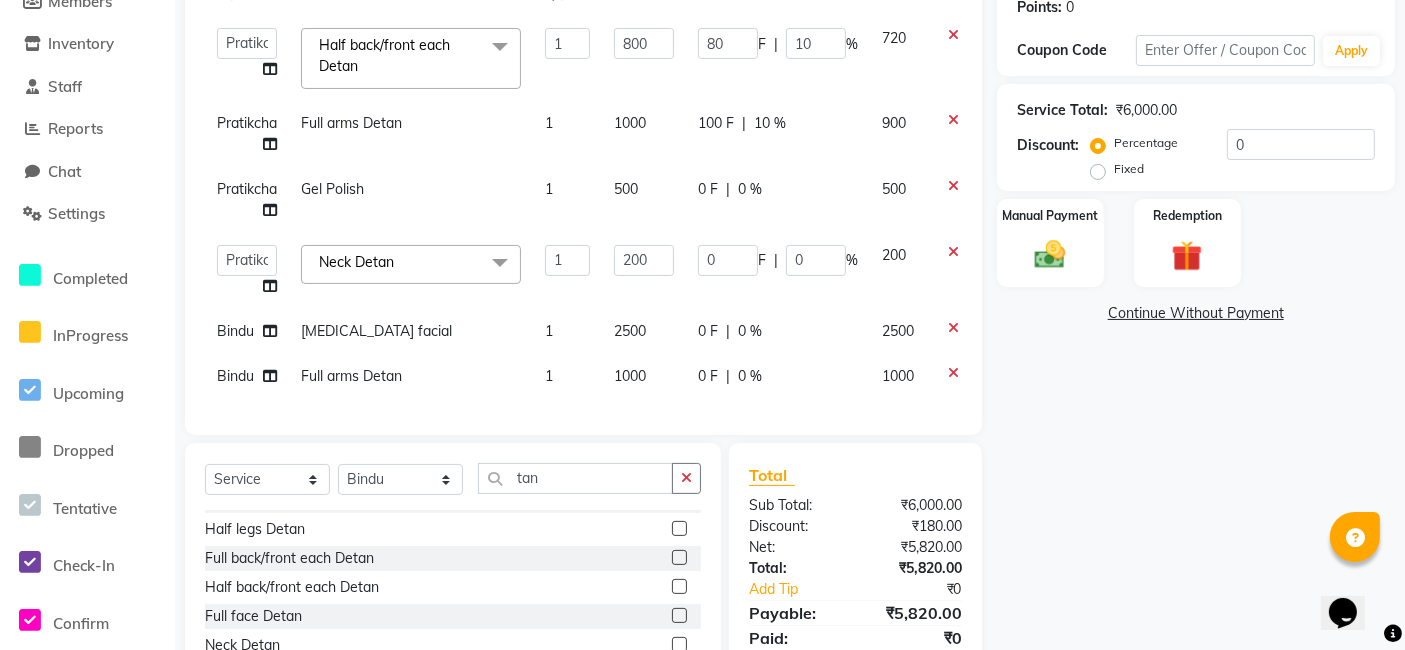 click 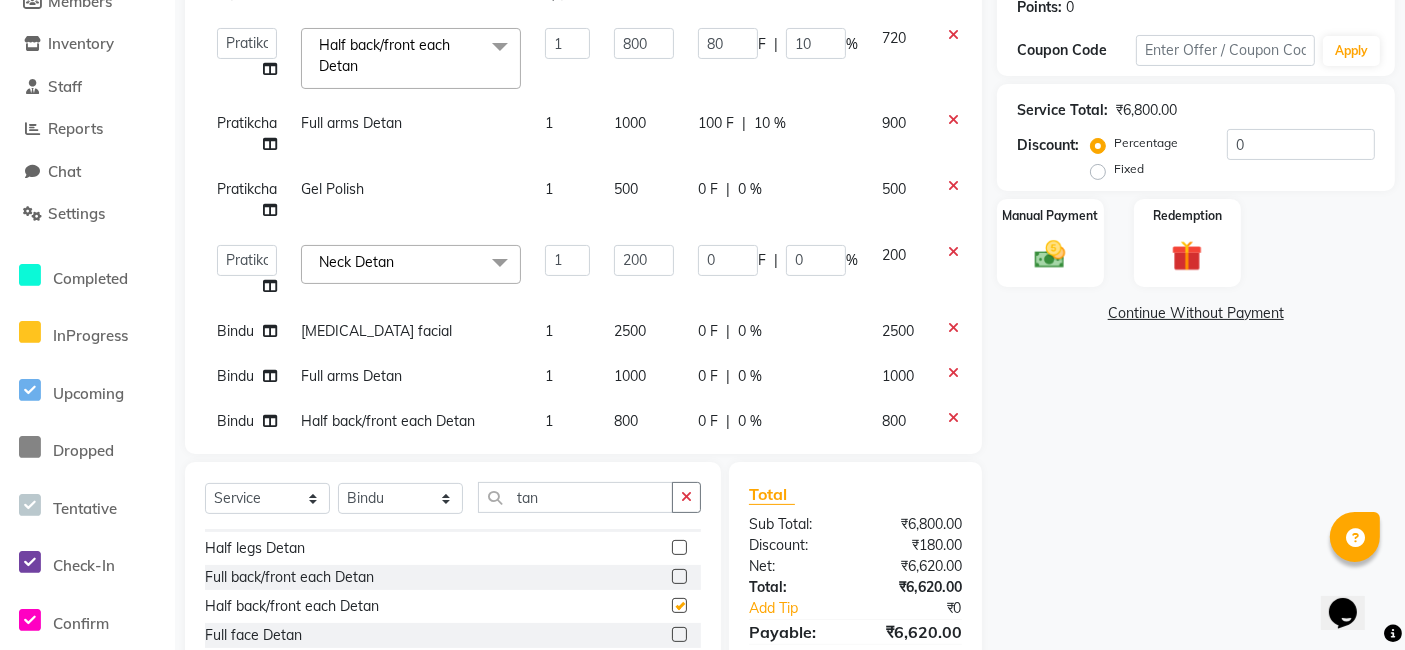 checkbox on "false" 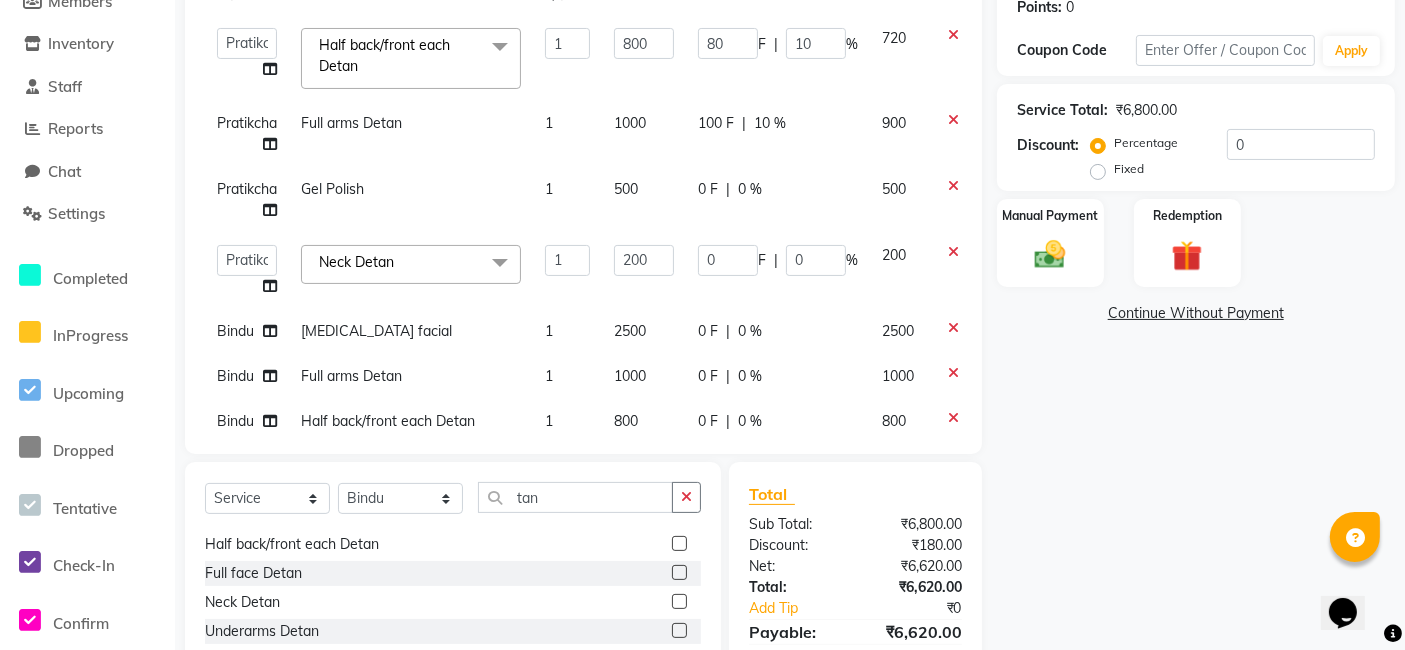 scroll, scrollTop: 109, scrollLeft: 0, axis: vertical 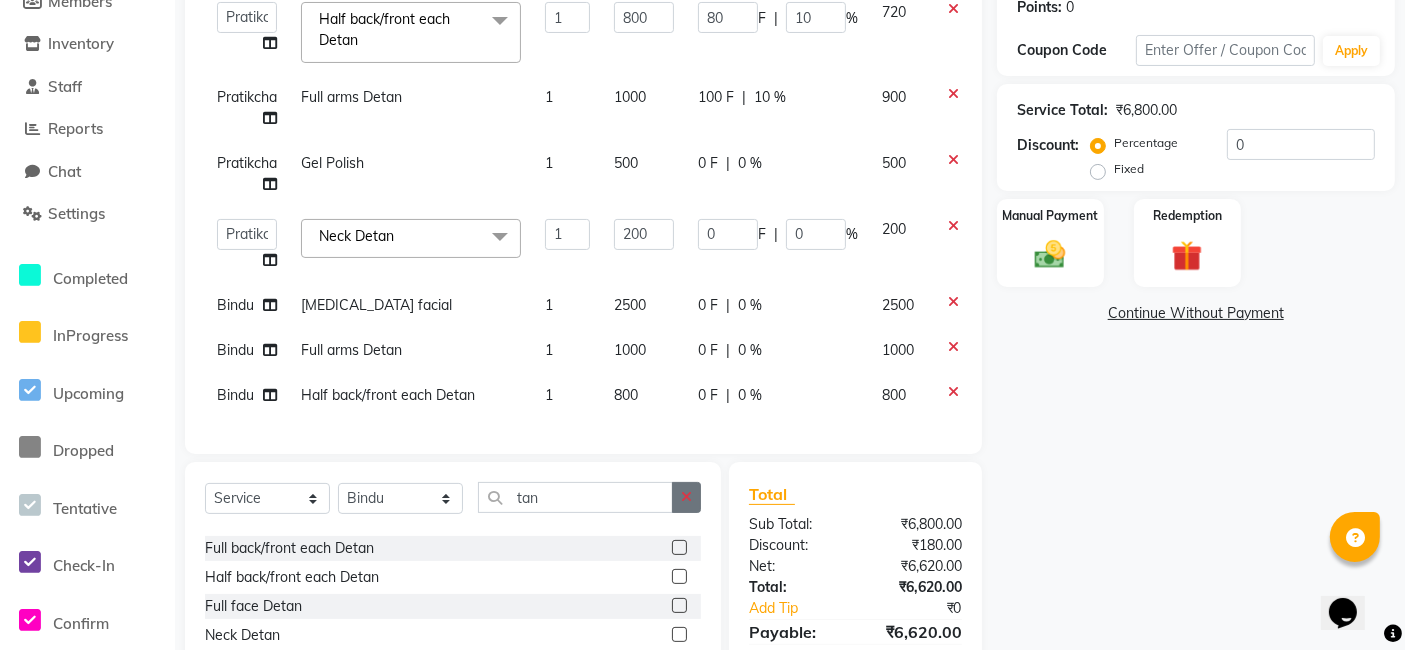 click 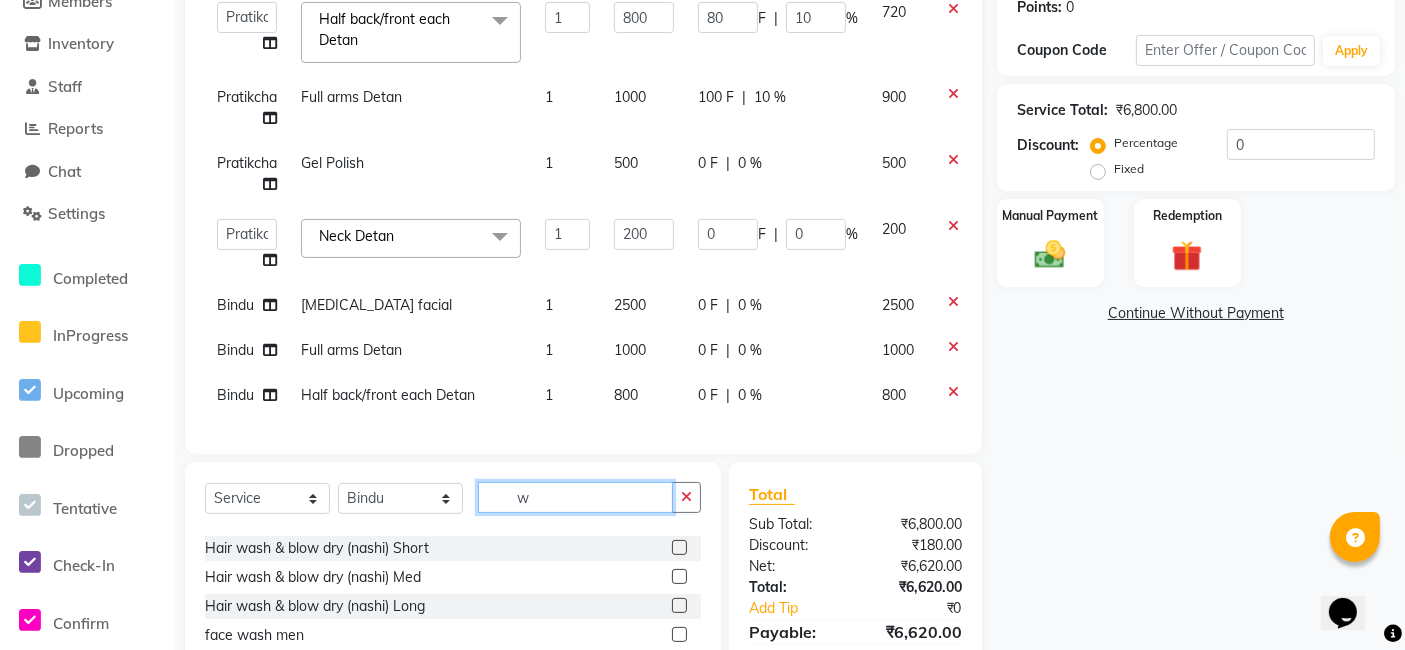scroll, scrollTop: 0, scrollLeft: 0, axis: both 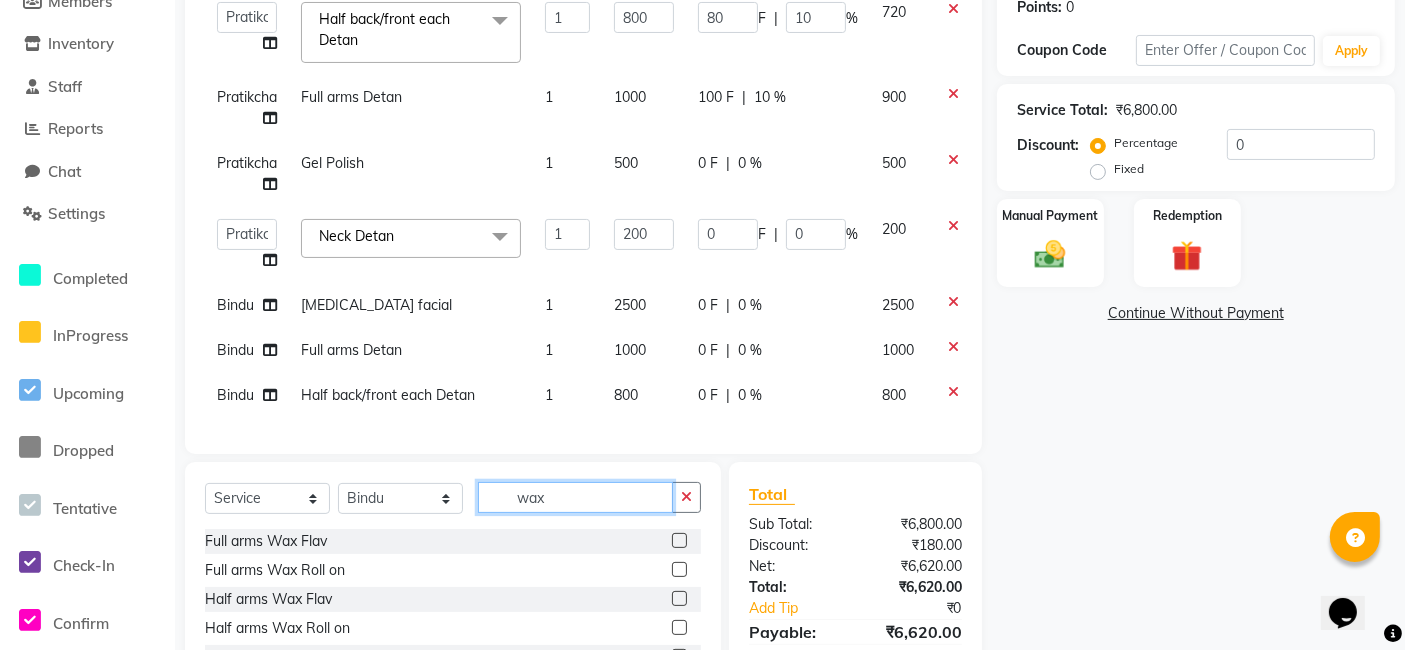 type on "wax" 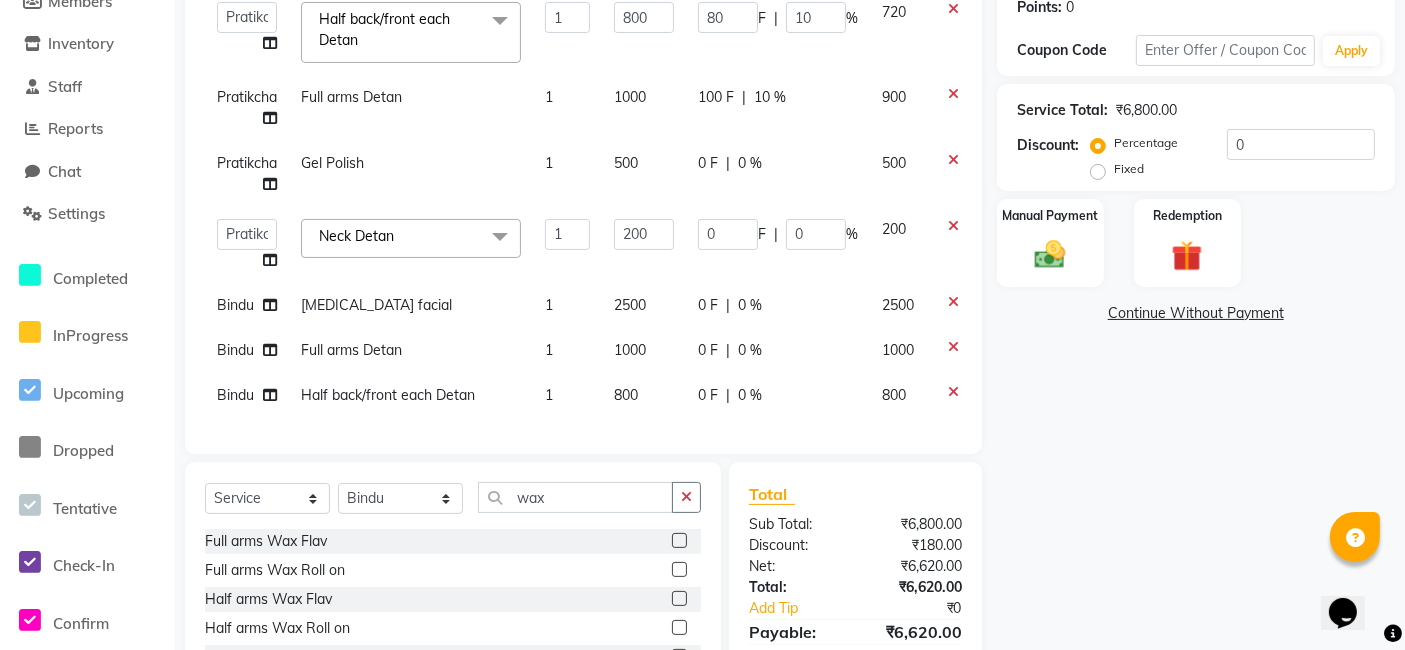 click 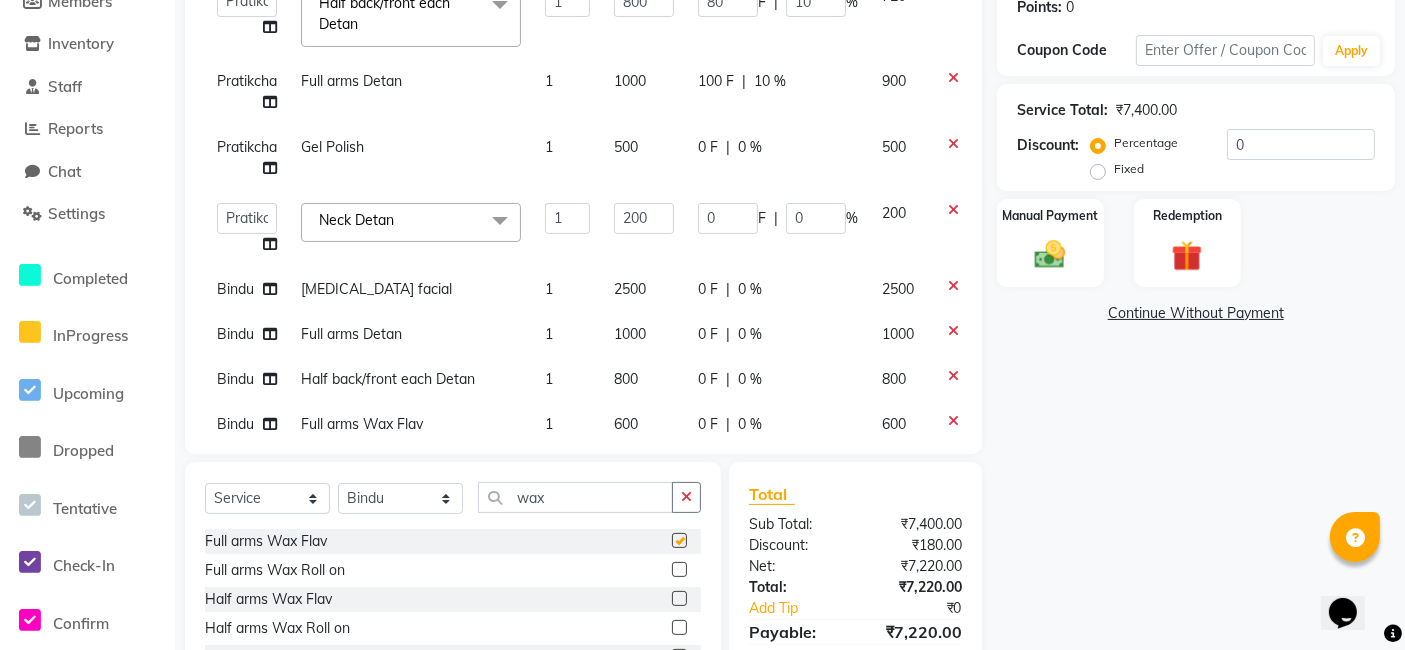 checkbox on "false" 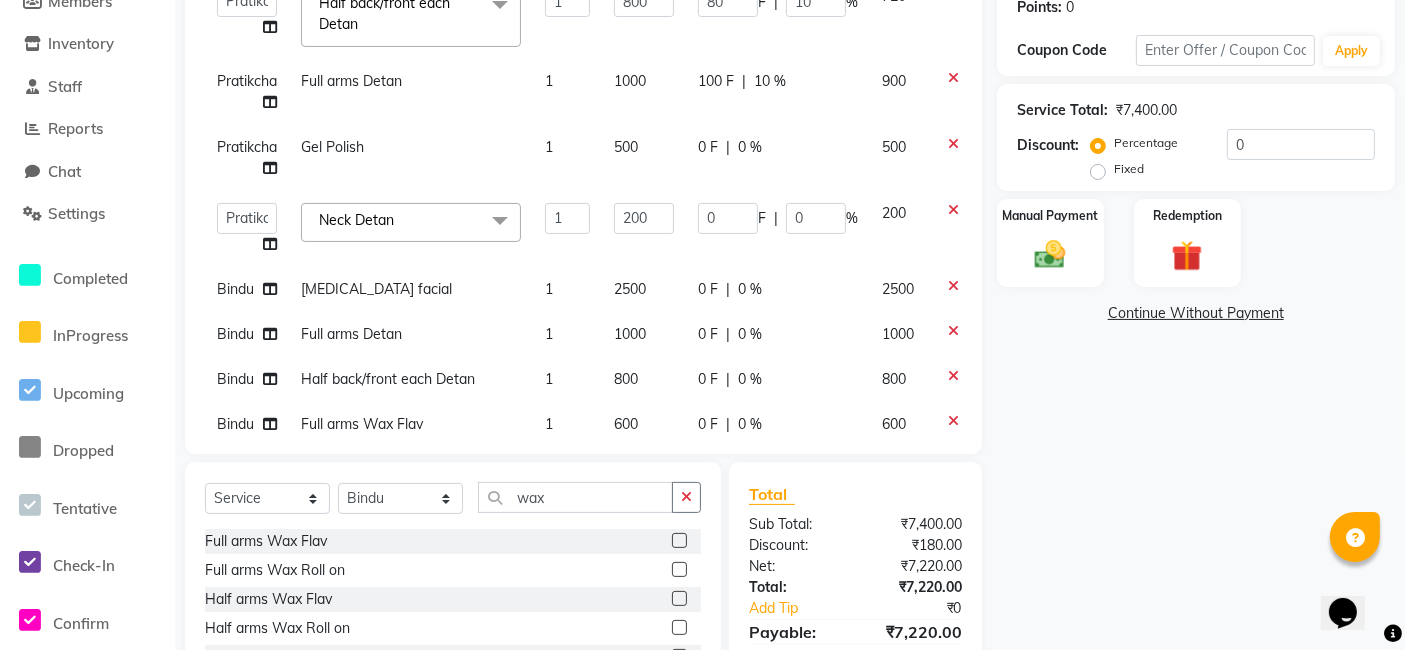 scroll, scrollTop: 87, scrollLeft: 0, axis: vertical 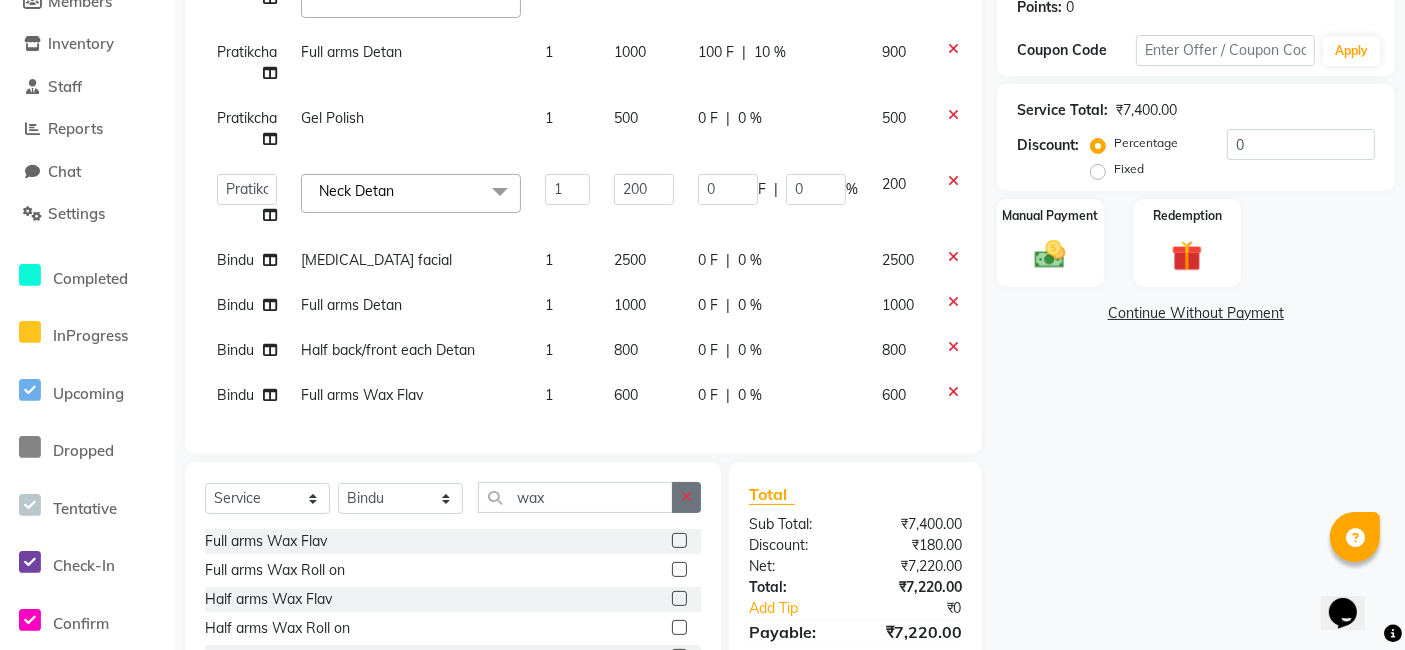 click 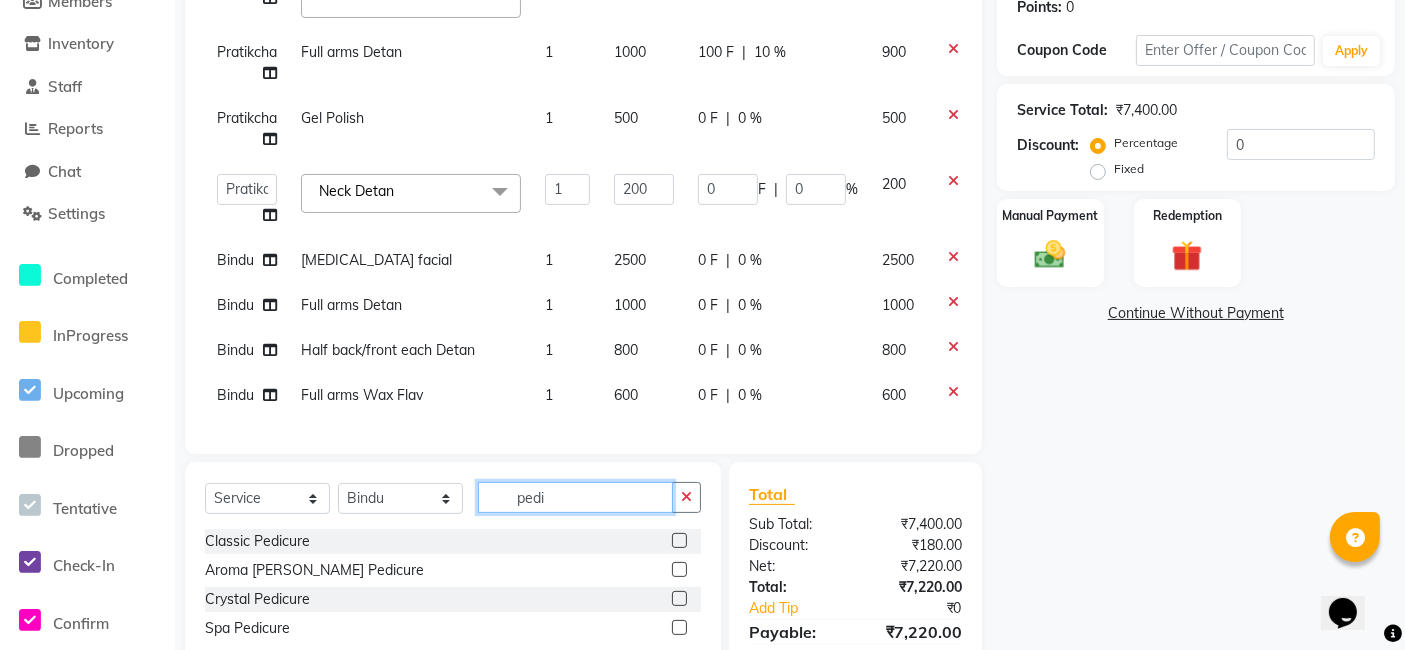 type on "pedi" 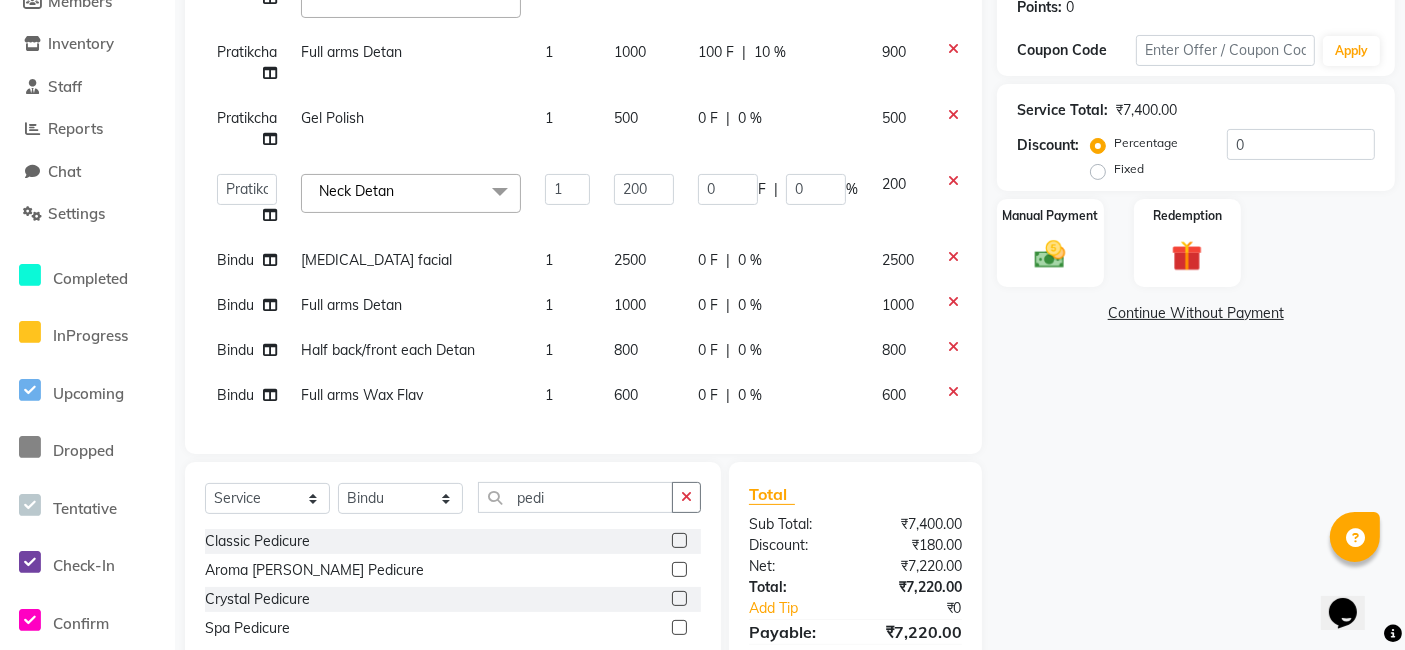 click 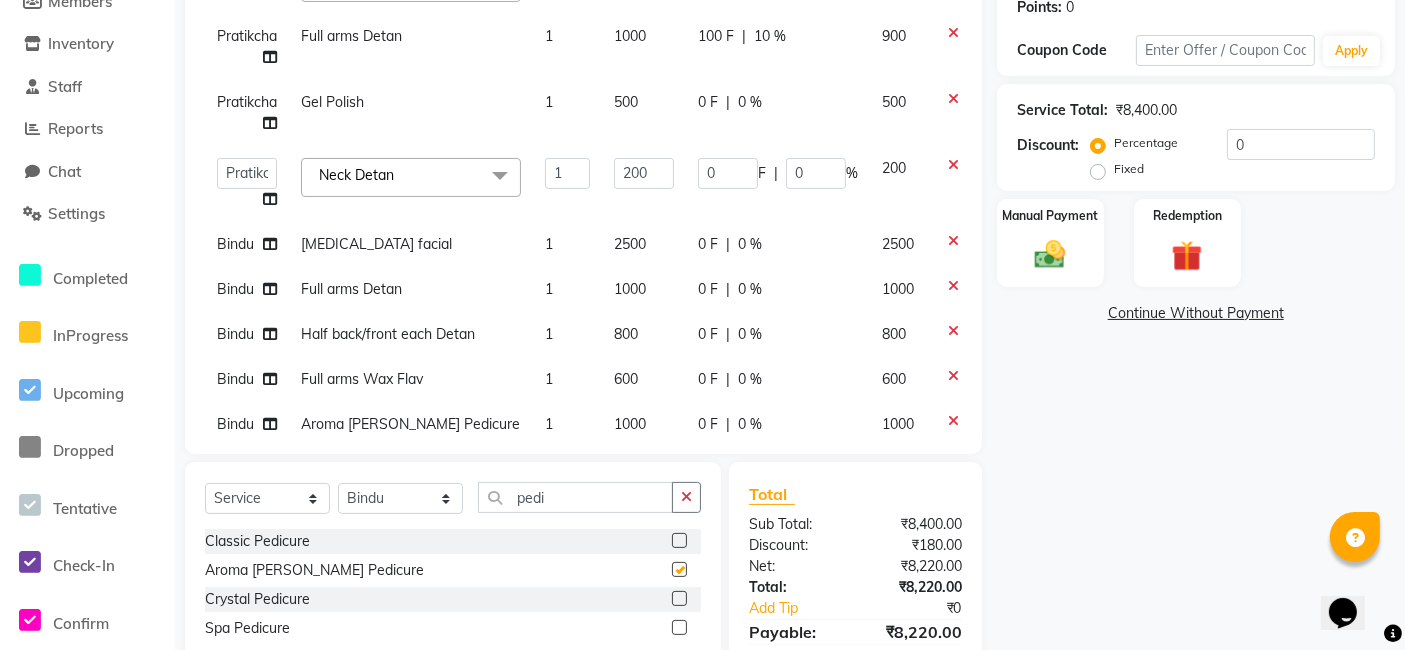 checkbox on "false" 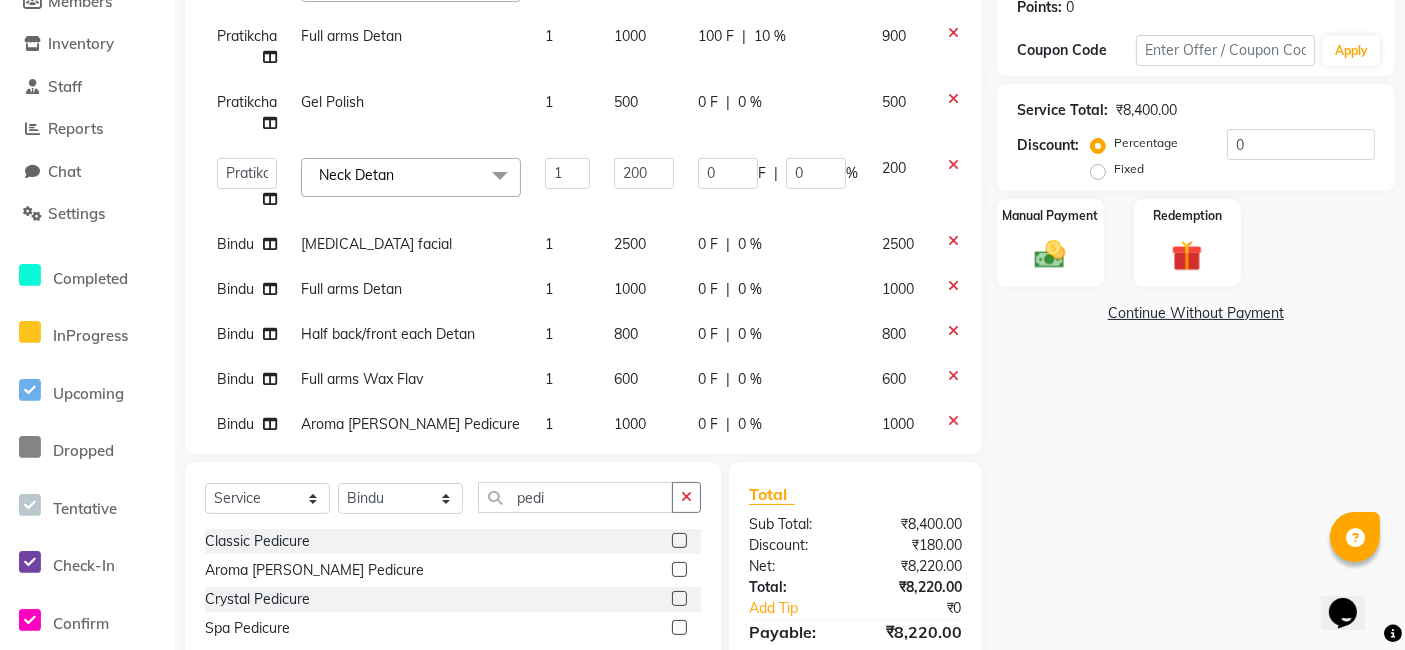 scroll, scrollTop: 131, scrollLeft: 0, axis: vertical 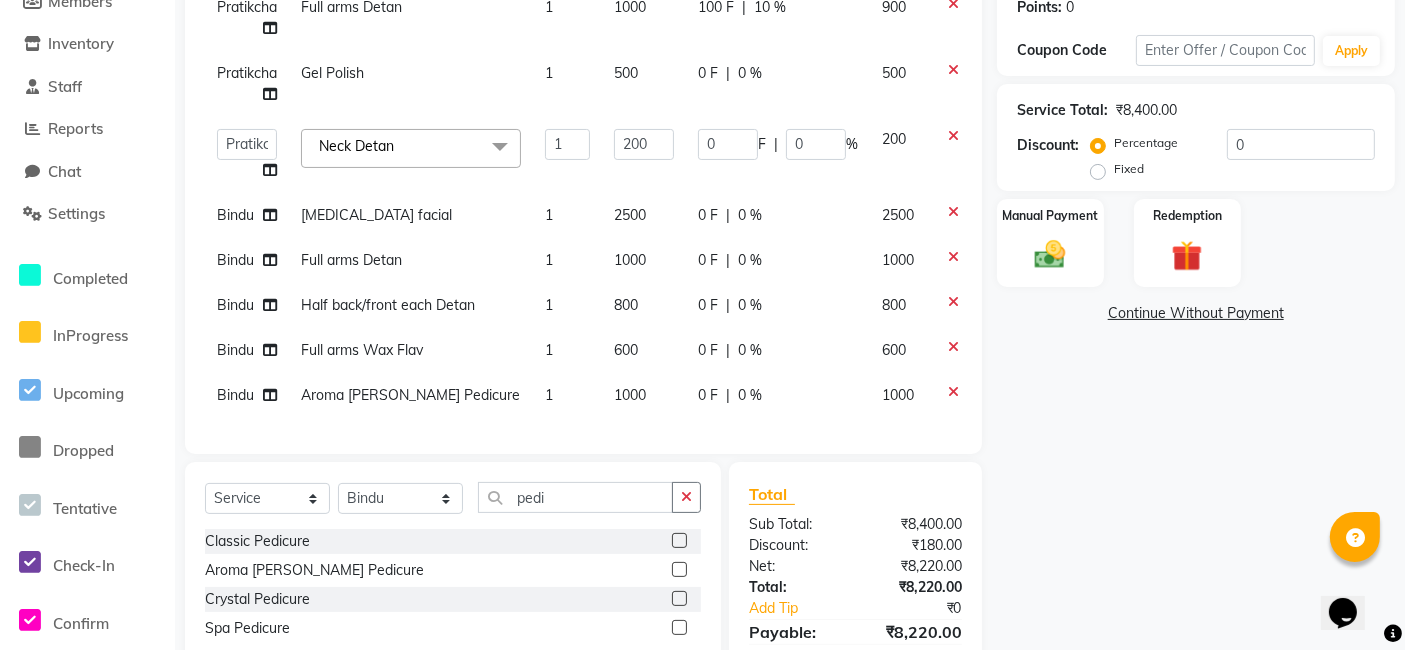 click on "1000" 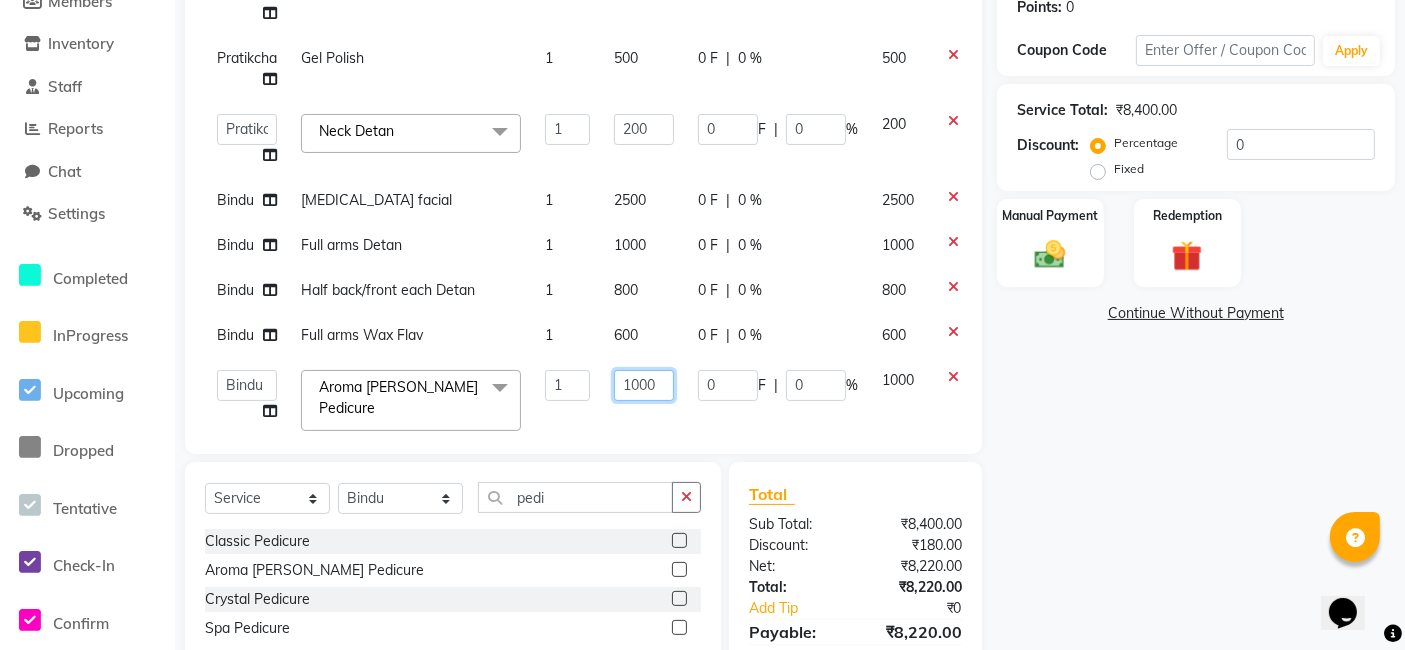 drag, startPoint x: 656, startPoint y: 382, endPoint x: 627, endPoint y: 385, distance: 29.15476 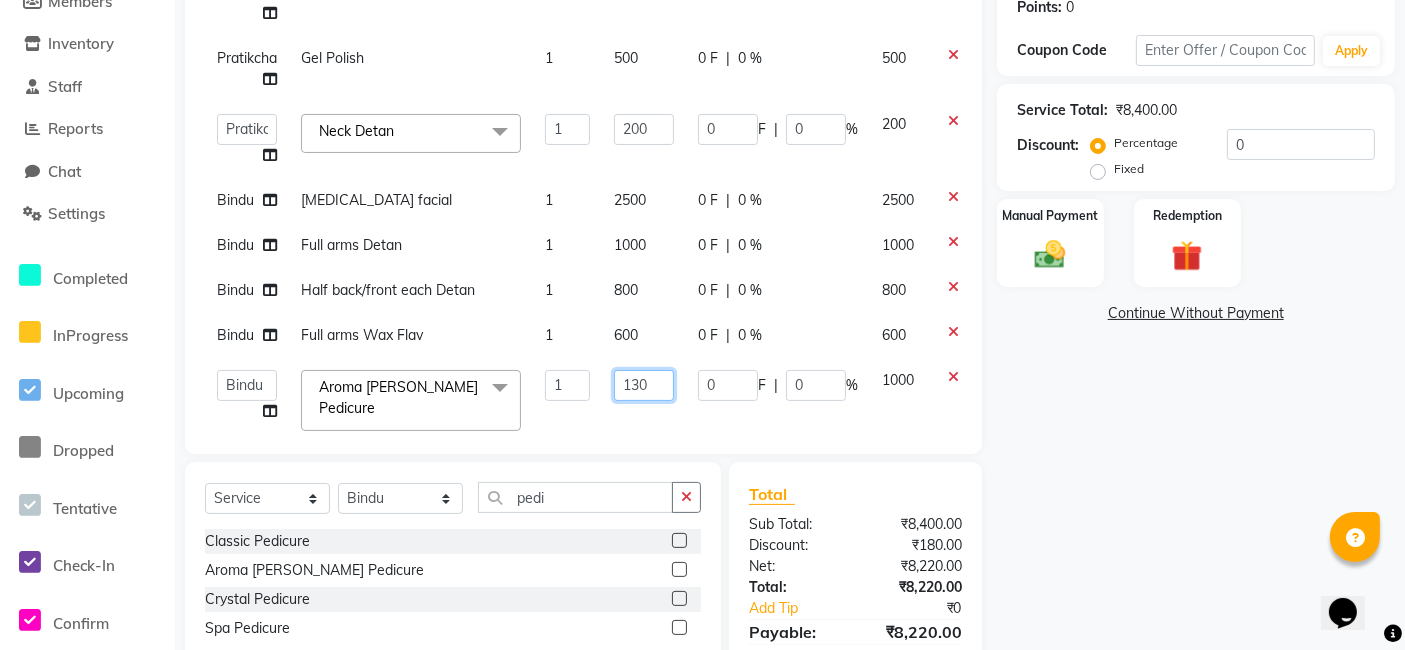 type on "1300" 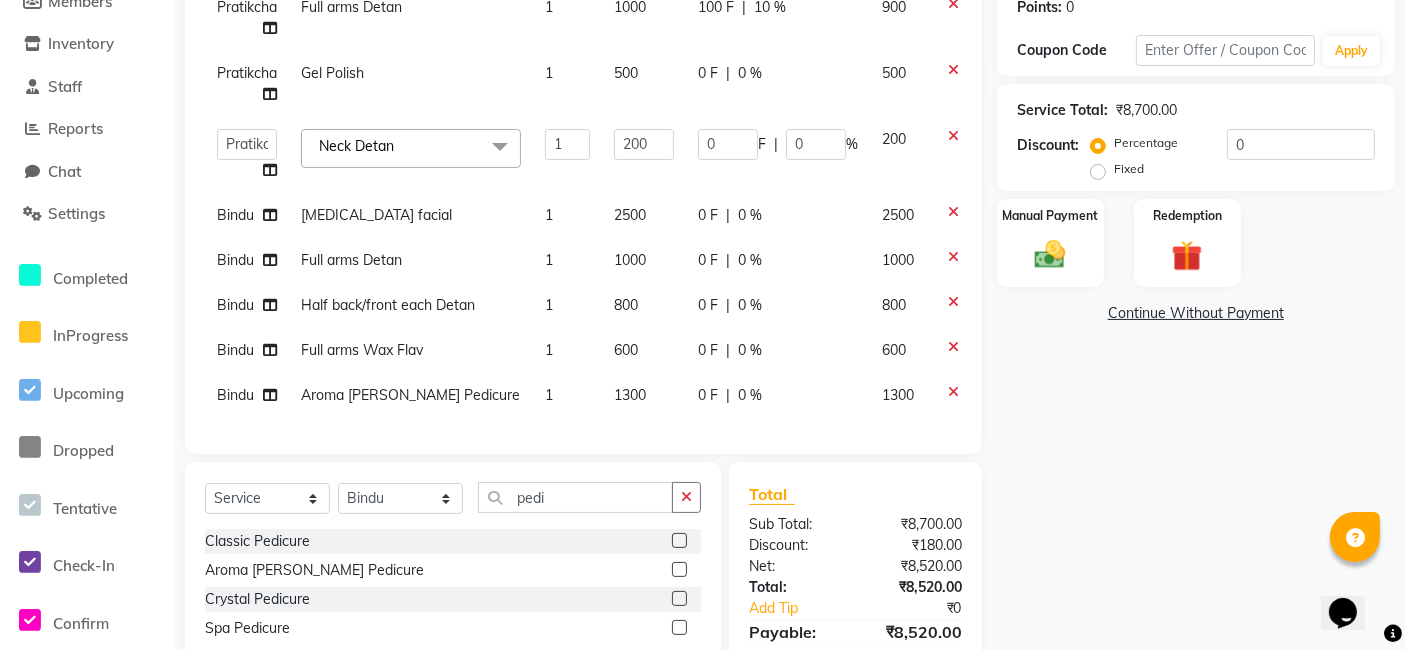 click on "0 F | 0 %" 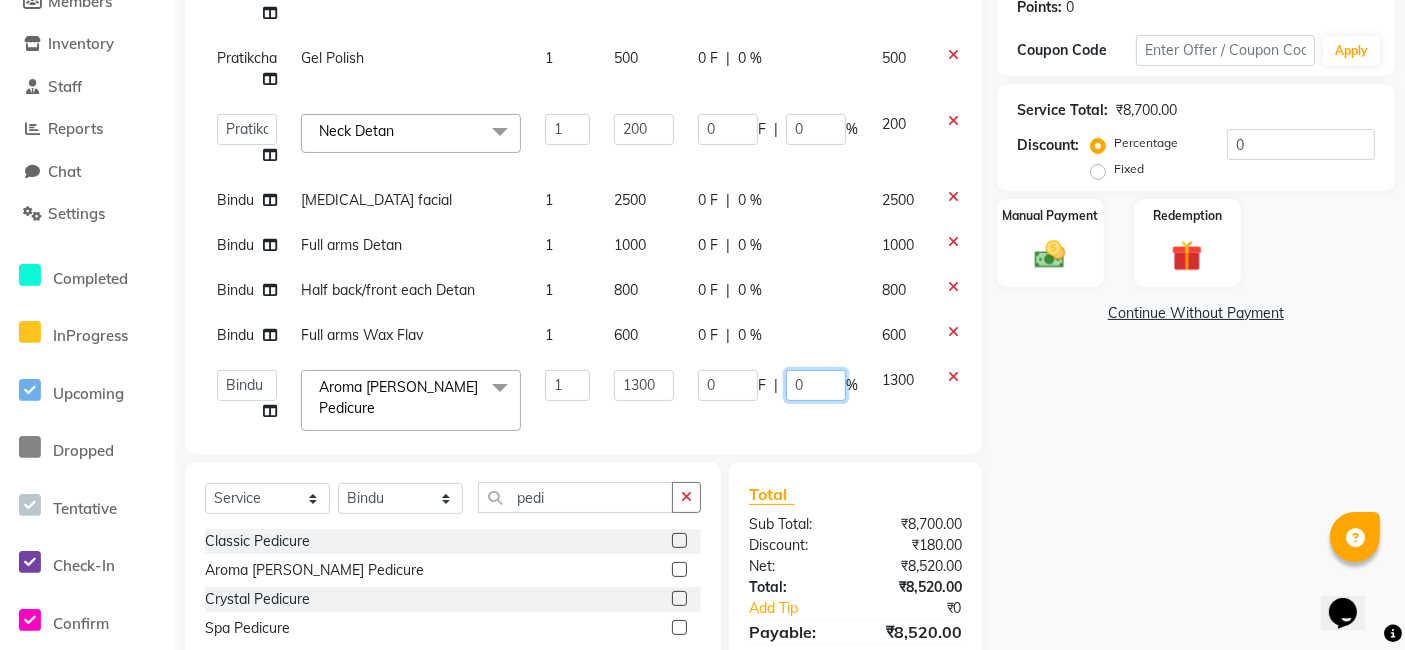 drag, startPoint x: 809, startPoint y: 380, endPoint x: 788, endPoint y: 380, distance: 21 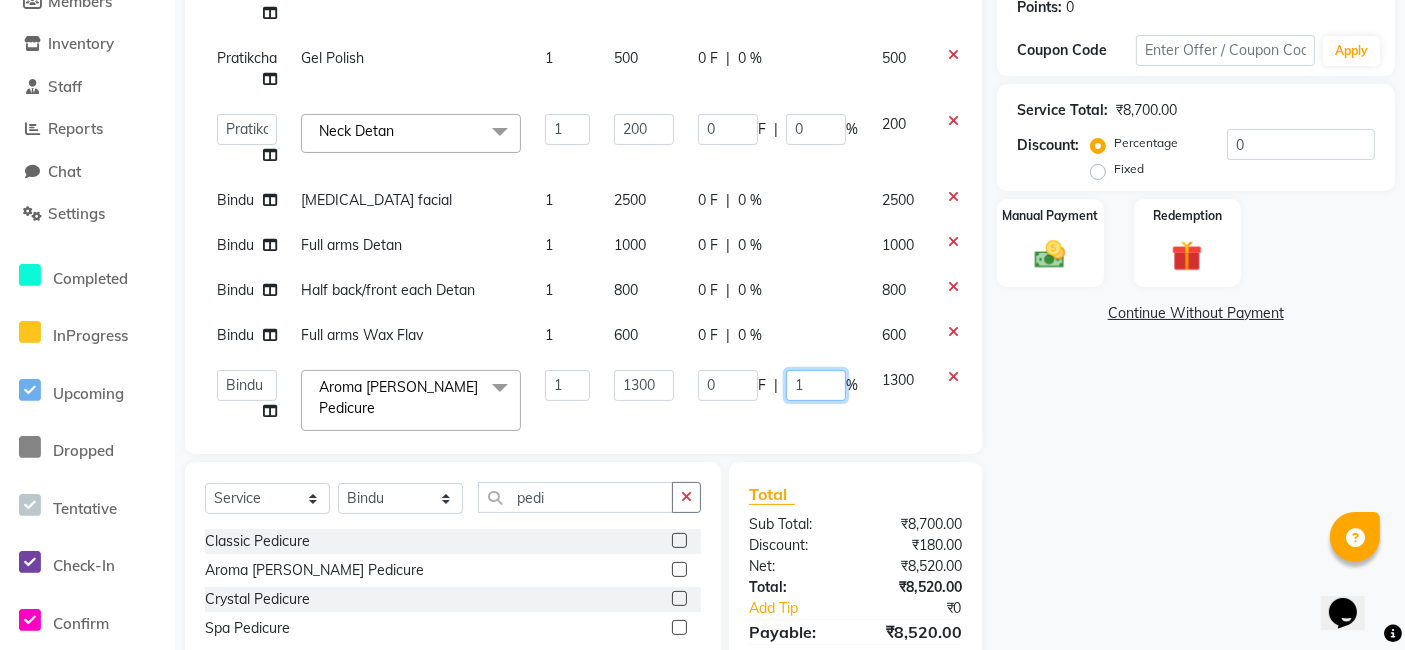 type on "10" 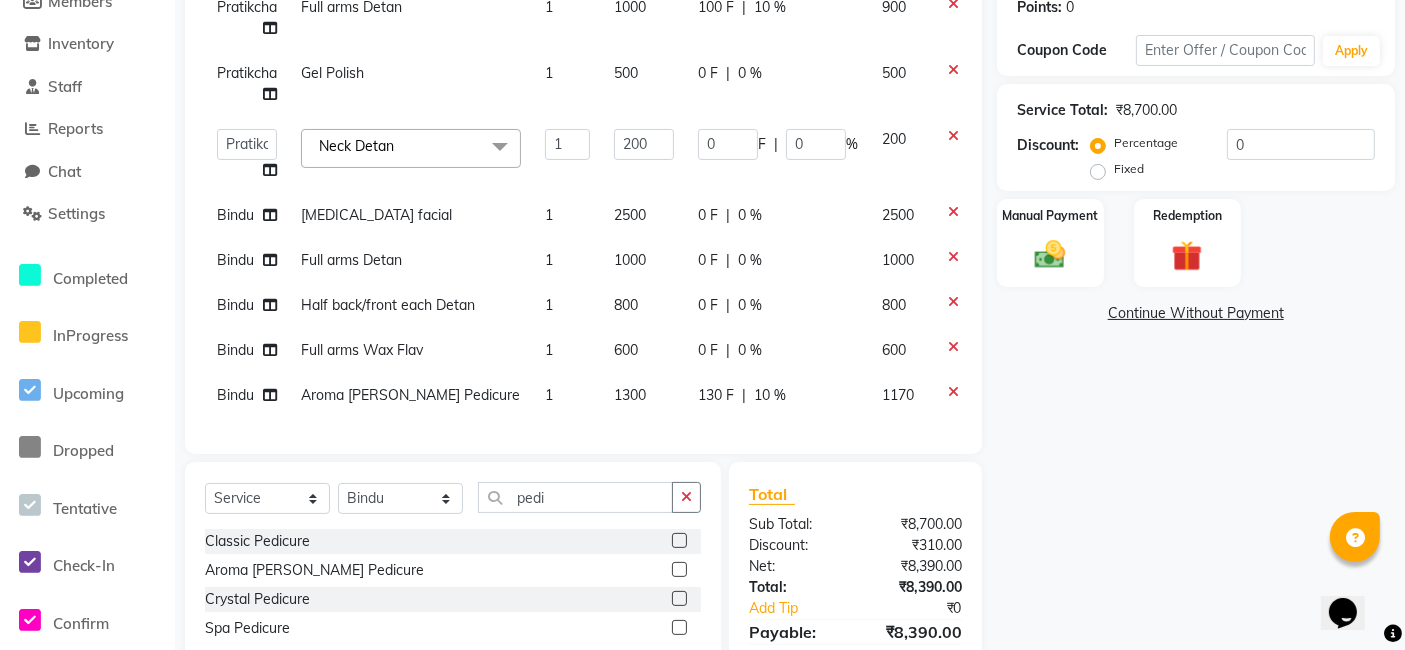 click on "0 %" 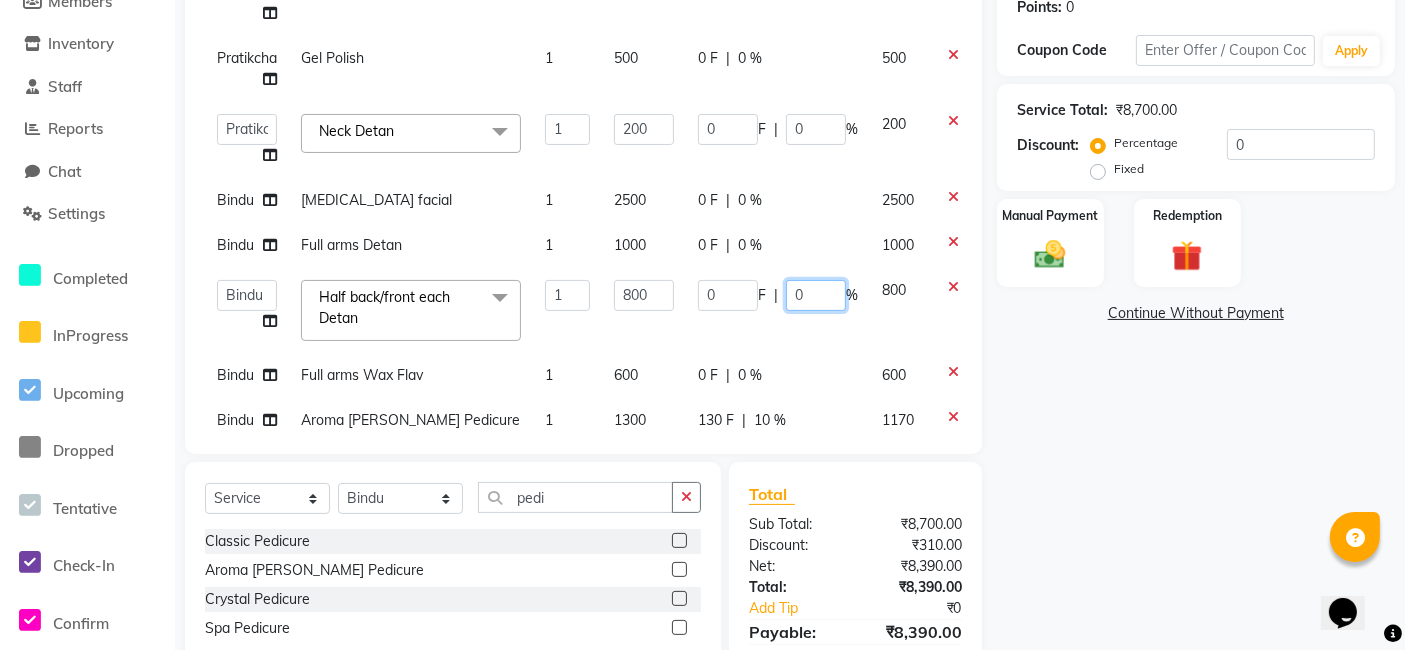 drag, startPoint x: 806, startPoint y: 291, endPoint x: 785, endPoint y: 291, distance: 21 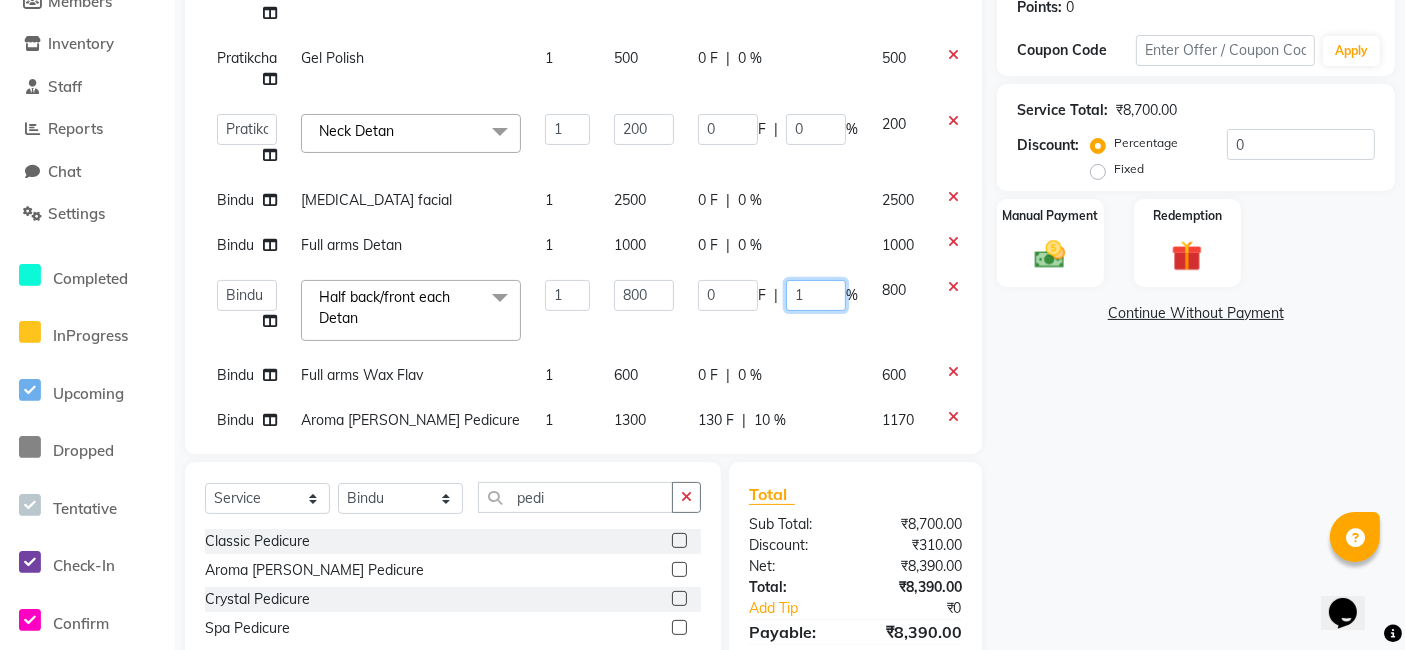 type on "10" 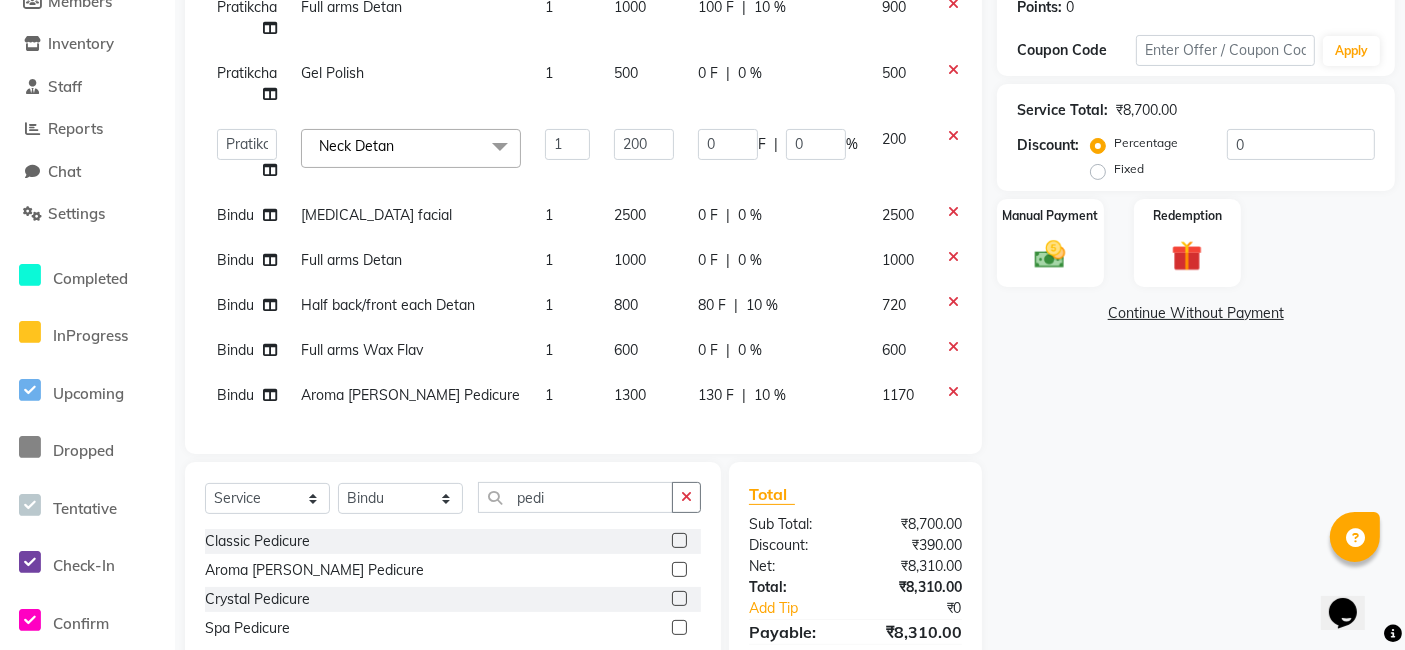 click on "0 %" 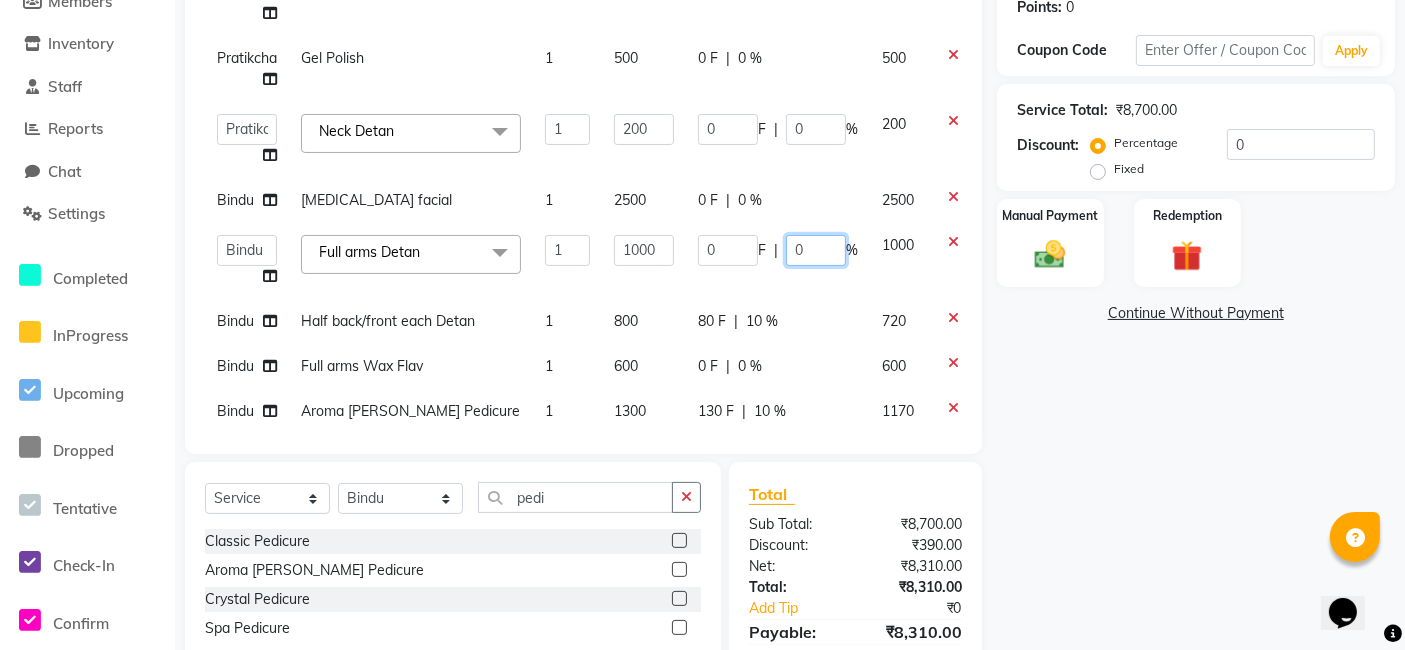 drag, startPoint x: 802, startPoint y: 249, endPoint x: 770, endPoint y: 249, distance: 32 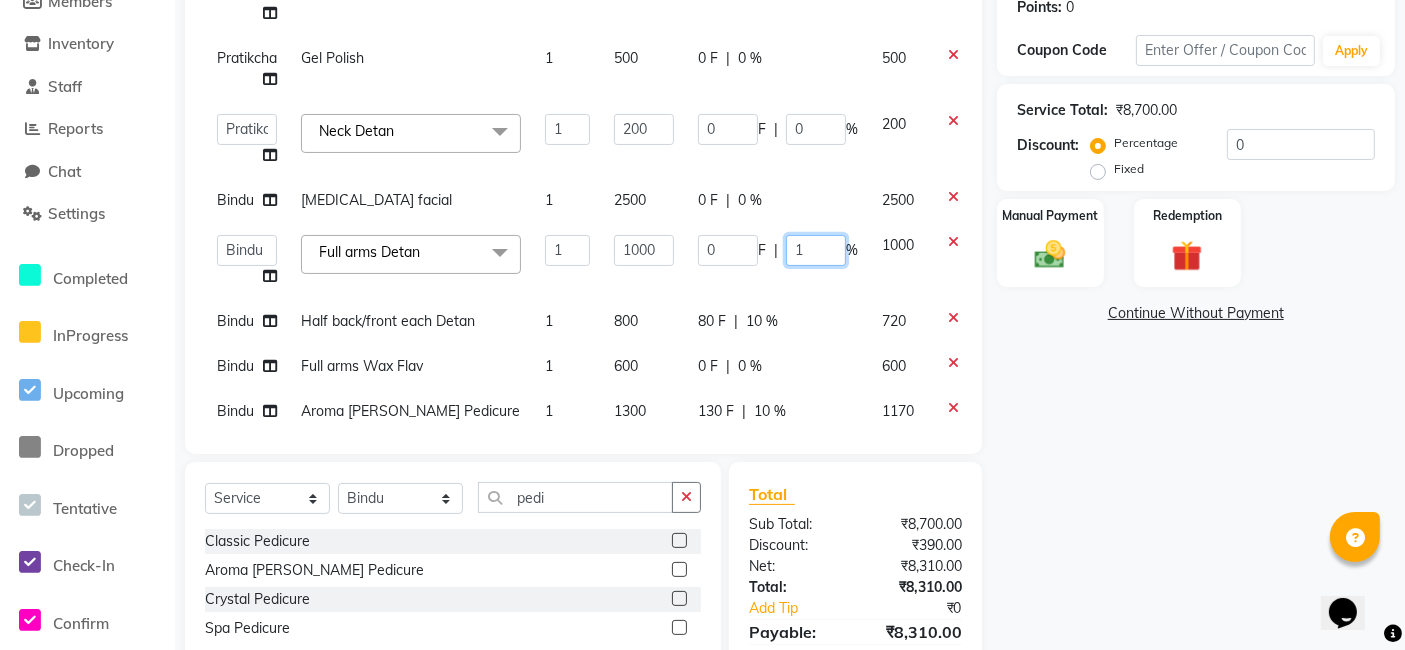 type on "10" 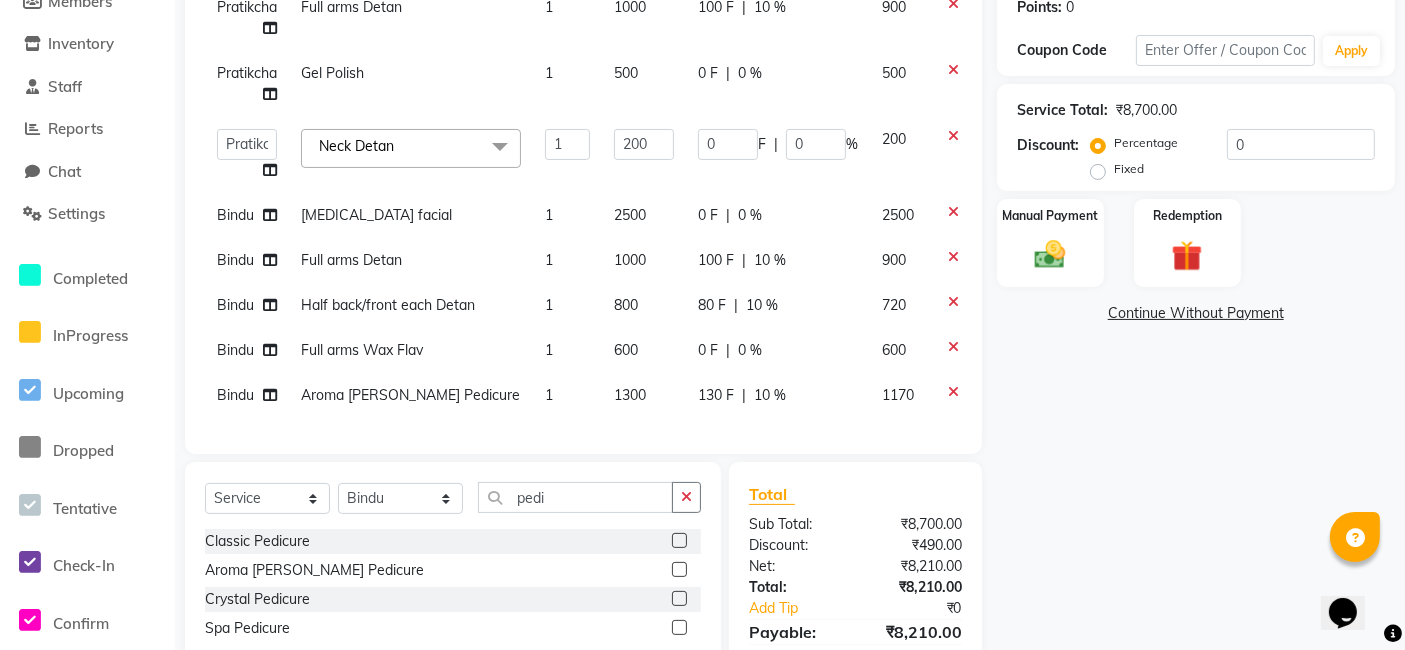click on "0 %" 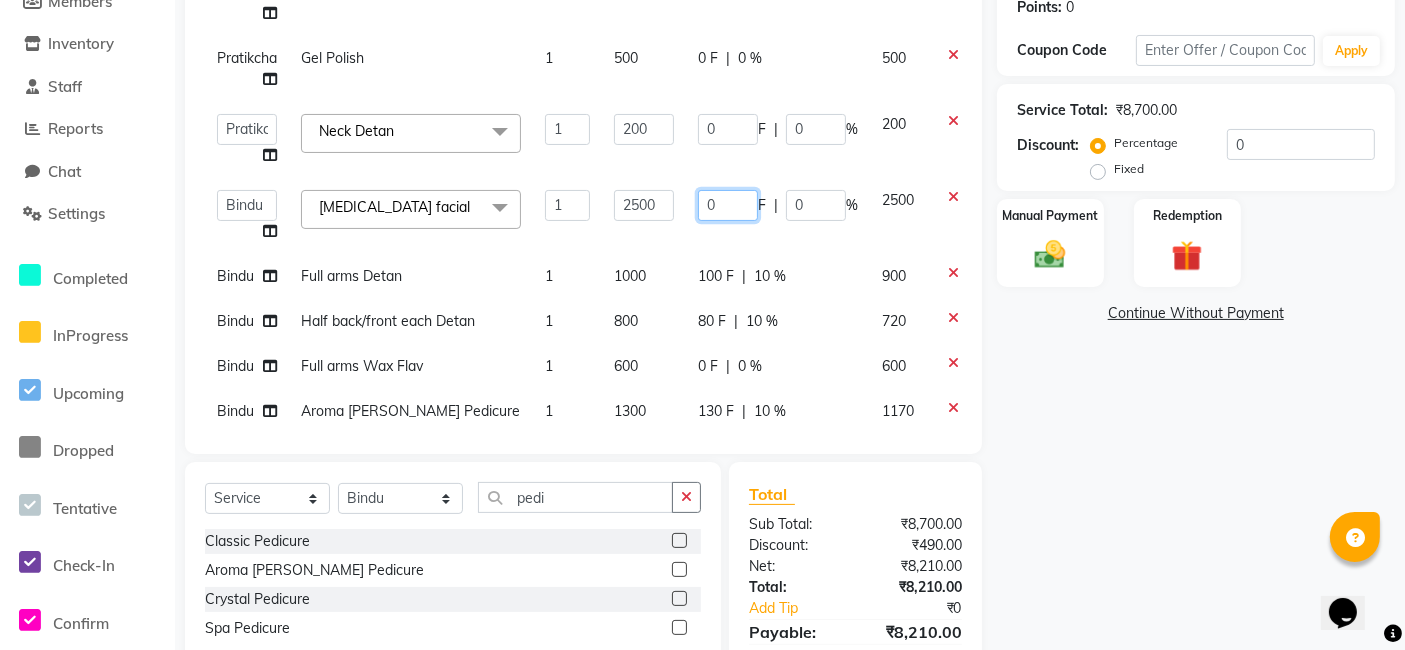 scroll, scrollTop: 162, scrollLeft: 0, axis: vertical 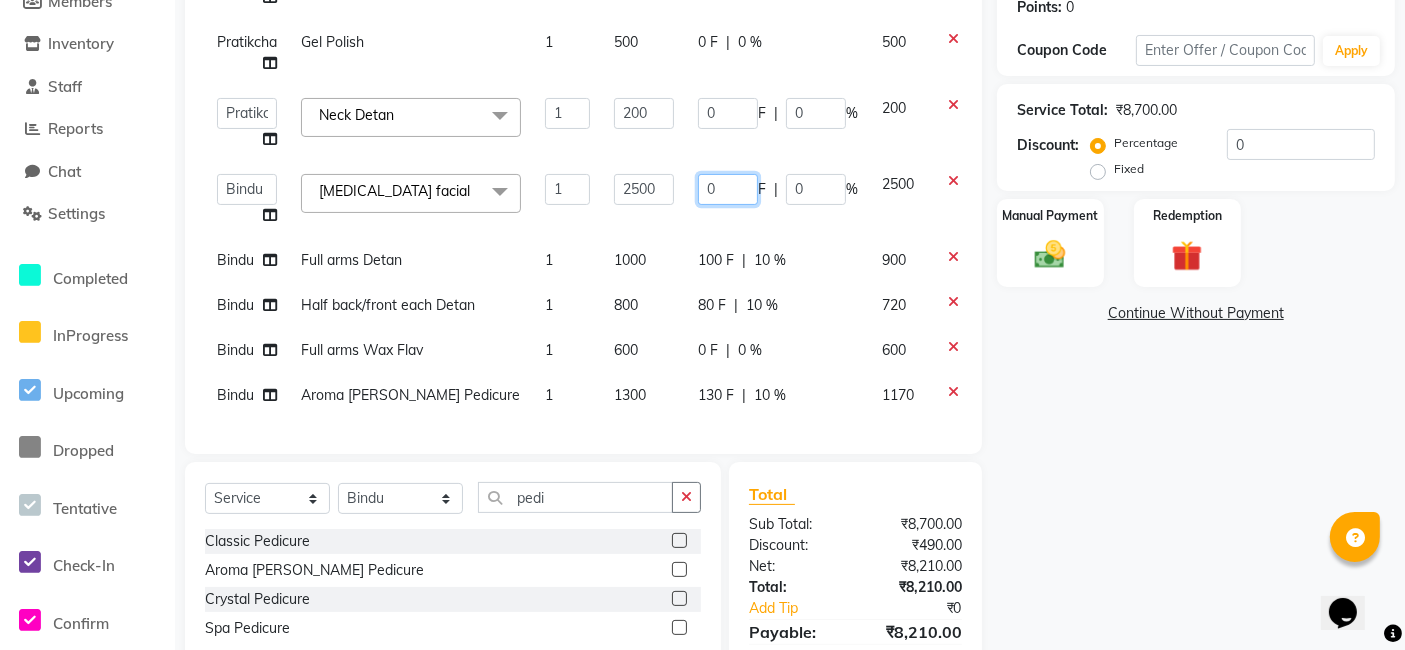 drag, startPoint x: 715, startPoint y: 215, endPoint x: 242, endPoint y: 464, distance: 534.5372 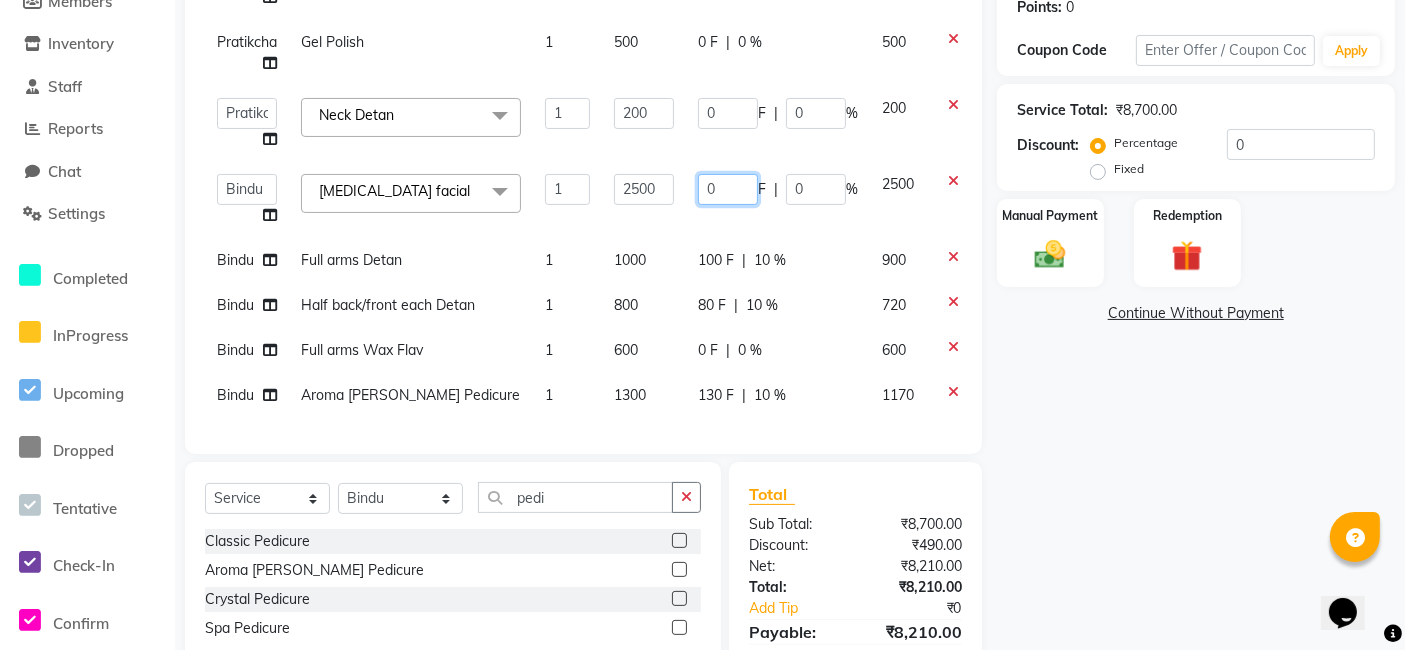 click on "Client [PHONE_NUMBER] Date [DATE] Invoice Number V/2025 V/[PHONE_NUMBER] Services Stylist Service Qty Price Disc Total Action  [PERSON_NAME]   [PERSON_NAME]   [PERSON_NAME]  Half back/front each Detan  x Hair cut - without wash Hair cut - Basic Hair cut - Advanced Hair cut - Creative styling Bangs Hair wash & blow dry Short Hair wash & blow dry Med Hair wash & blow dry Long Hair wash & blow dry (nashi) Short Hair wash & blow dry (nashi) Med Hair wash & blow dry (nashi) Long Tongs Short Tongs Med Tongs Long Iron Short Iron Med Iron Long Party styling face wash men hairtstyling men haircut [PERSON_NAME] men - advance [PERSON_NAME] trim scalp masage almond / olive oil scalp oil masage coconut loreal - mythic oil [PERSON_NAME] styling regular shave  hairwash men premium hairwash (nashi) men hairwash & styling fiberplex treatment Global color [MEDICAL_DATA] Short Global color [MEDICAL_DATA] Med Global color [MEDICAL_DATA] Long Global color non [MEDICAL_DATA] Short Global color non [MEDICAL_DATA] Med Global color non [MEDICAL_DATA] Long Highlights Short Highlights Med Hair [MEDICAL_DATA] 1" 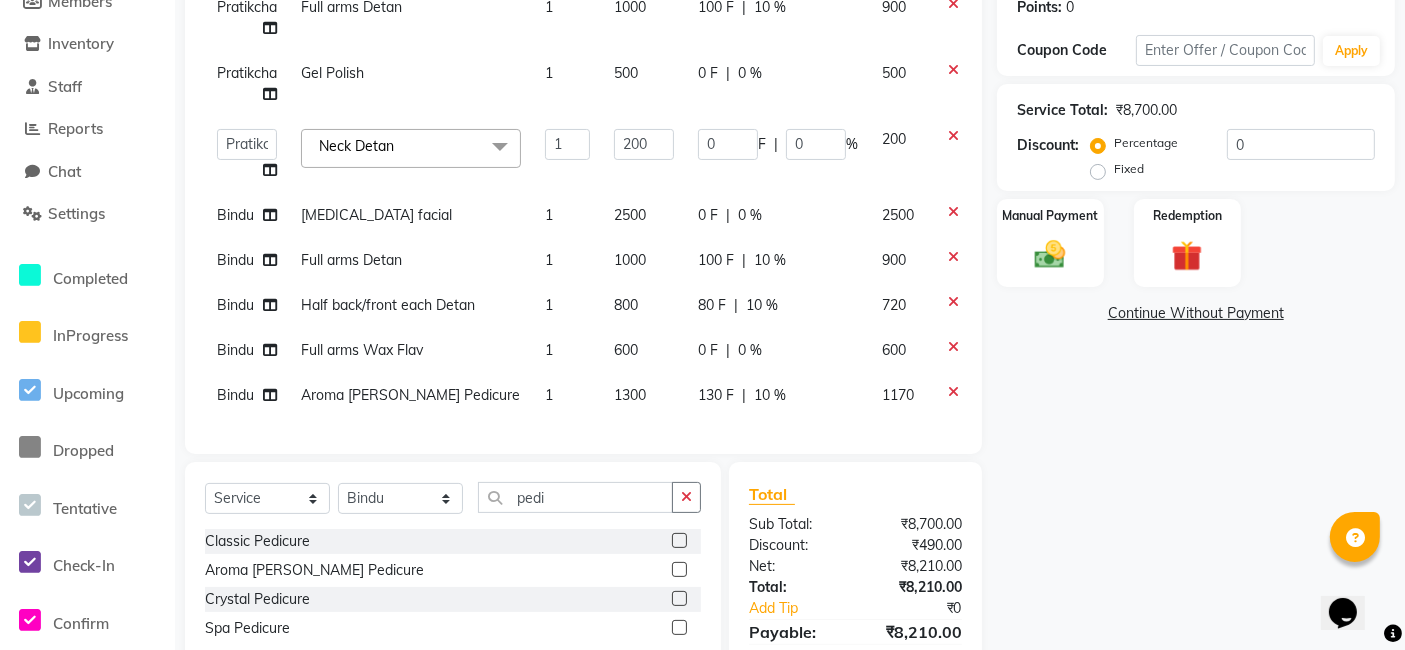 scroll, scrollTop: 131, scrollLeft: 0, axis: vertical 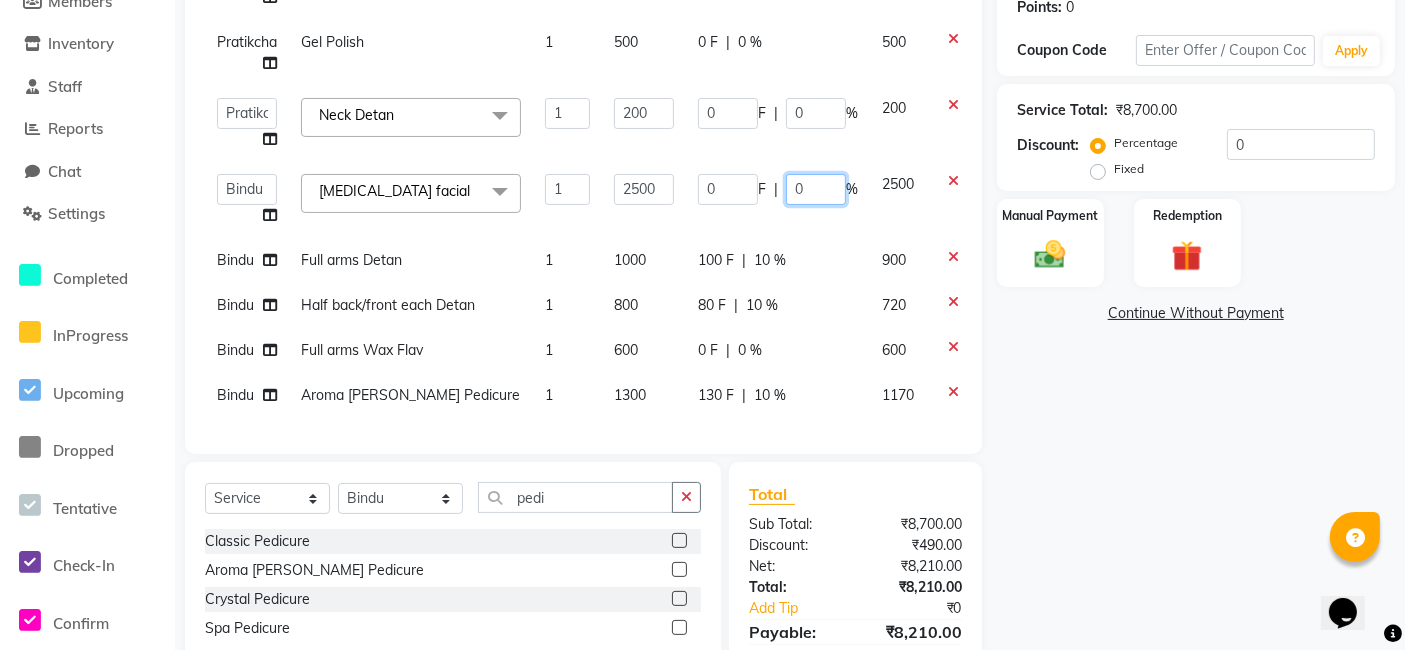drag, startPoint x: 802, startPoint y: 173, endPoint x: 754, endPoint y: 176, distance: 48.09366 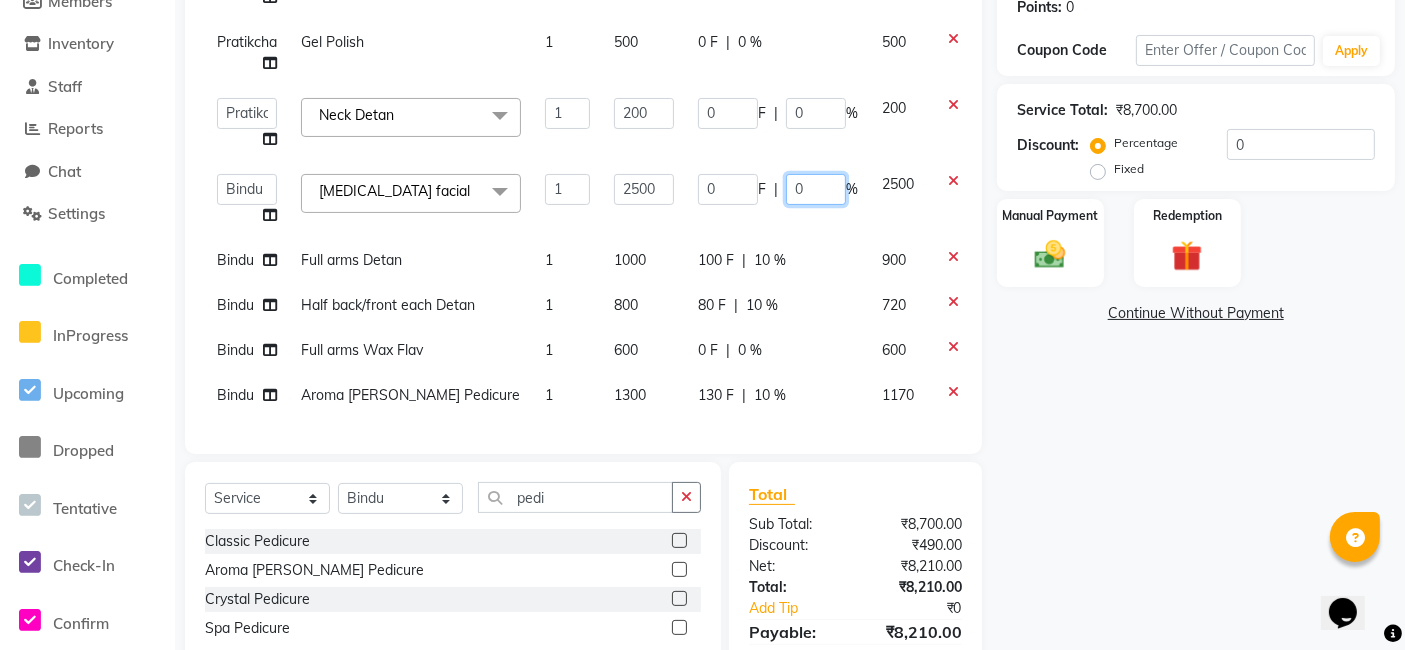 click on "0 F | 0 %" 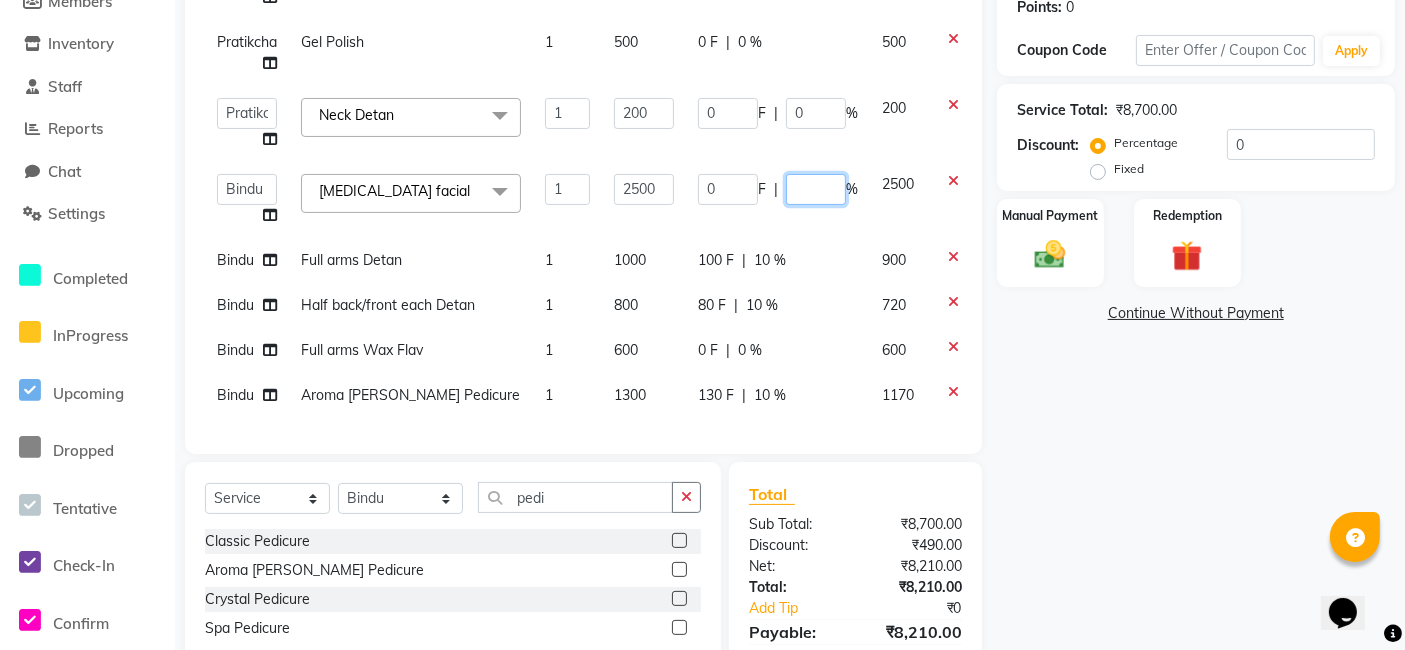 type on "2" 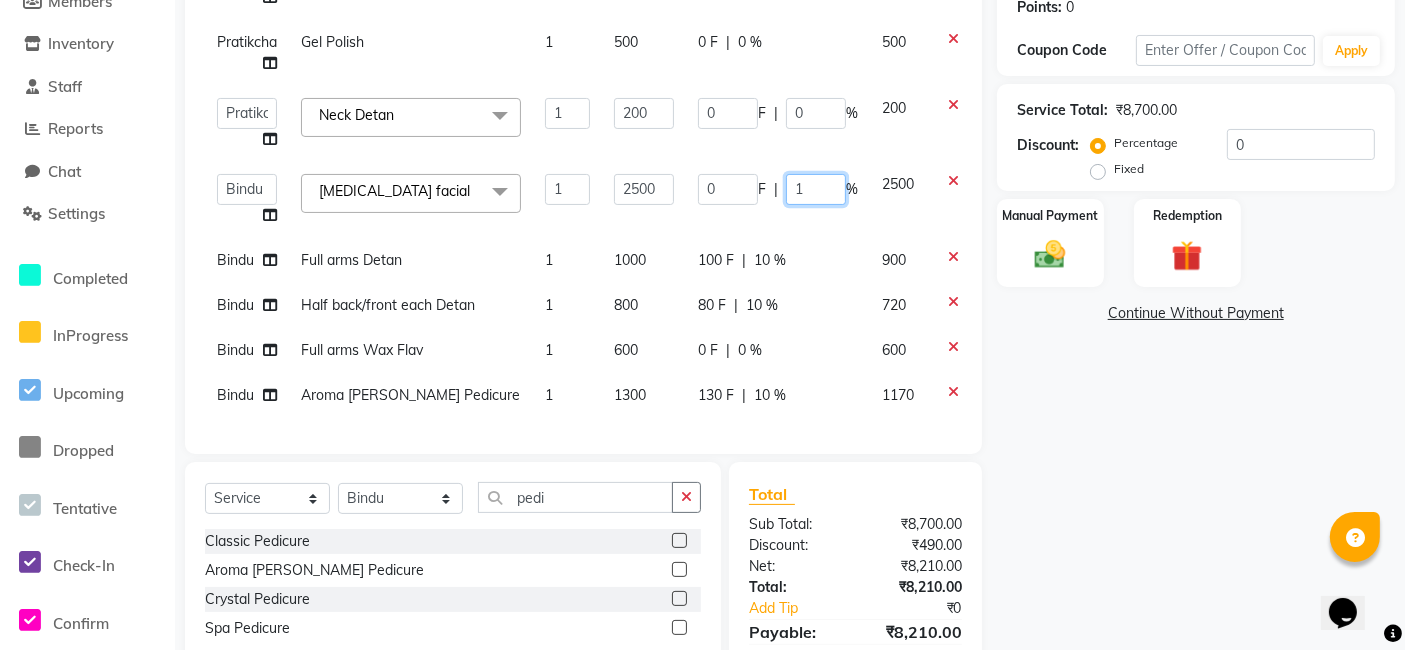 type on "10" 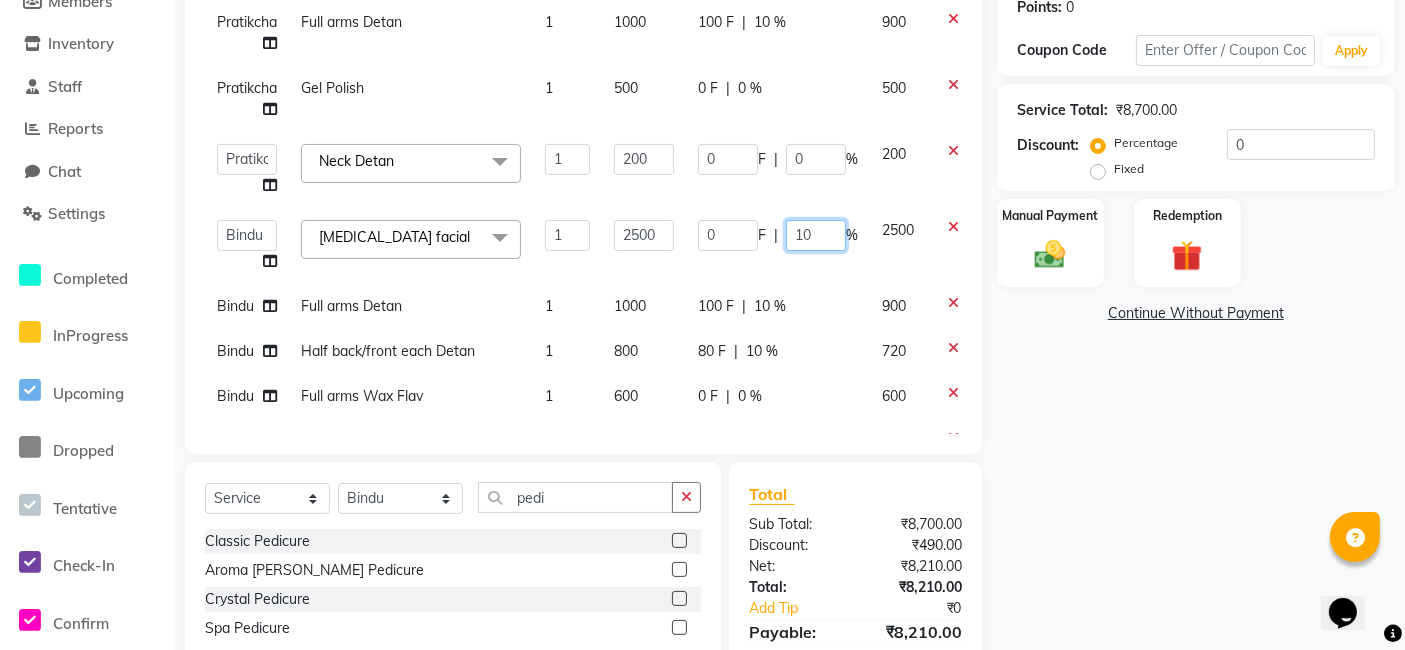 scroll, scrollTop: 150, scrollLeft: 0, axis: vertical 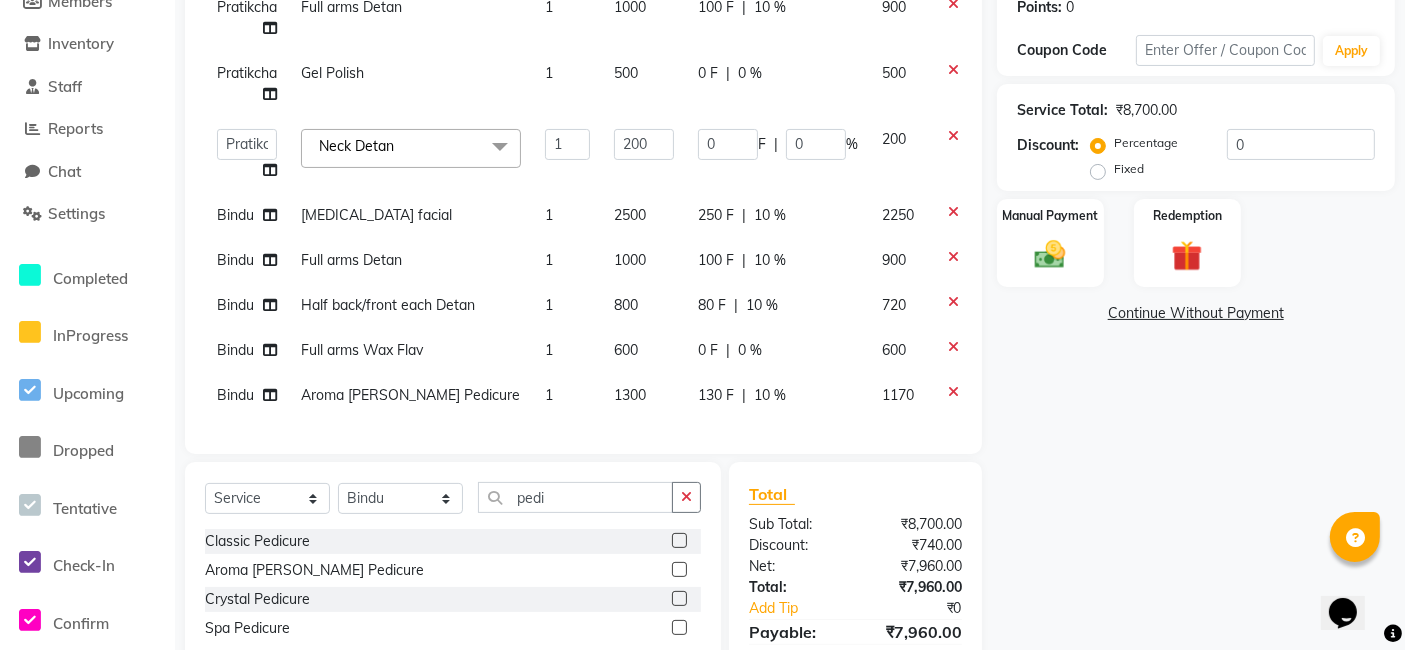 click on "[PERSON_NAME]   [PERSON_NAME]   Pratikcha   [PERSON_NAME]  Half back/front each Detan  x Hair cut - without wash Hair cut - Basic Hair cut - Advanced Hair cut - Creative styling Bangs Hair wash & blow dry Short Hair wash & blow dry Med Hair wash & blow dry Long Hair wash & blow dry (nashi) Short Hair wash & blow dry (nashi) Med Hair wash & blow dry (nashi) Long Tongs Short Tongs Med Tongs Long Iron Short Iron Med Iron Long Party styling face wash men hairtstyling men haircut [PERSON_NAME] men - advance [PERSON_NAME] trim scalp masage almond / olive oil scalp oil masage coconut loreal - mythic oil [PERSON_NAME] styling regular shave  hairwash men premium hairwash (nashi) men hairwash & styling fiberplex treatment Global color [MEDICAL_DATA] Short Global color [MEDICAL_DATA] Med Global color [MEDICAL_DATA] Long Global color non [MEDICAL_DATA] Short Global color non [MEDICAL_DATA] Med Global color non [MEDICAL_DATA] Long Highlights Short Highlights Med Highlights Long Highlights per Foil Ombre / Balayage Root touch up [MEDICAL_DATA] 1 Inch Root touchup non [MEDICAL_DATA] 1 Inch [MEDICAL_DATA] control Short 1 80" 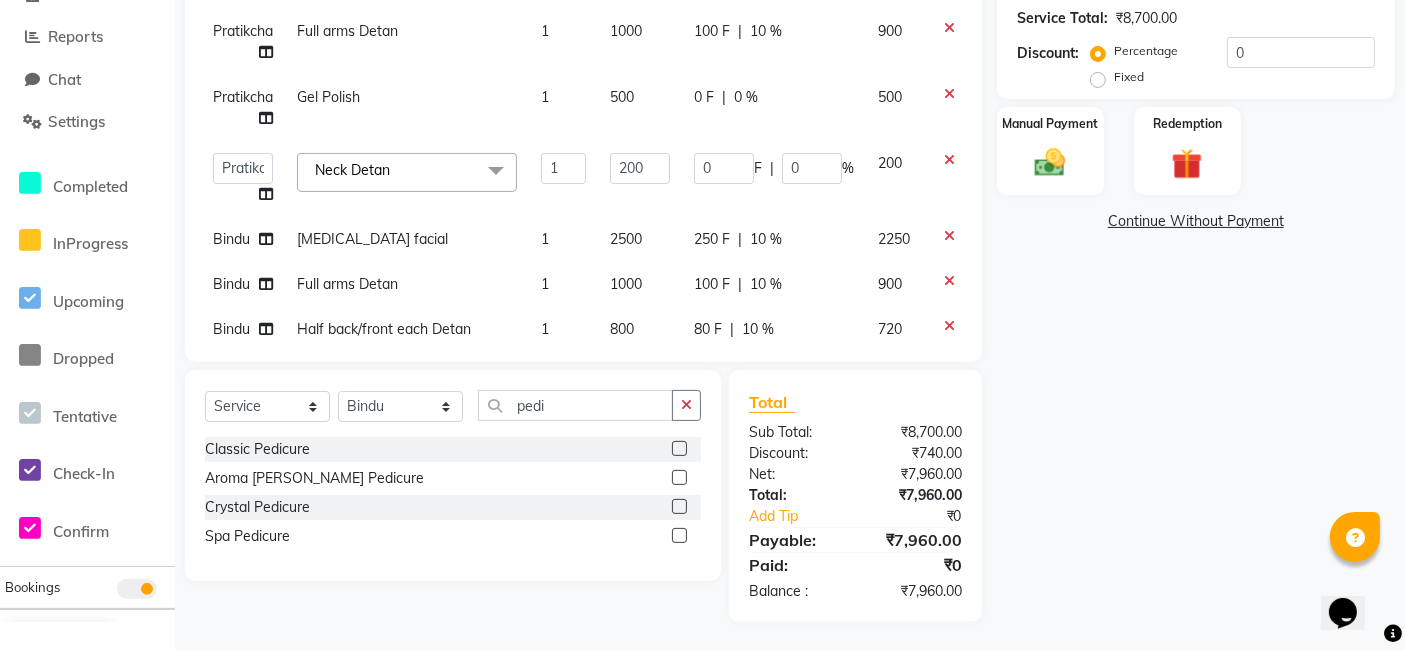 scroll, scrollTop: 0, scrollLeft: 1, axis: horizontal 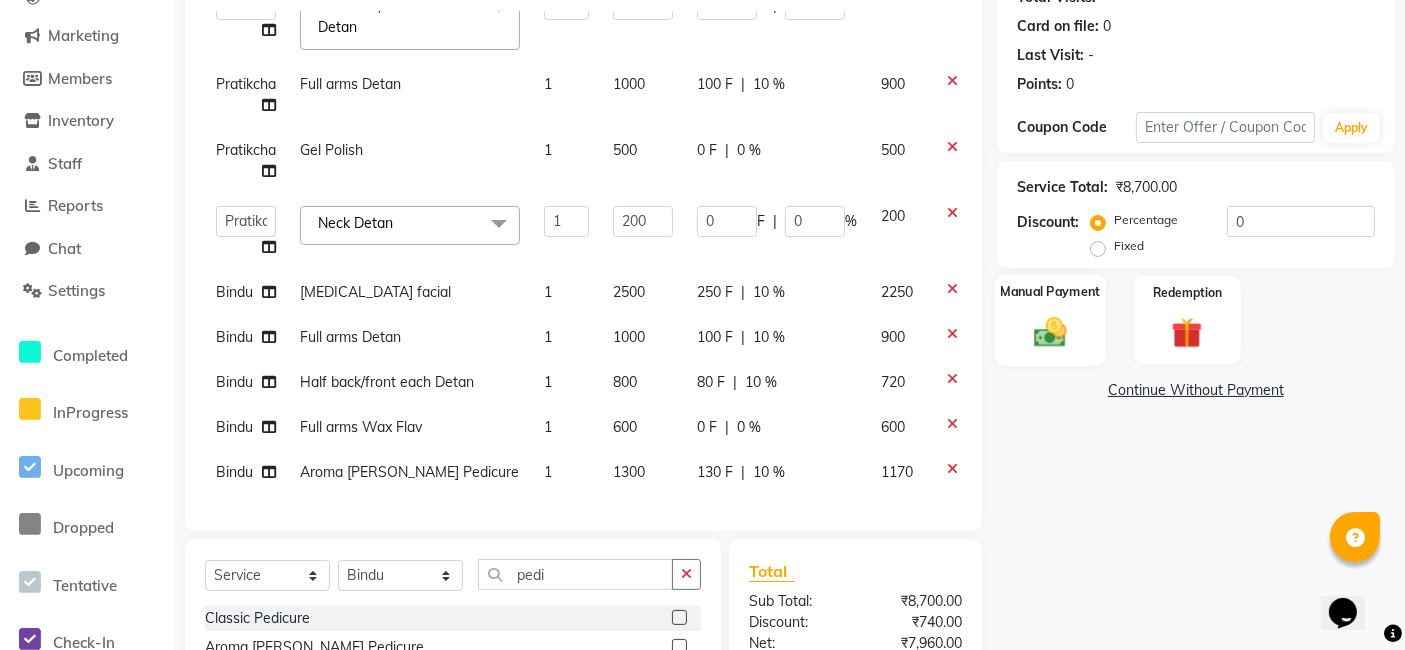 click 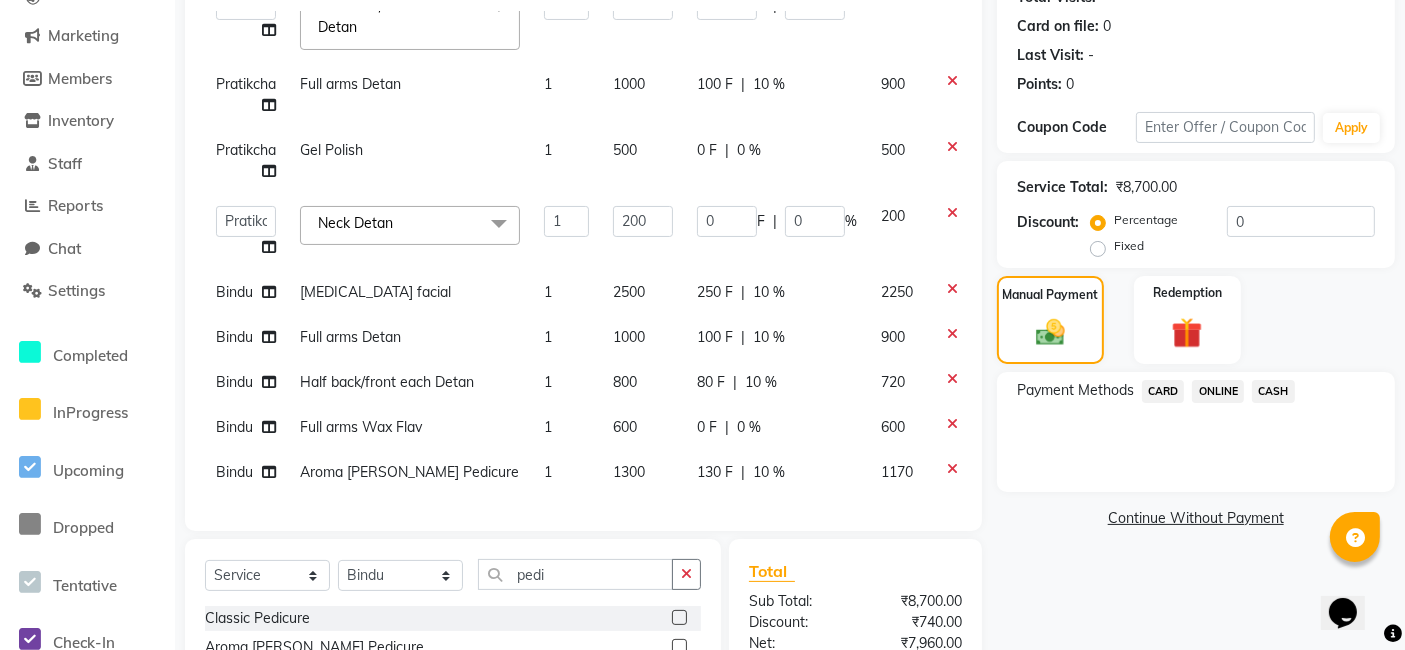 click on "ONLINE" 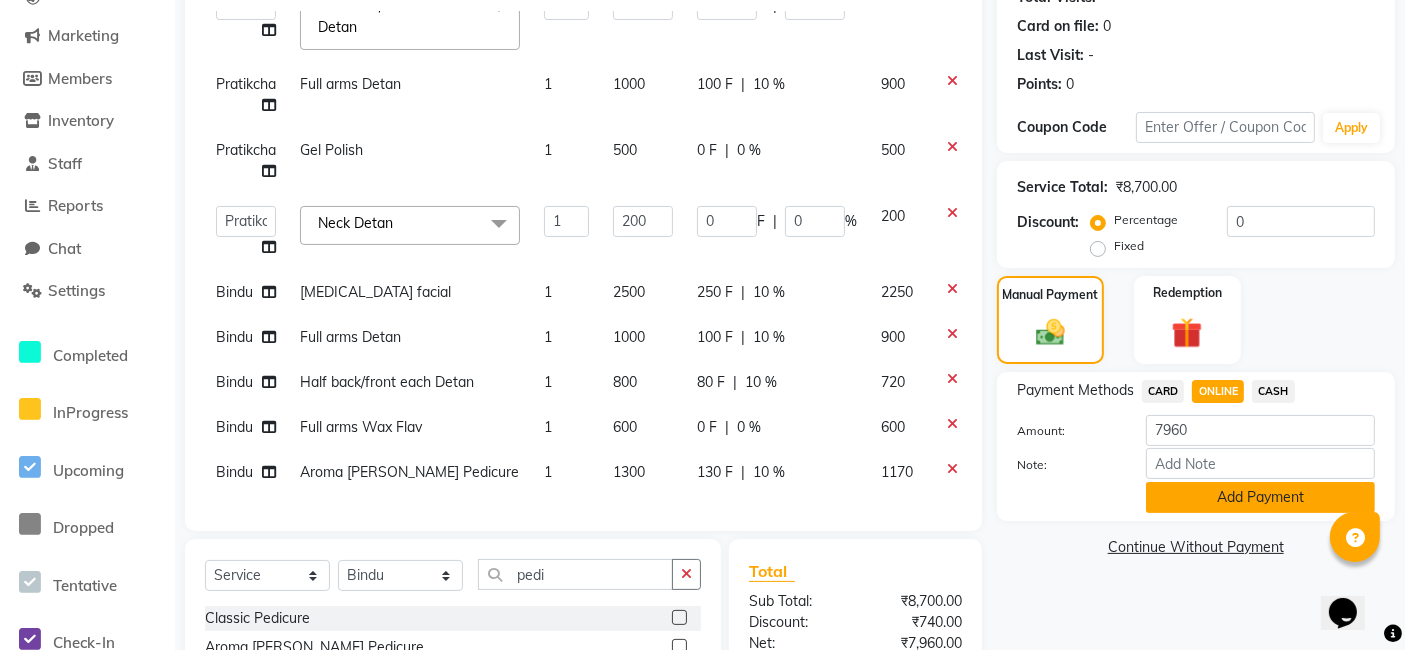 click on "Add Payment" 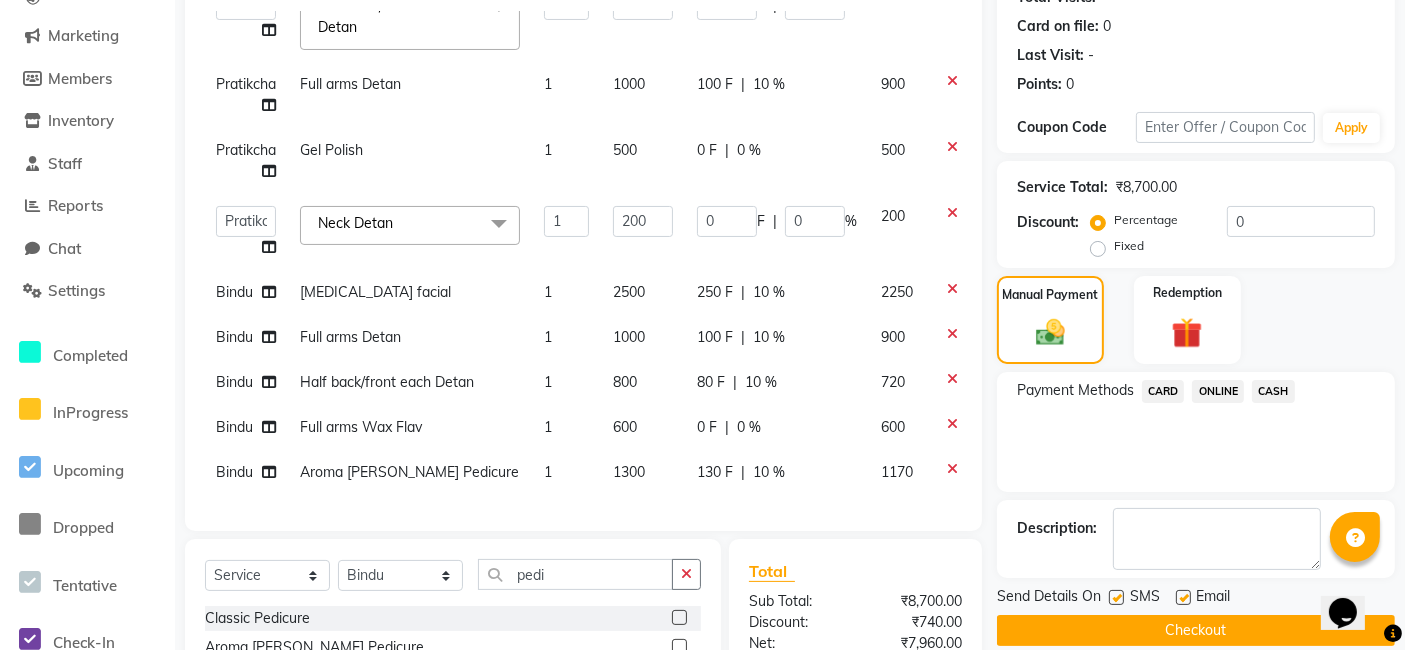 scroll, scrollTop: 448, scrollLeft: 0, axis: vertical 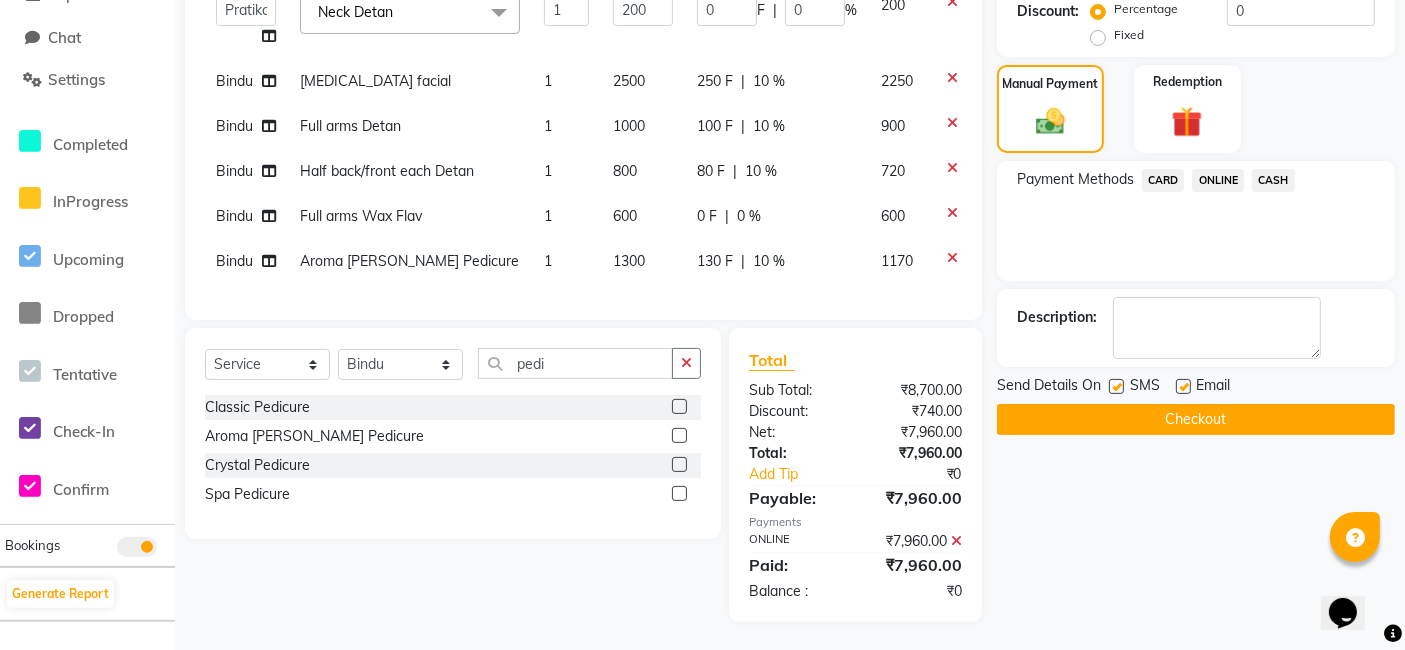 click on "Checkout" 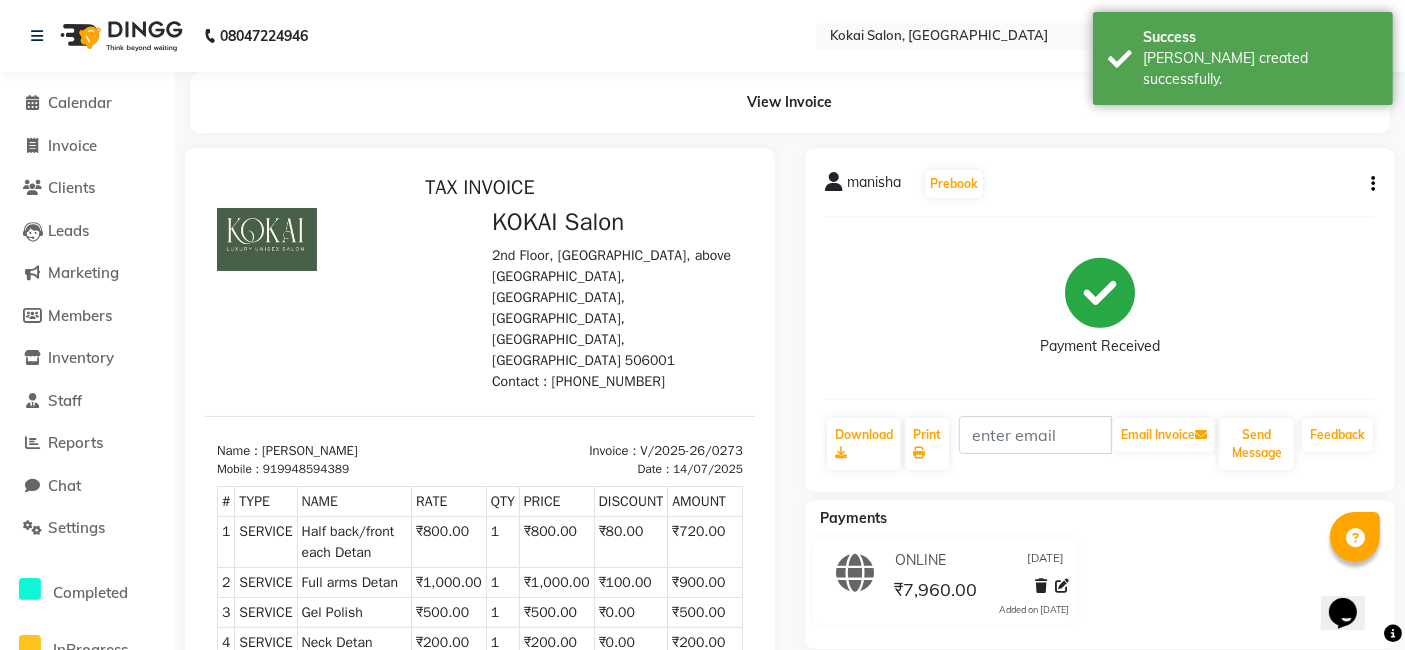 scroll, scrollTop: 0, scrollLeft: 0, axis: both 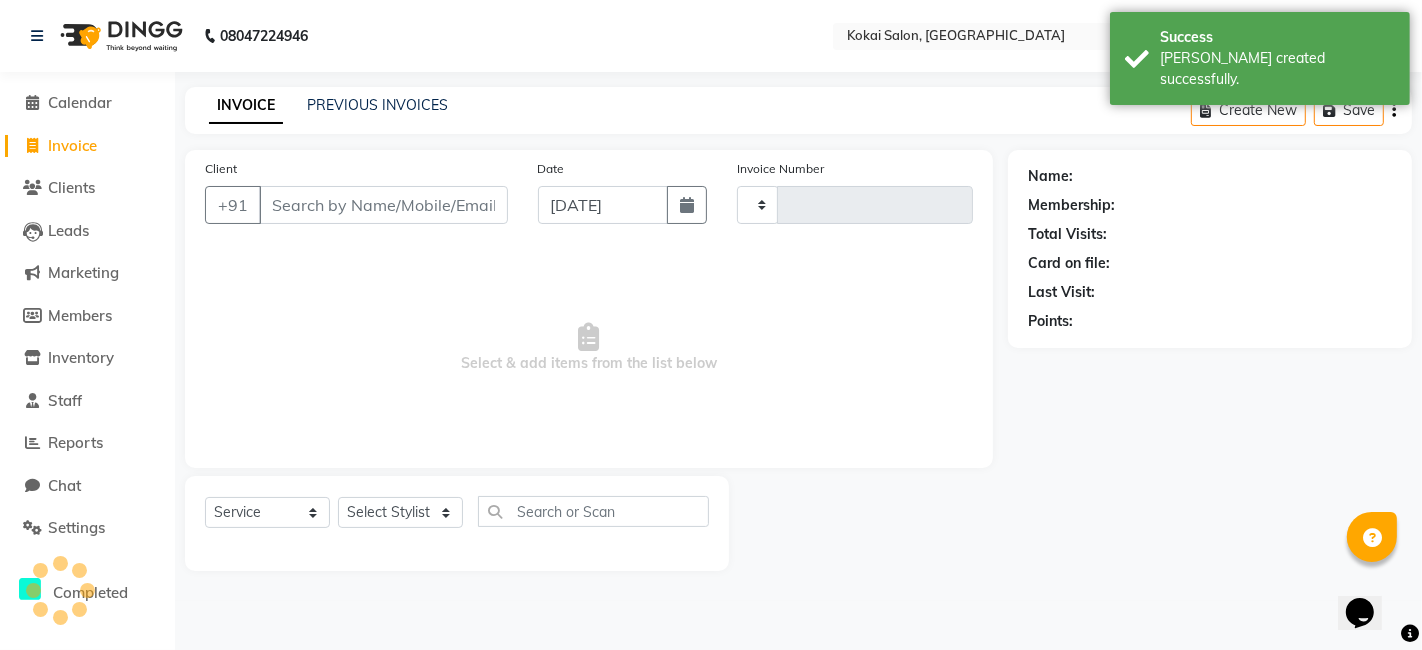type on "0274" 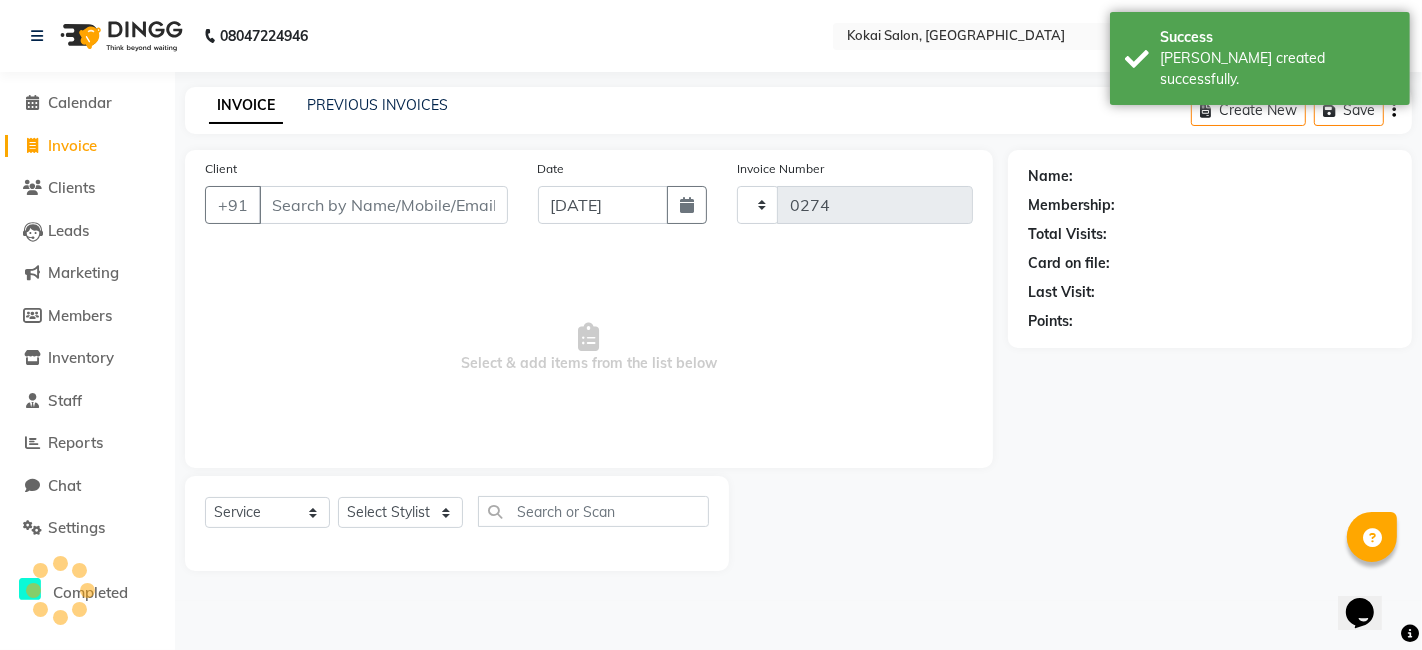 select on "7546" 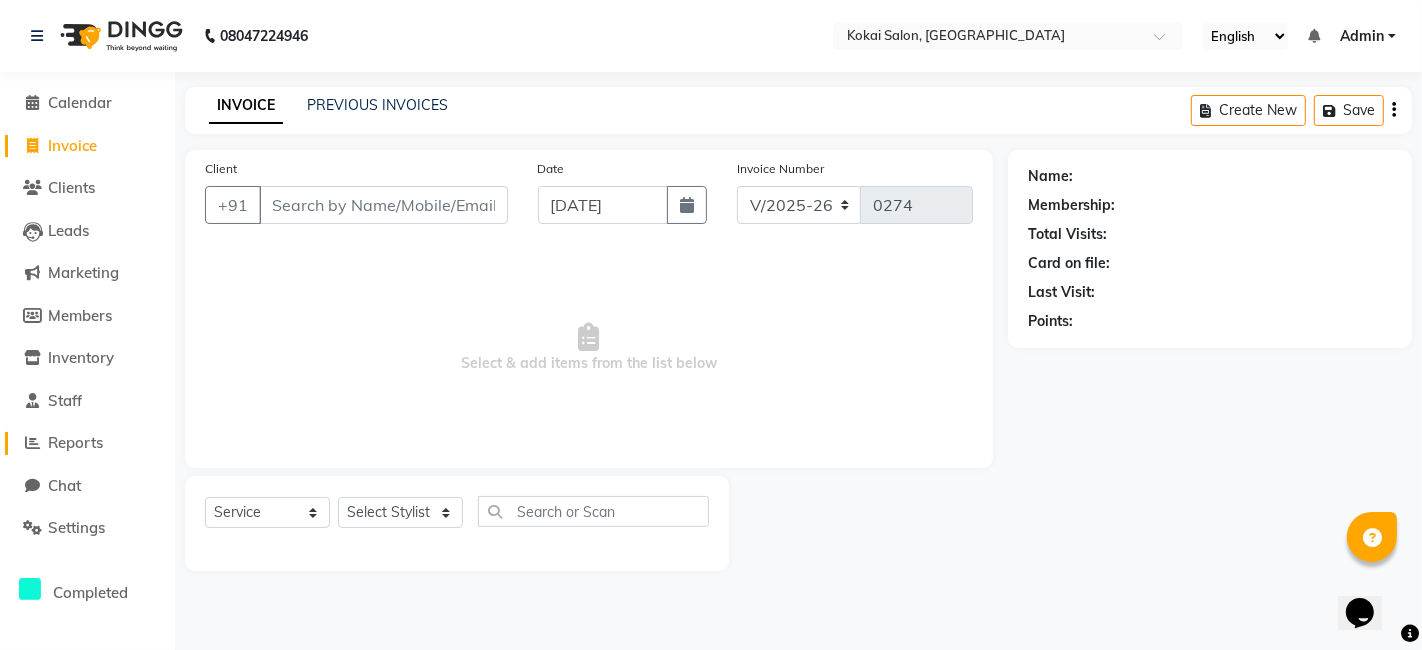 click on "Reports" 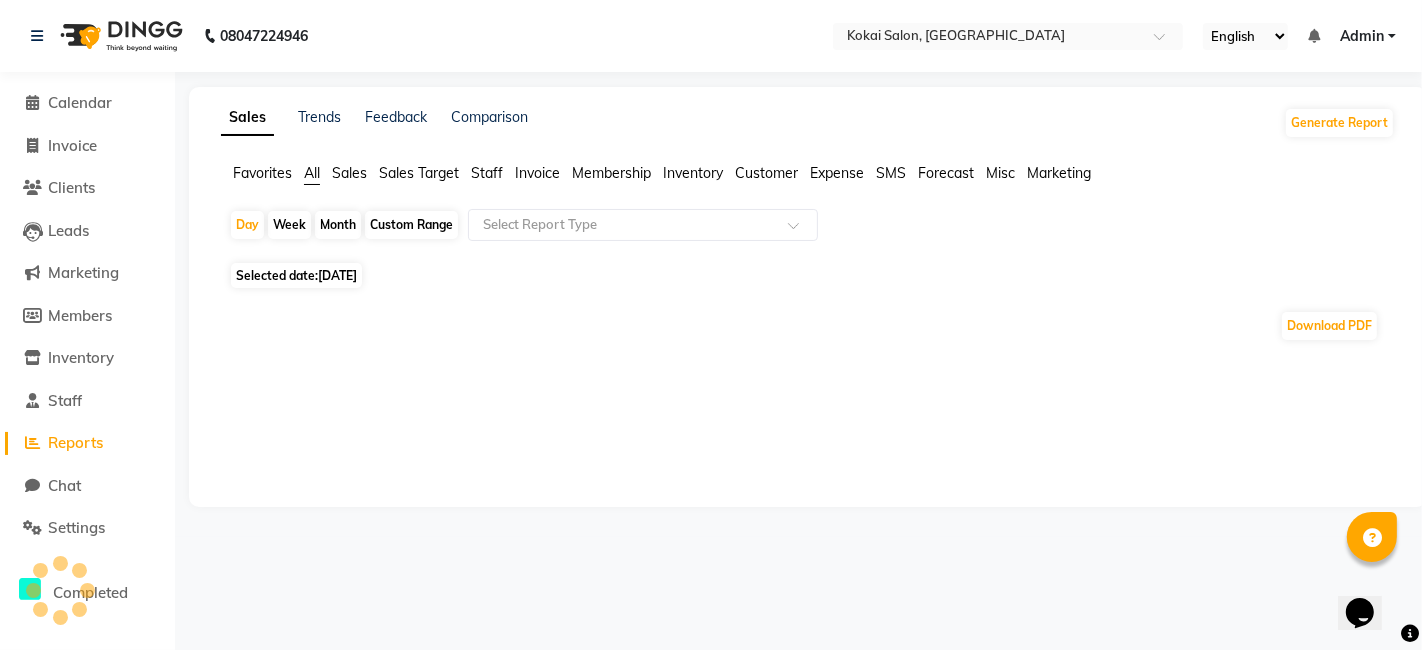 click on "Favorites All Sales Sales Target Staff Invoice Membership Inventory Customer Expense SMS Forecast Misc Marketing  Day   Week   Month   Custom Range  Select Report Type Selected date:  [DATE]  Download PDF ★ [PERSON_NAME] as Favorite  Choose how you'd like to save "" report to favorites  Save to Personal Favorites:   Only you can see this report in your favorites tab. Share with Organization:   Everyone in your organization can see this report in their favorites tab.  Save to Favorites" 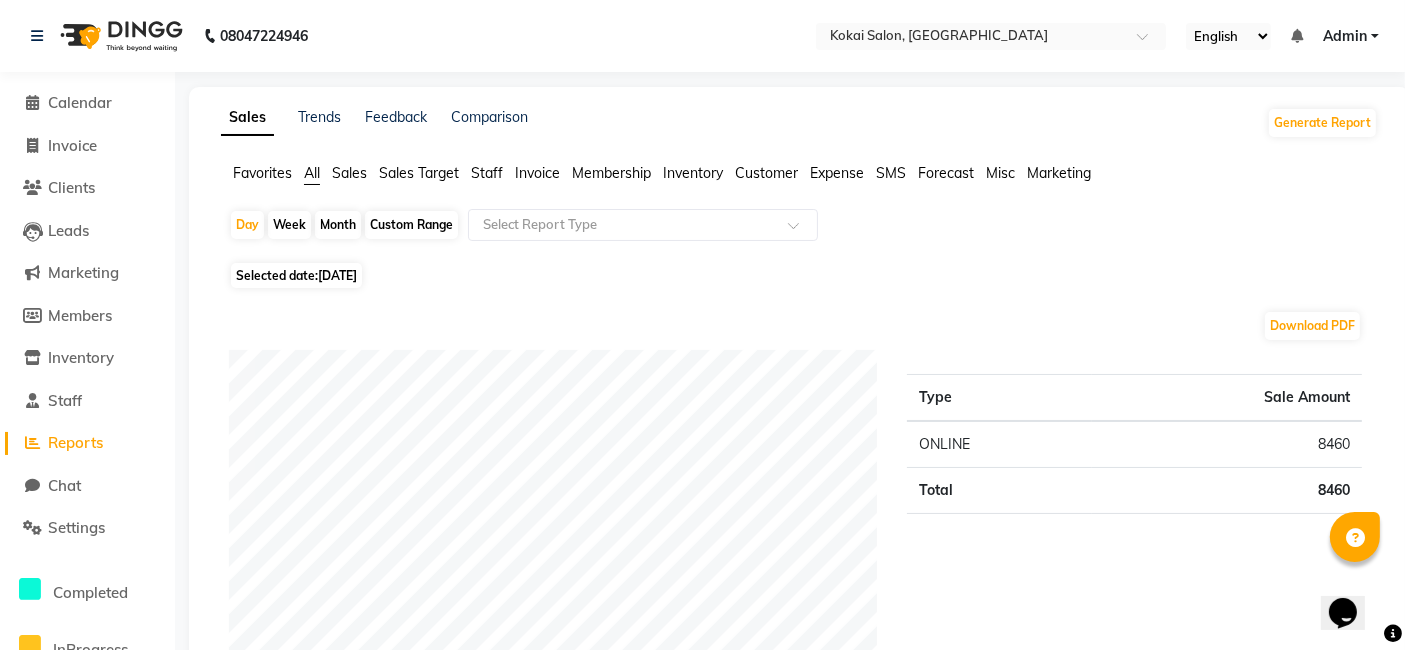 click on "Staff" 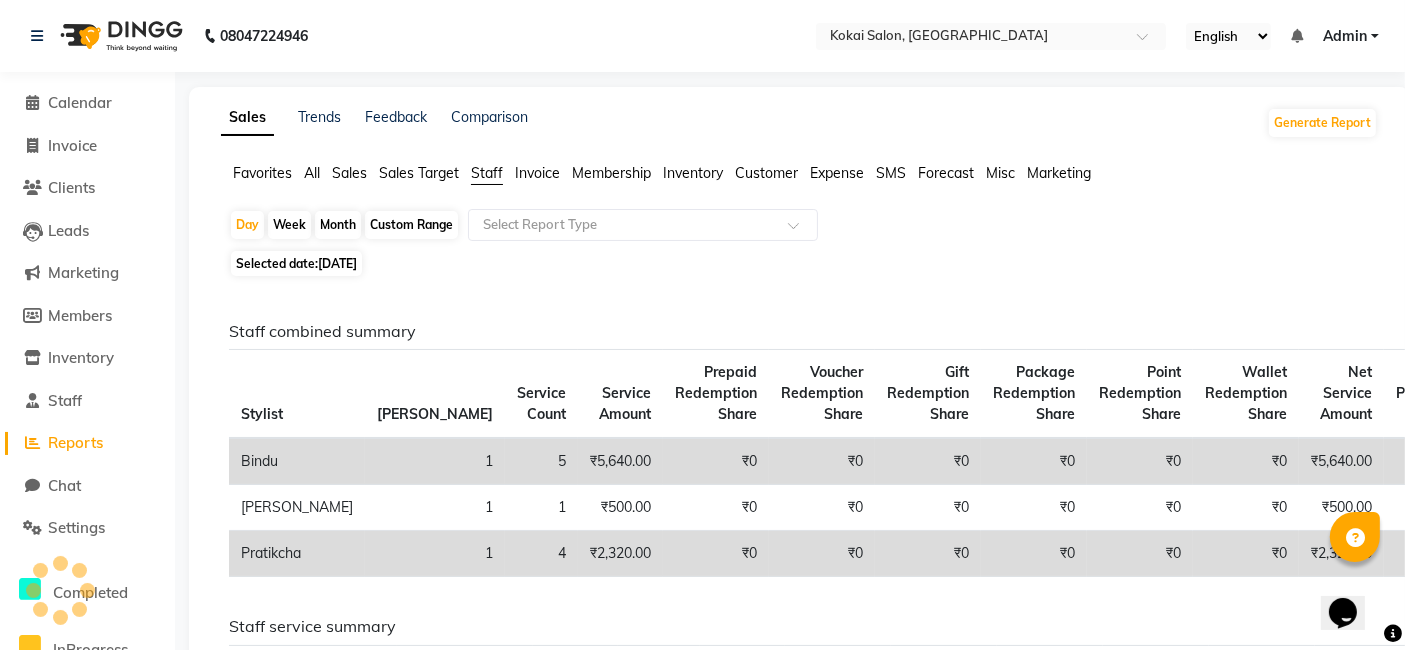 click on "Month" 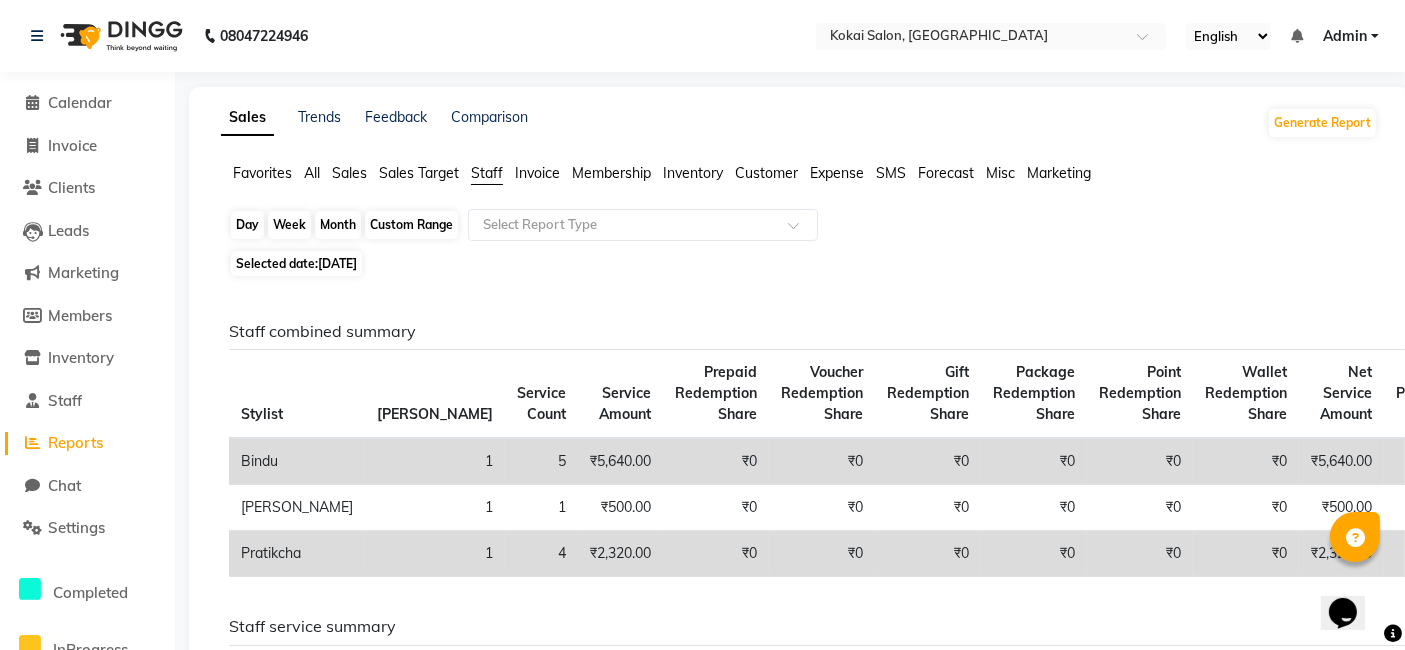click on "Month" 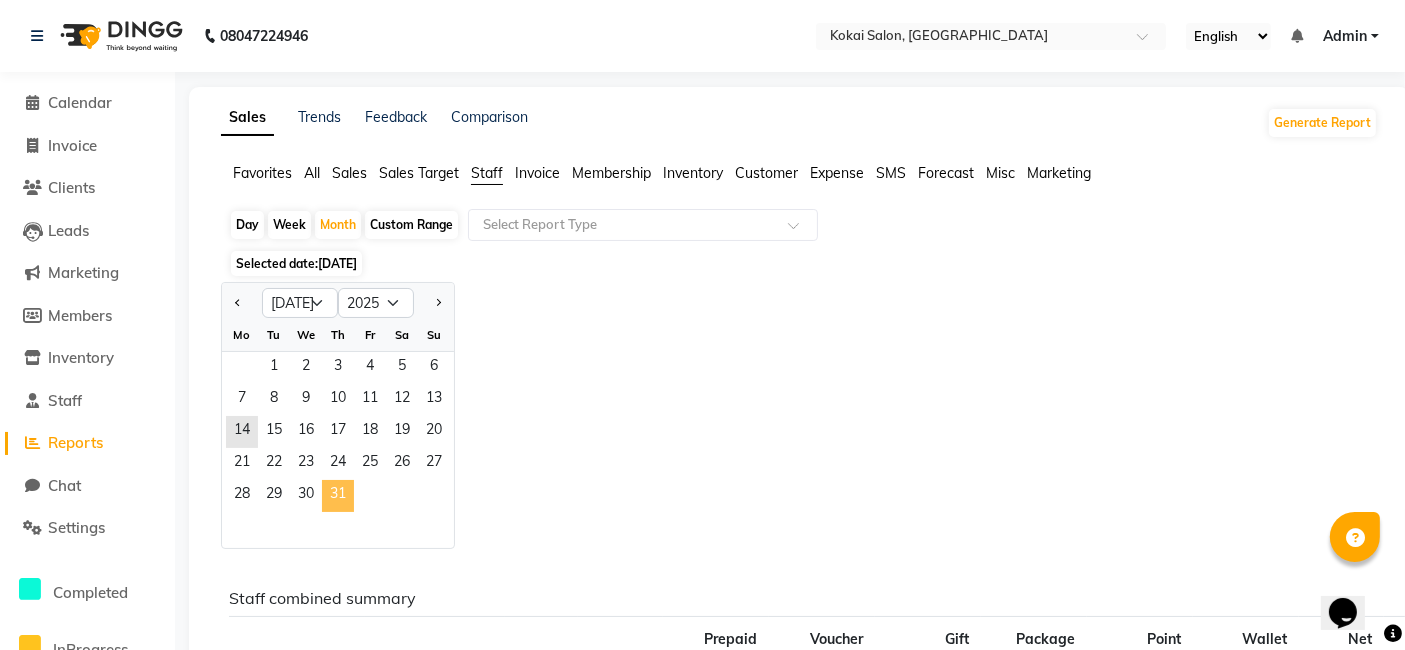 click on "31" 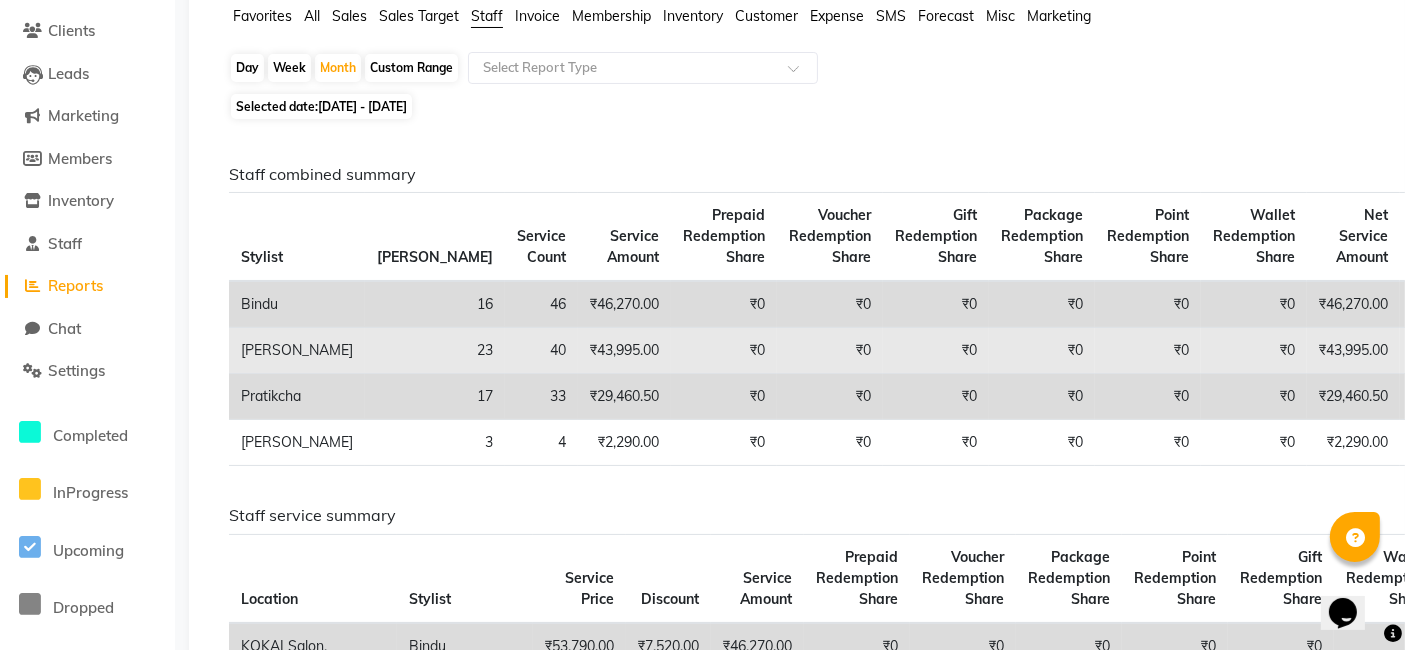 scroll, scrollTop: 160, scrollLeft: 0, axis: vertical 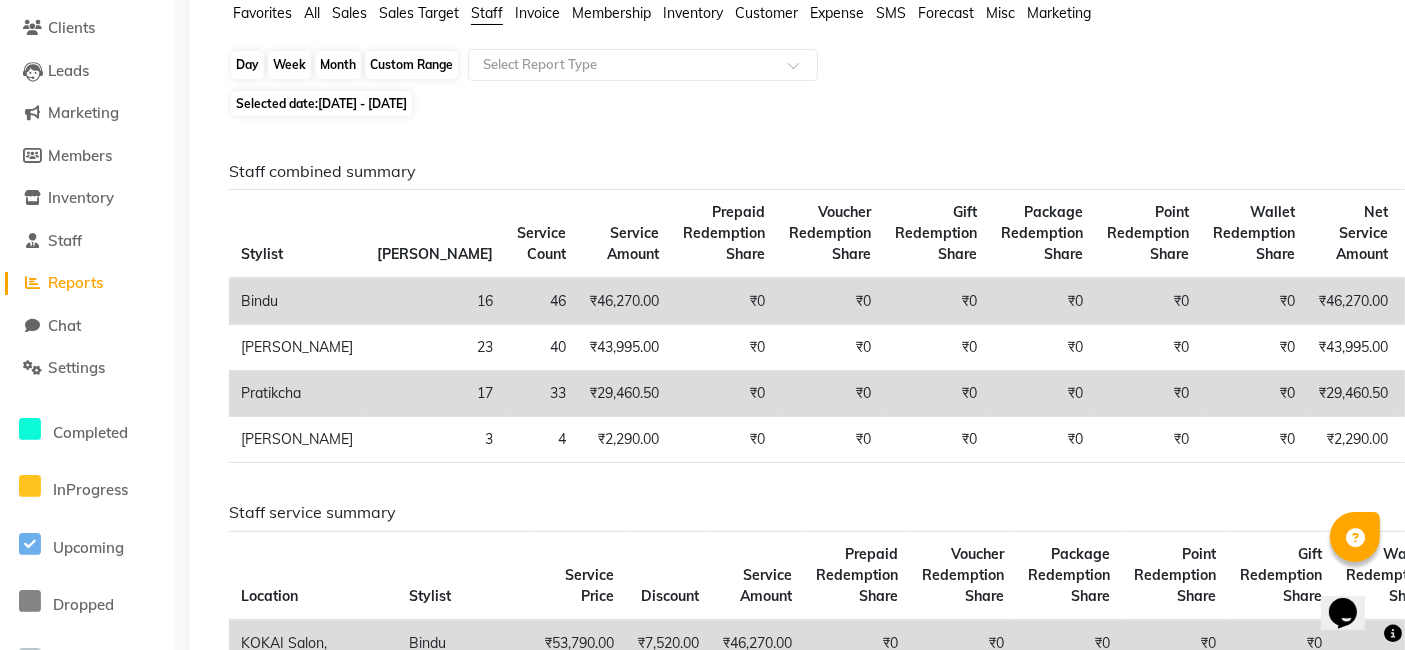 click on "Month" 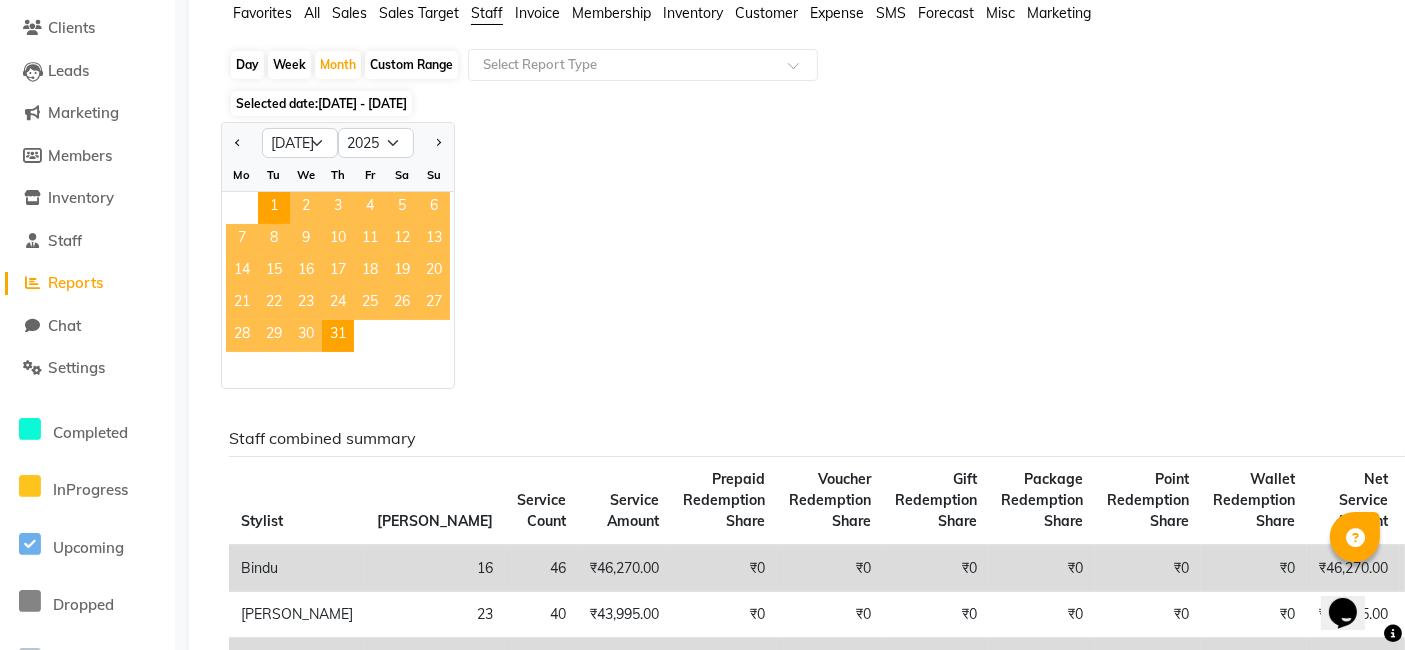 click on "12" 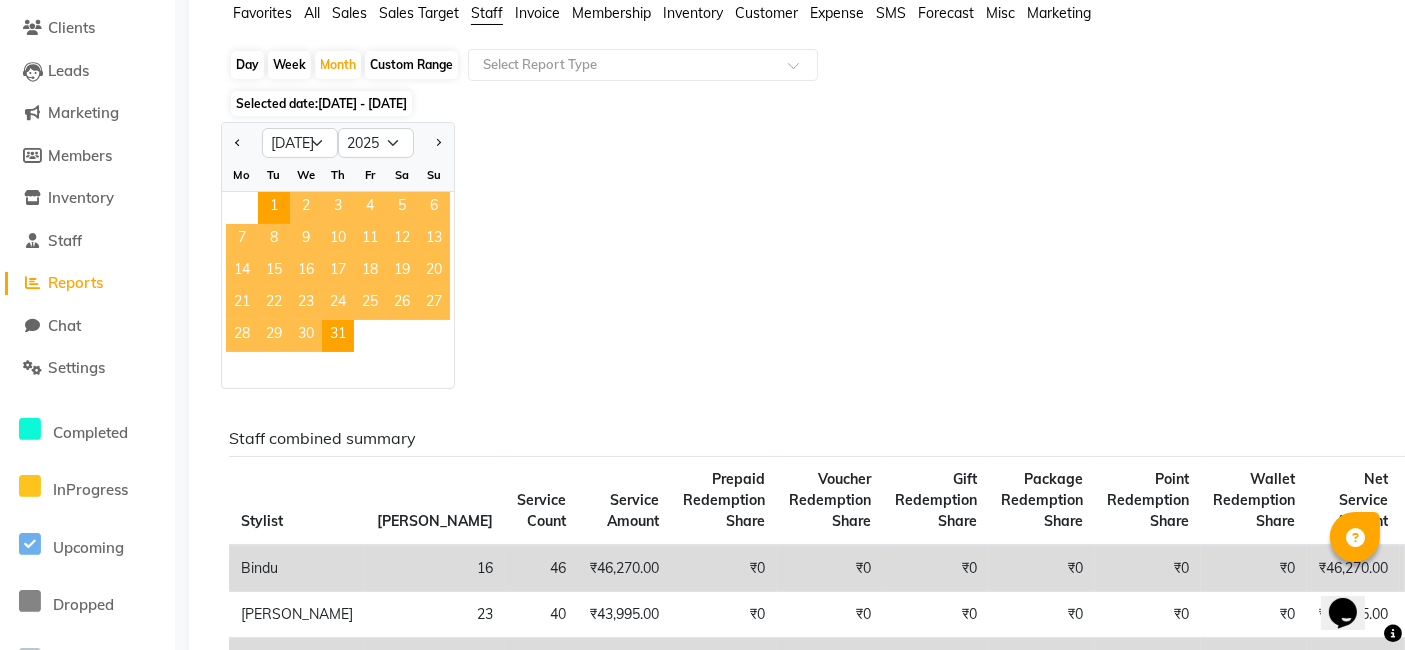 click on "13" 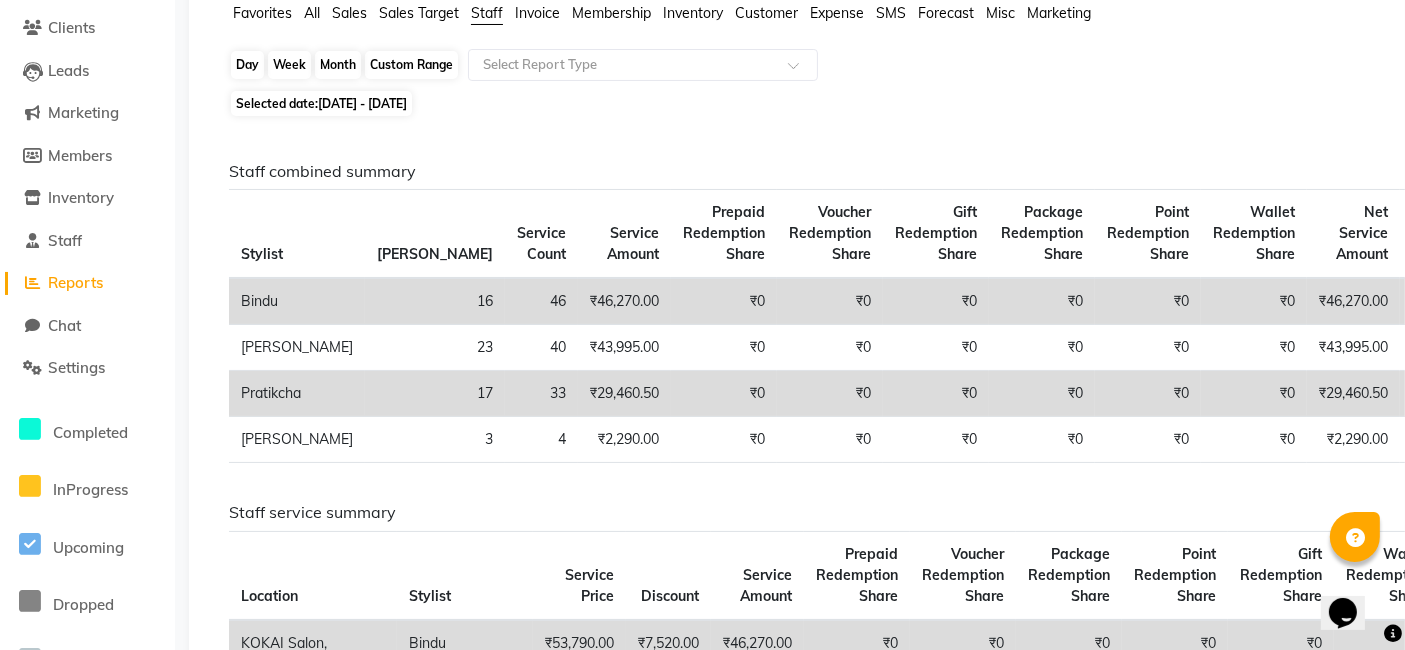 click on "Month" 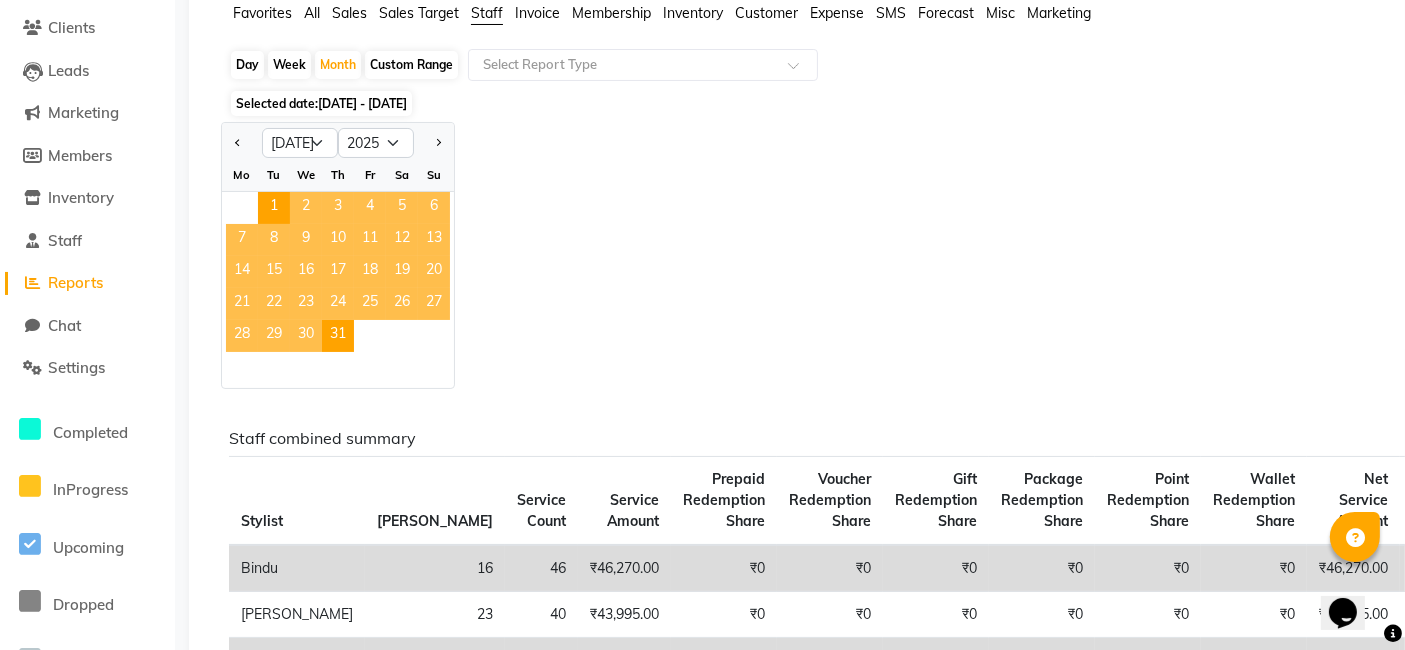 click on "13" 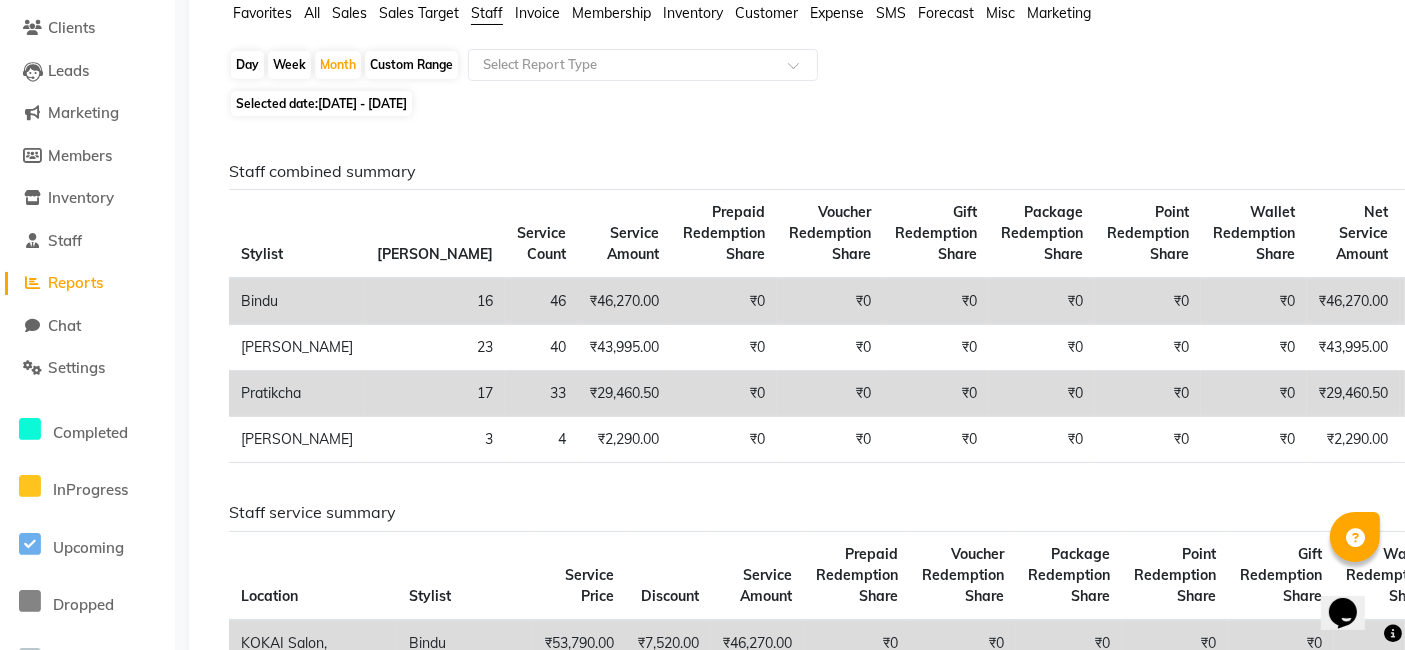 click on "Prepaid Redemption Share" 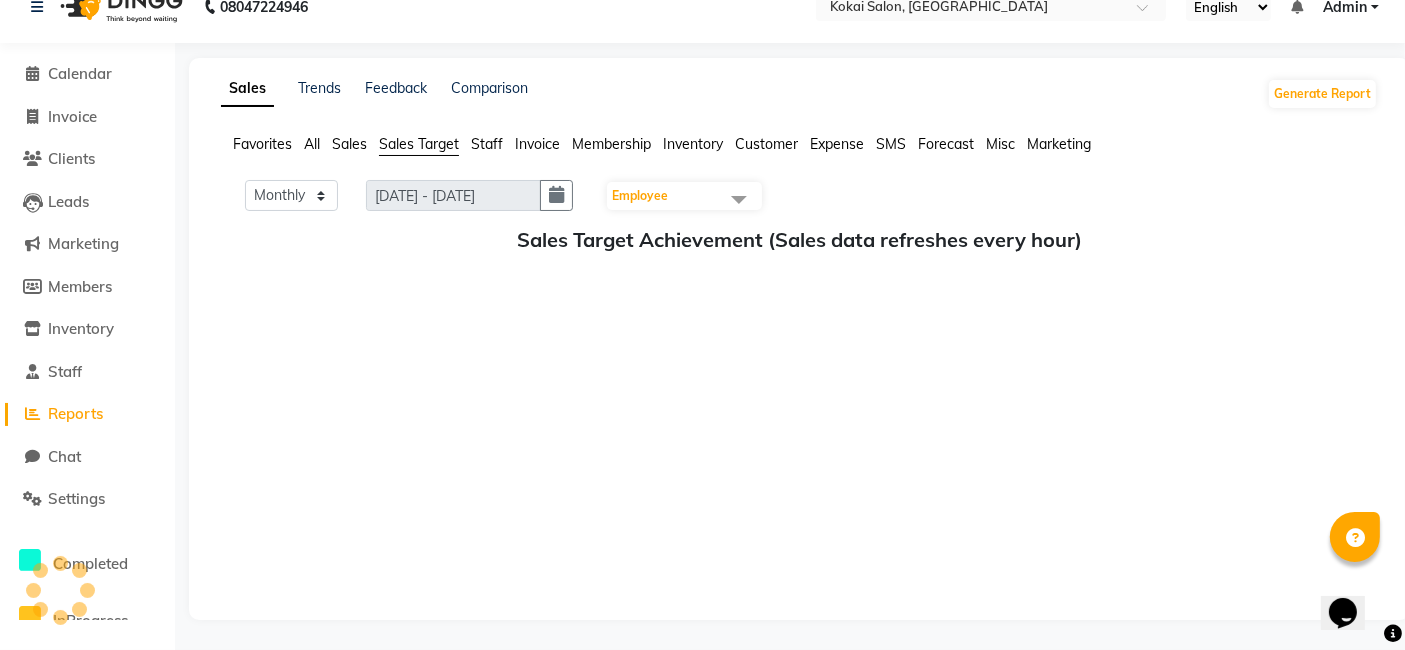 scroll, scrollTop: 28, scrollLeft: 0, axis: vertical 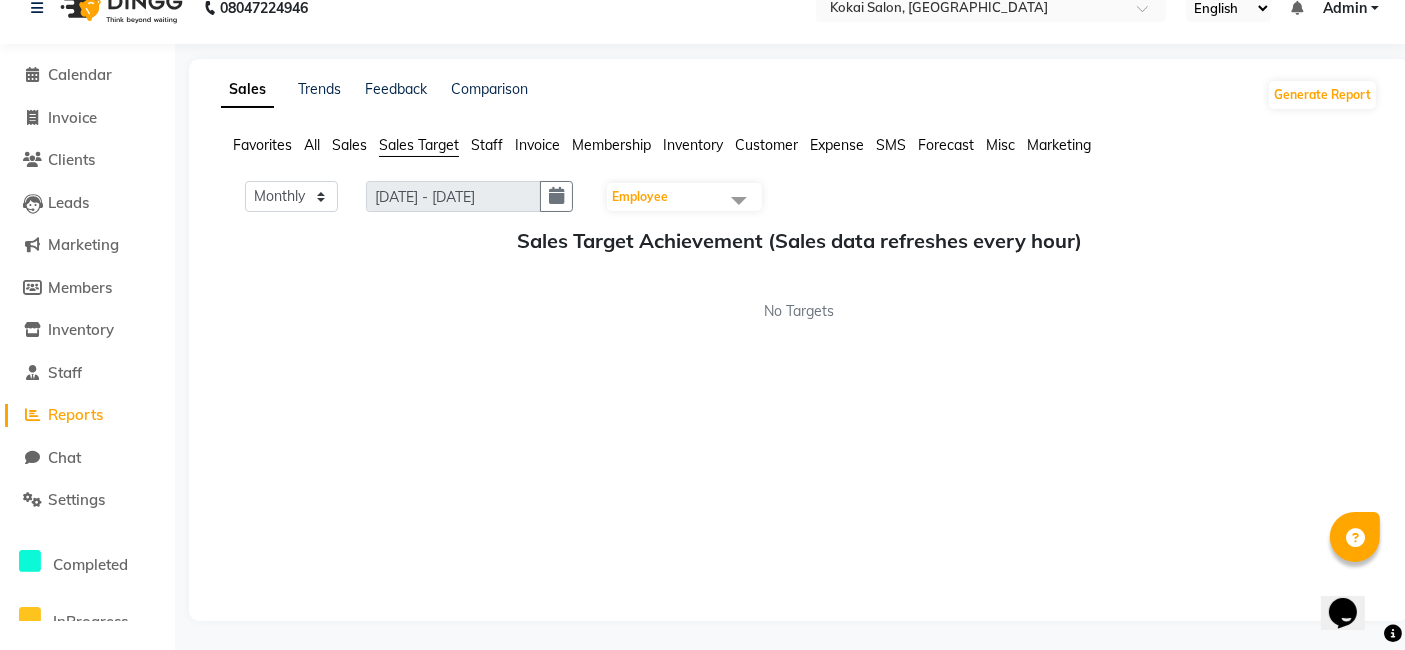 click on "Sales" 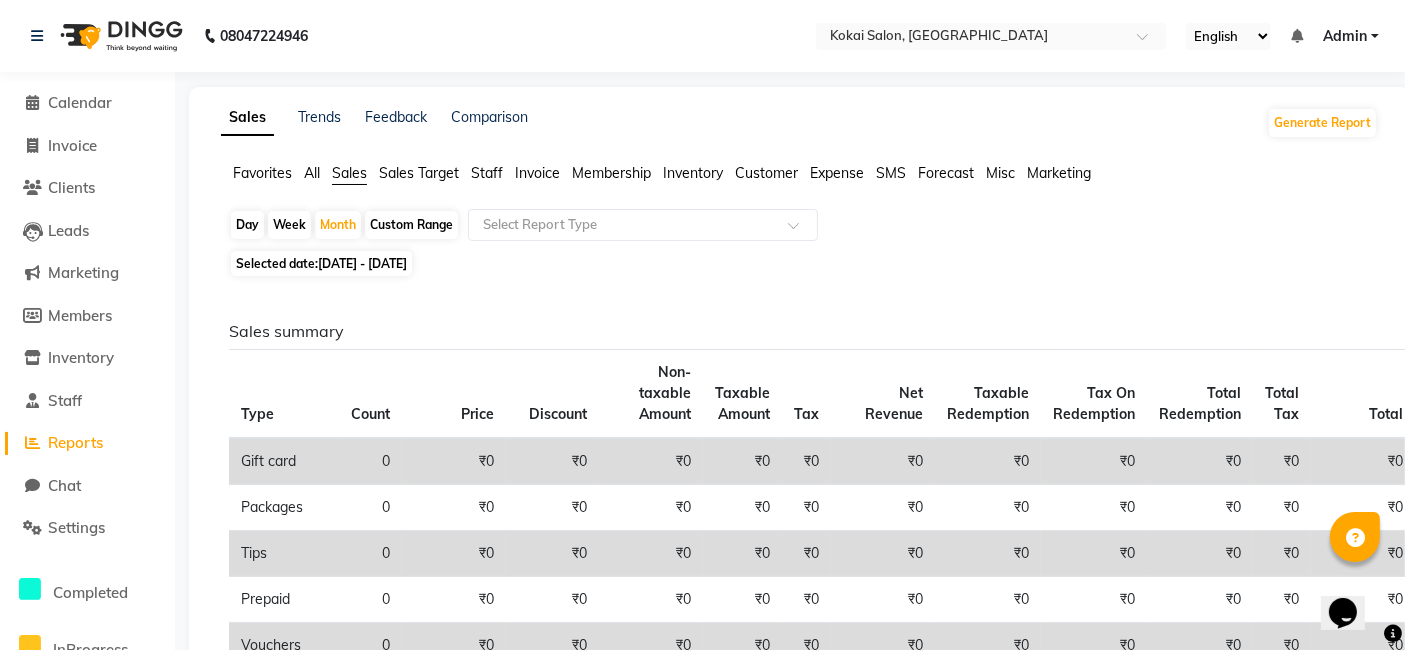 click on "Staff" 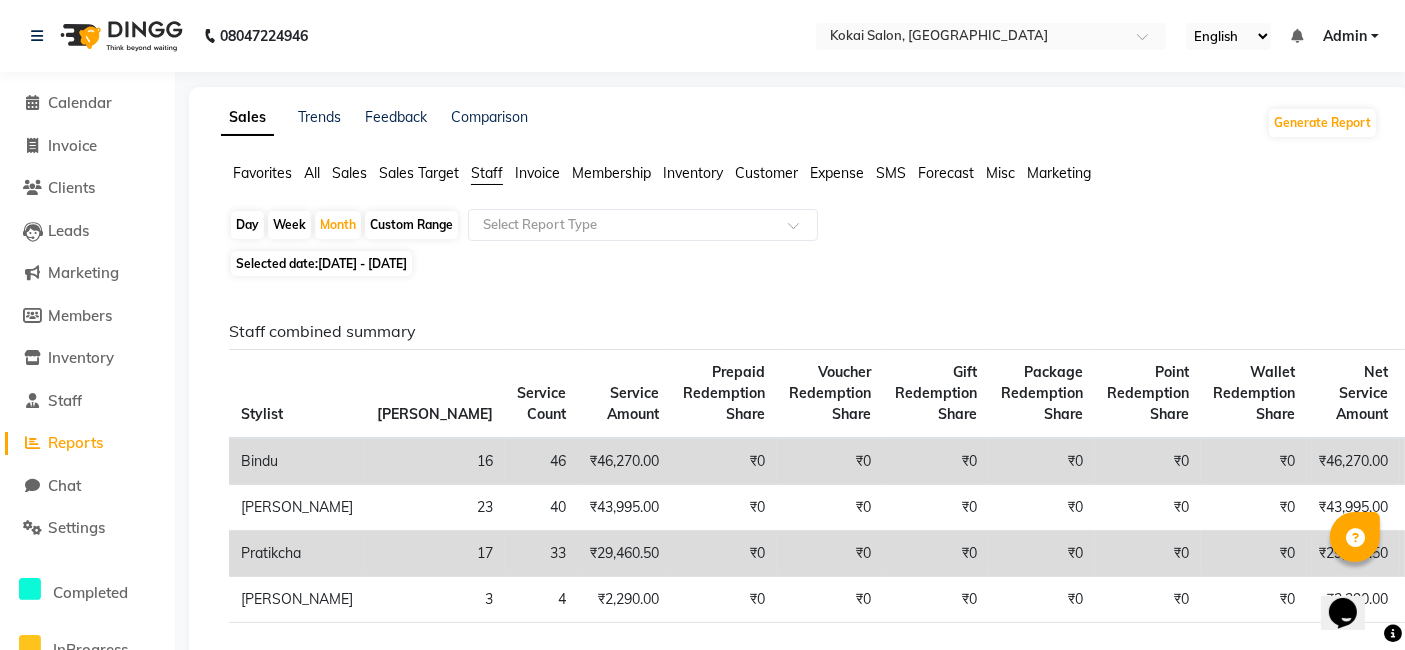click on "Day" 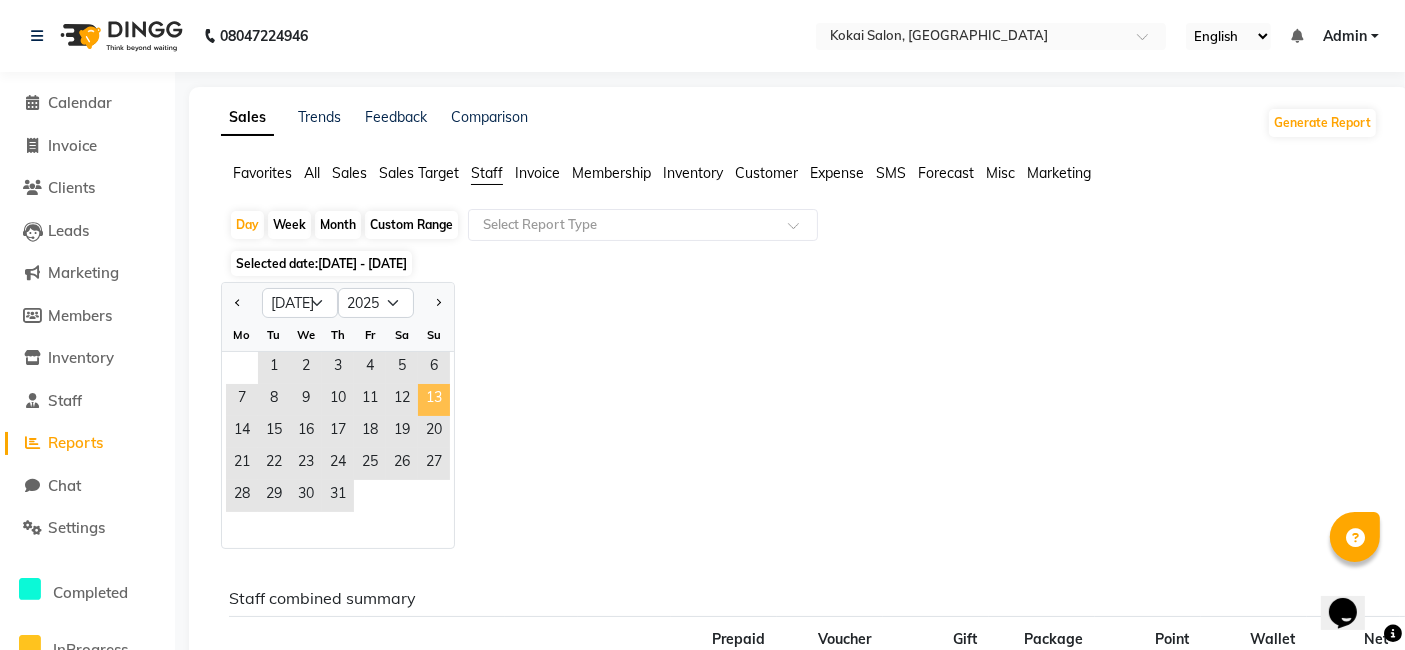 click on "13" 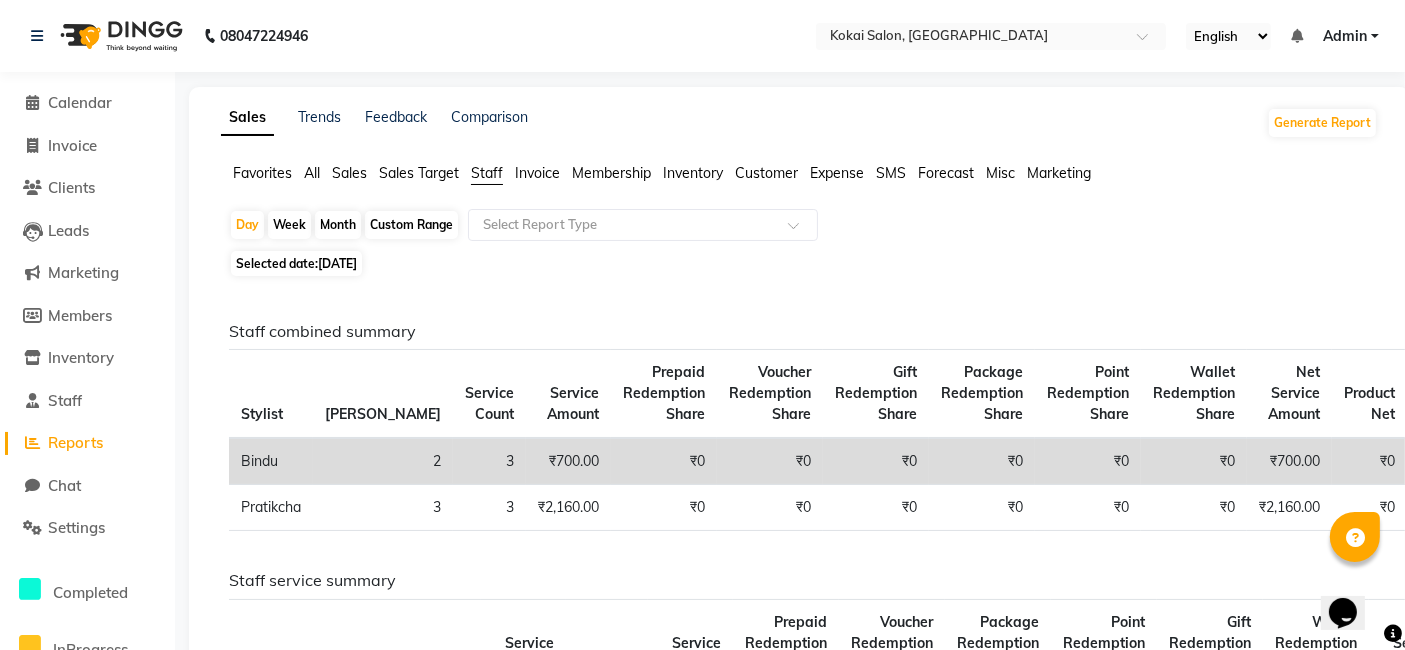 click on "Selected date:  [DATE]" 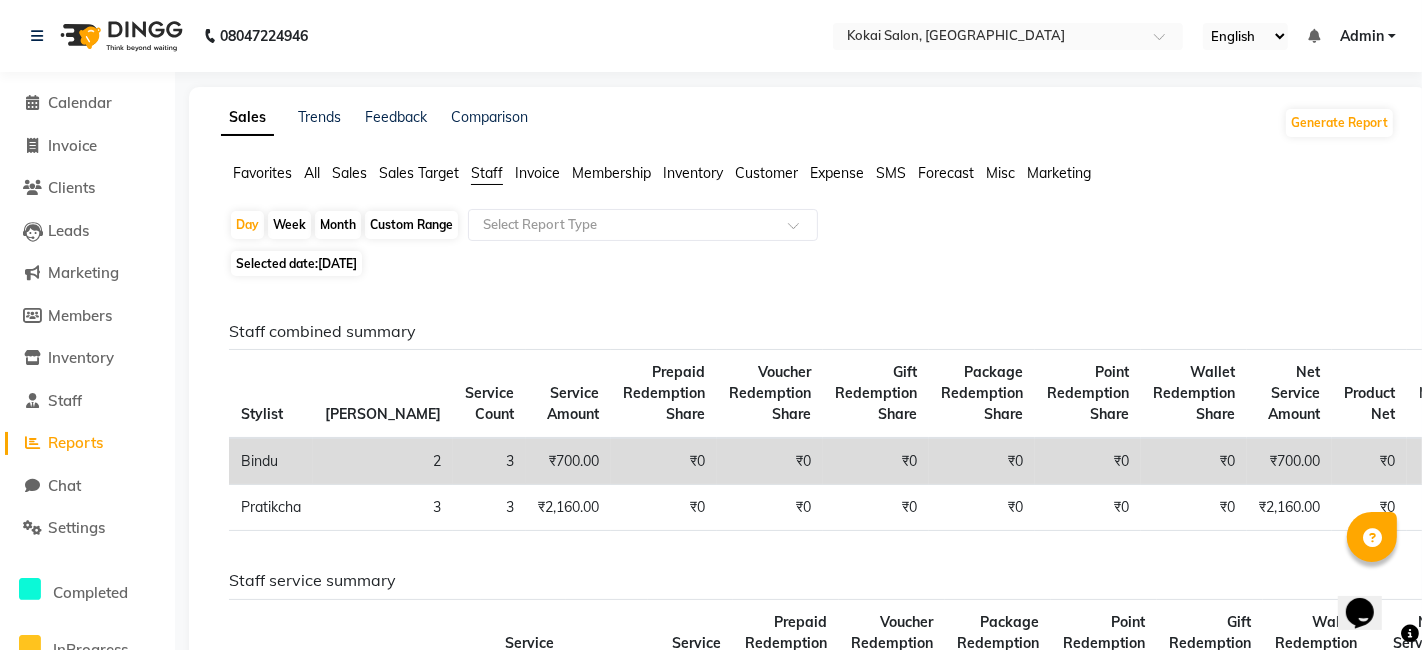 select on "7546" 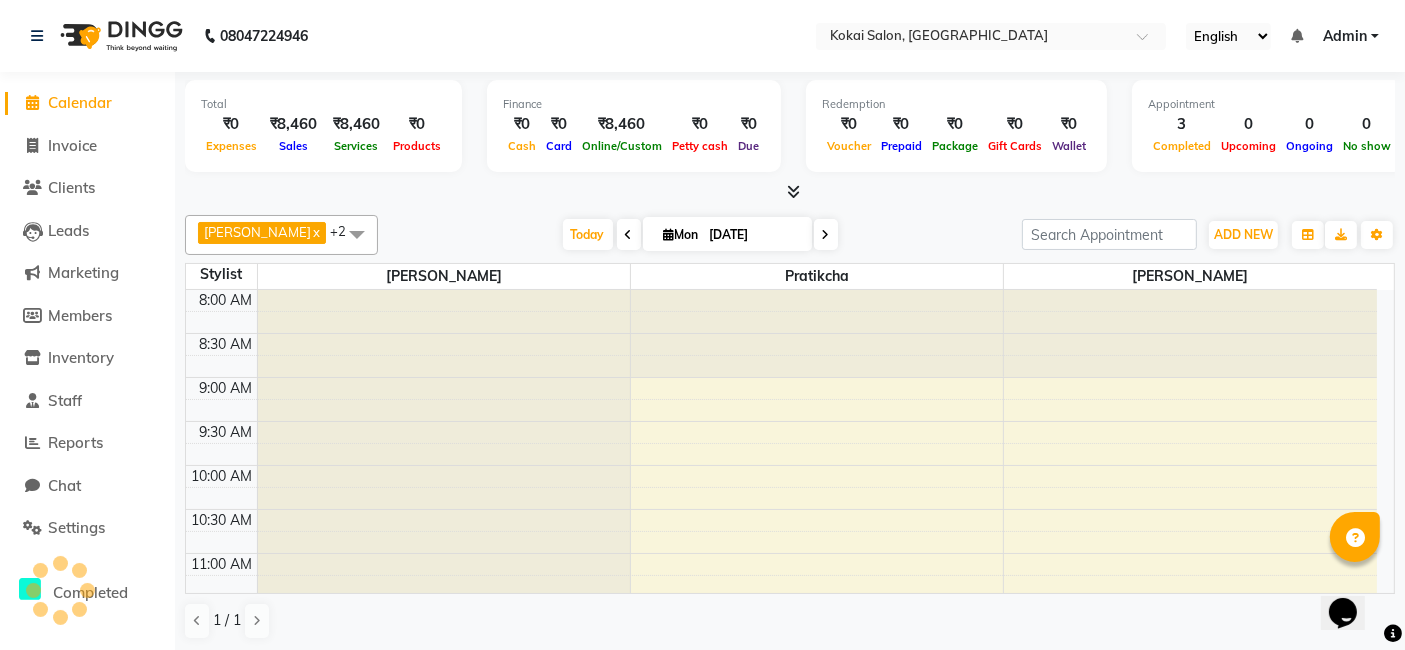 scroll, scrollTop: 0, scrollLeft: 0, axis: both 